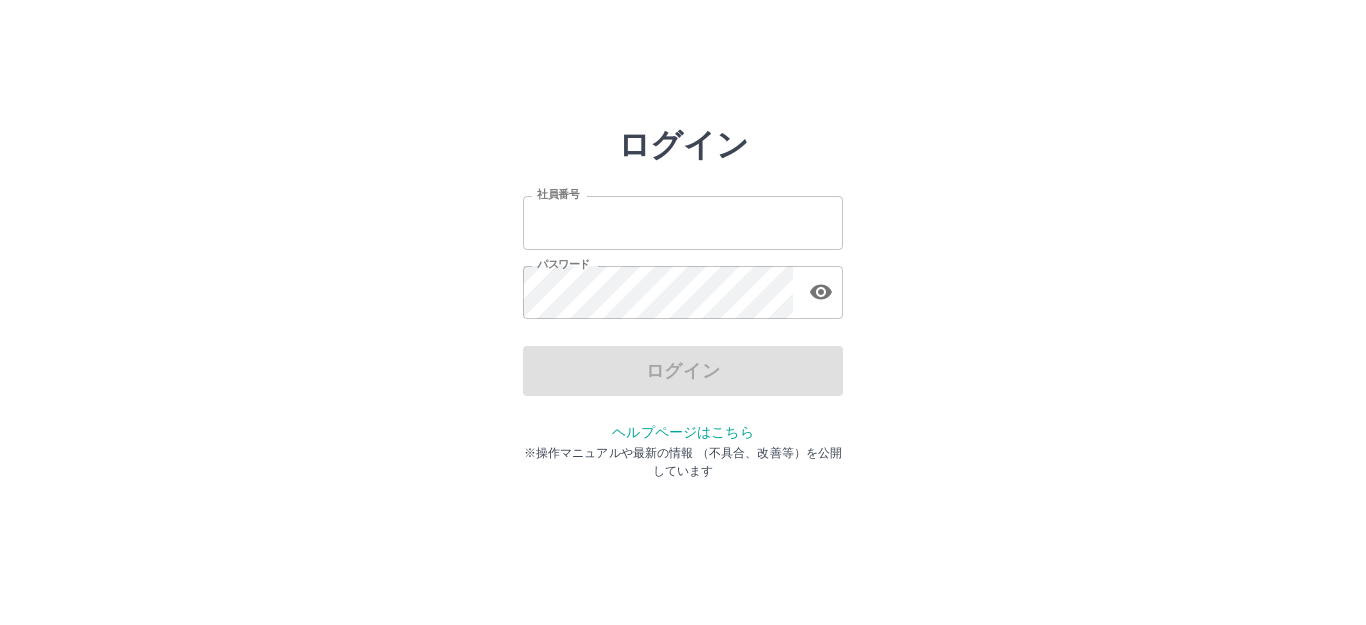 scroll, scrollTop: 0, scrollLeft: 0, axis: both 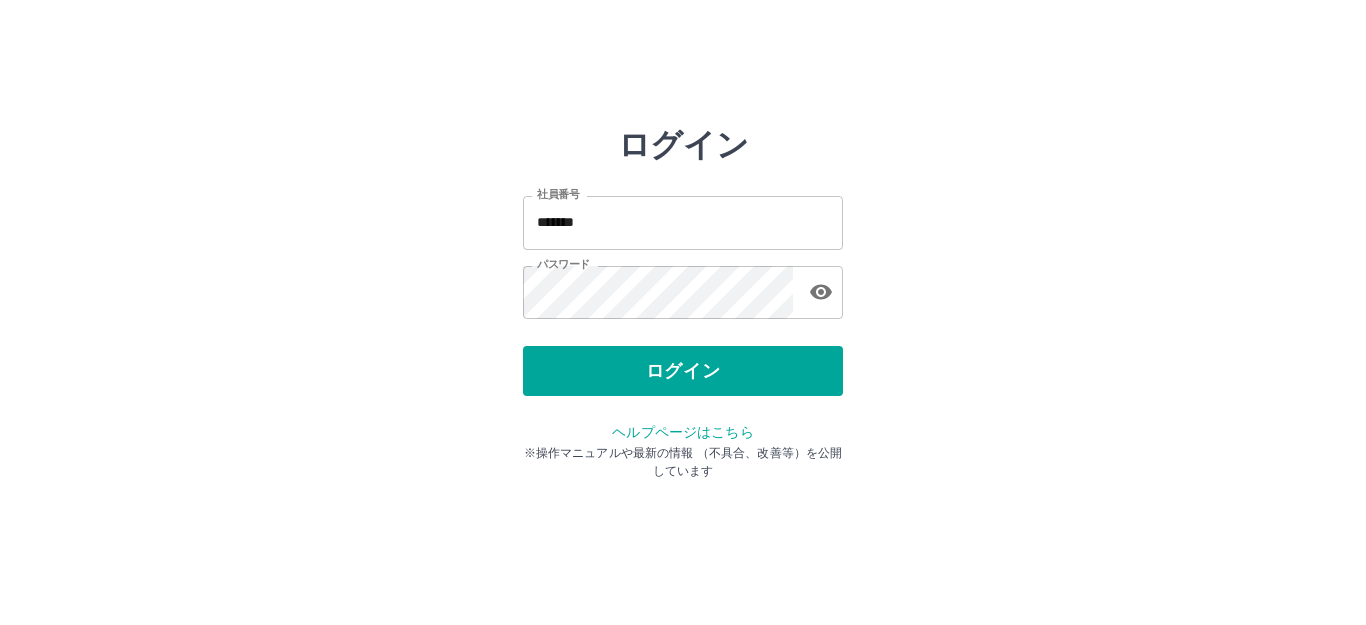 click on "ログイン" at bounding box center (683, 371) 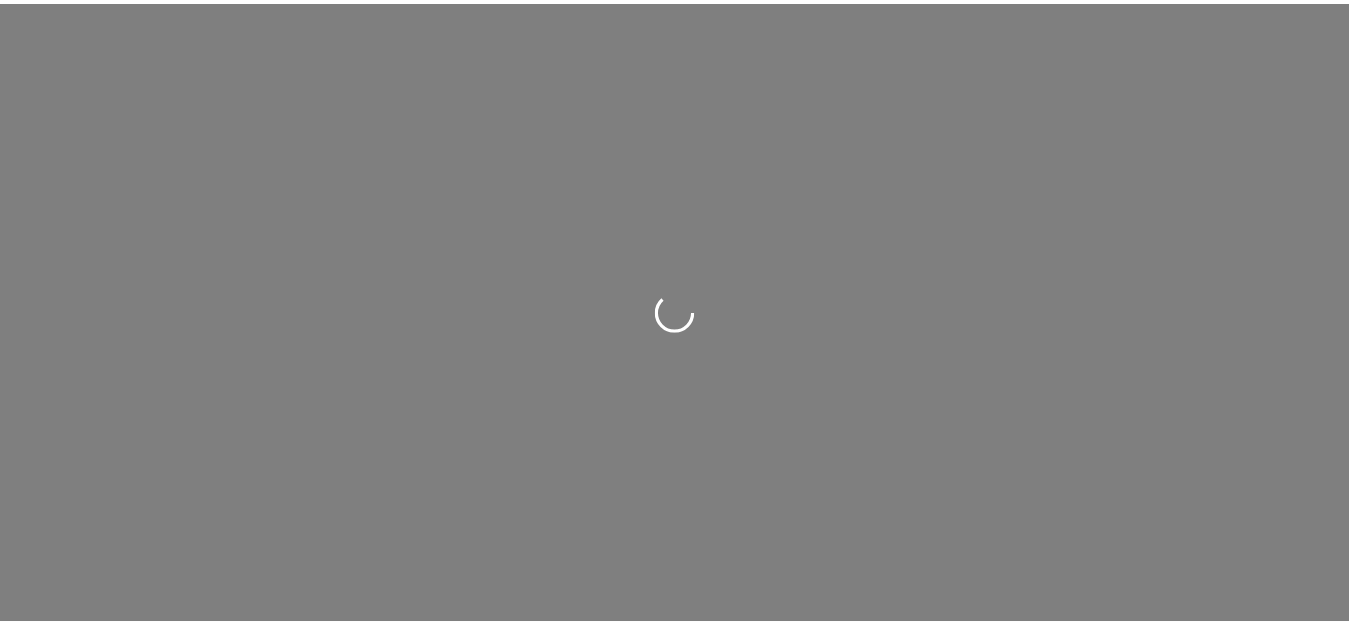 scroll, scrollTop: 0, scrollLeft: 0, axis: both 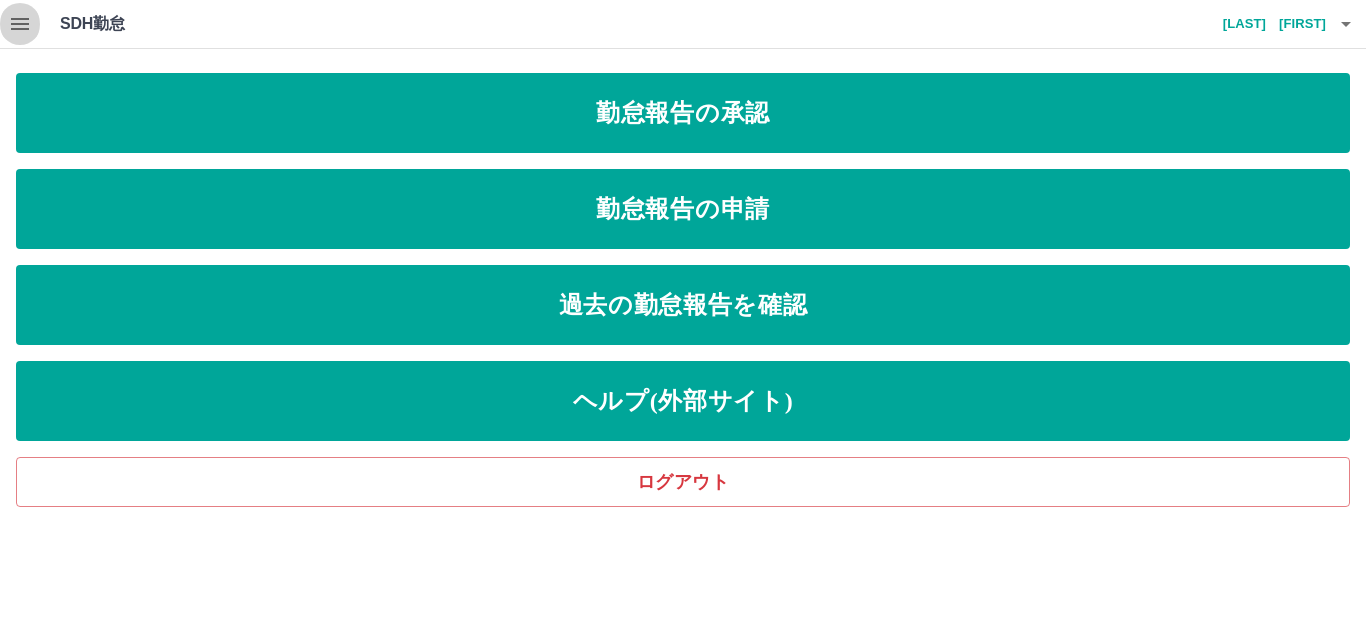 click 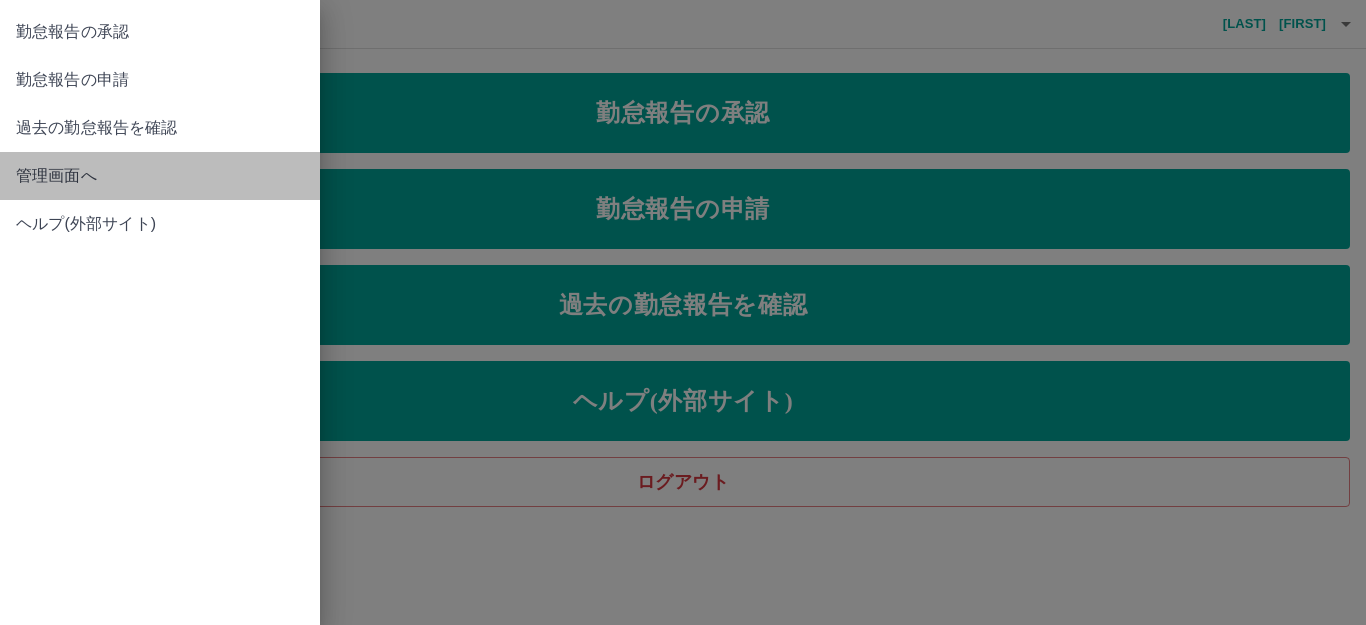 click on "管理画面へ" at bounding box center (160, 176) 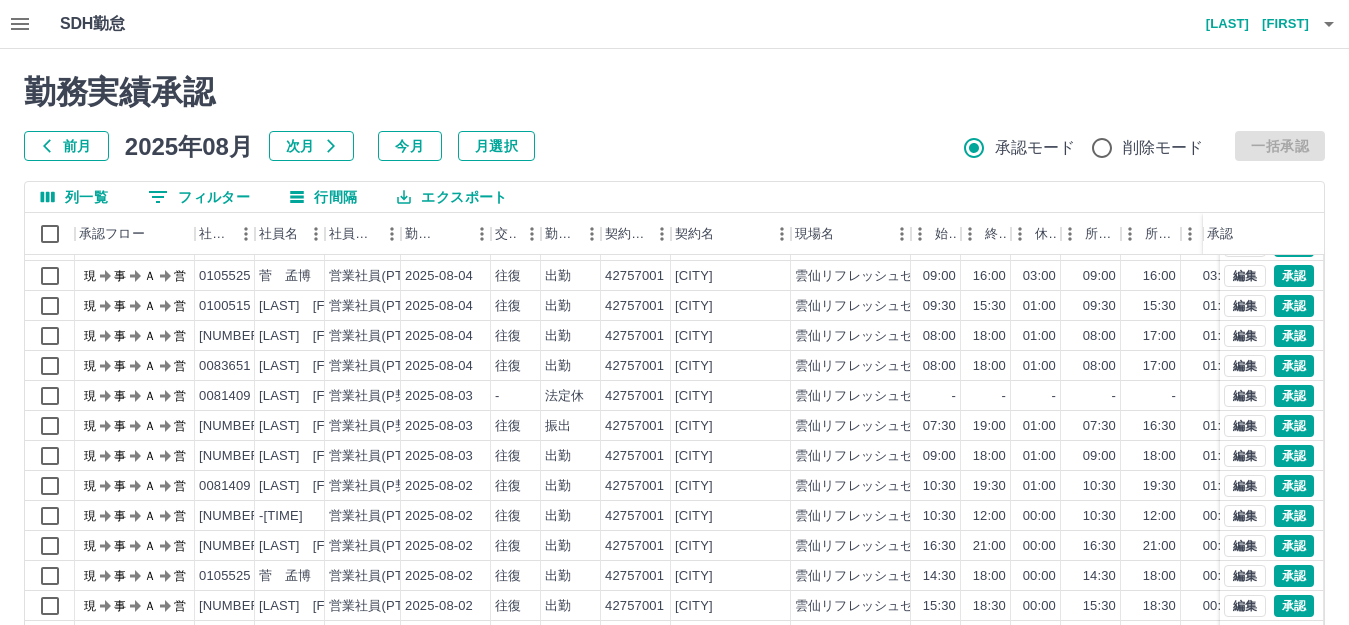 scroll, scrollTop: 104, scrollLeft: 0, axis: vertical 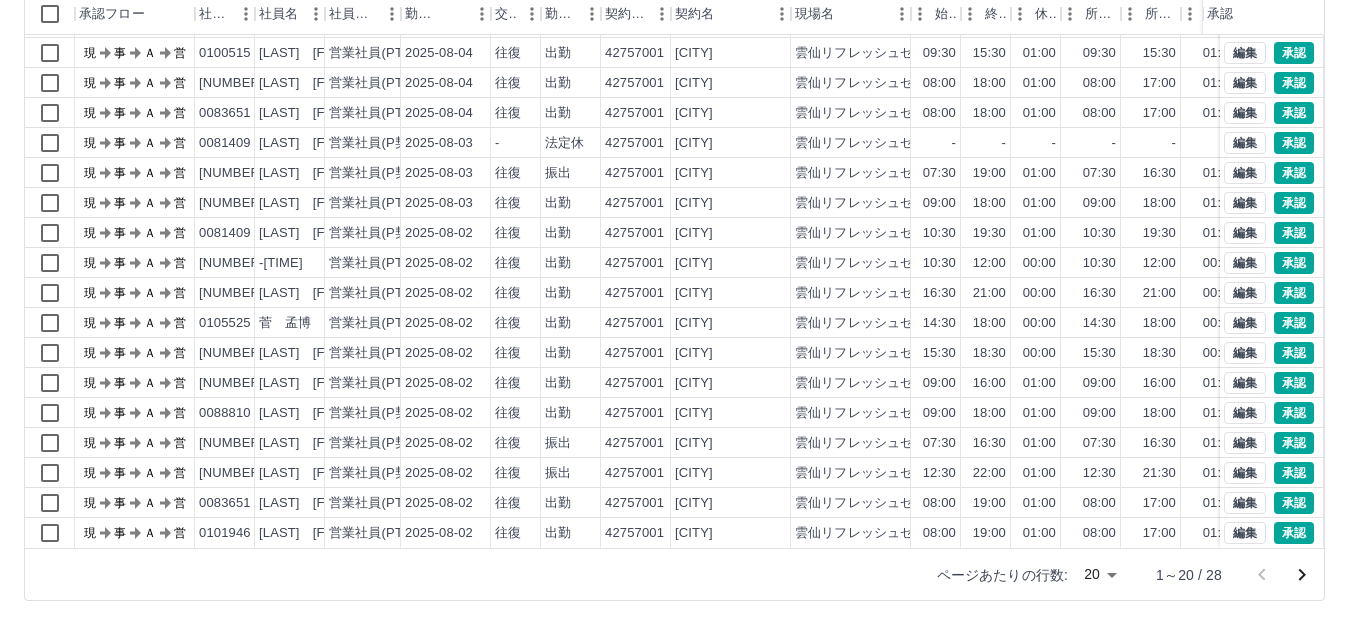 click 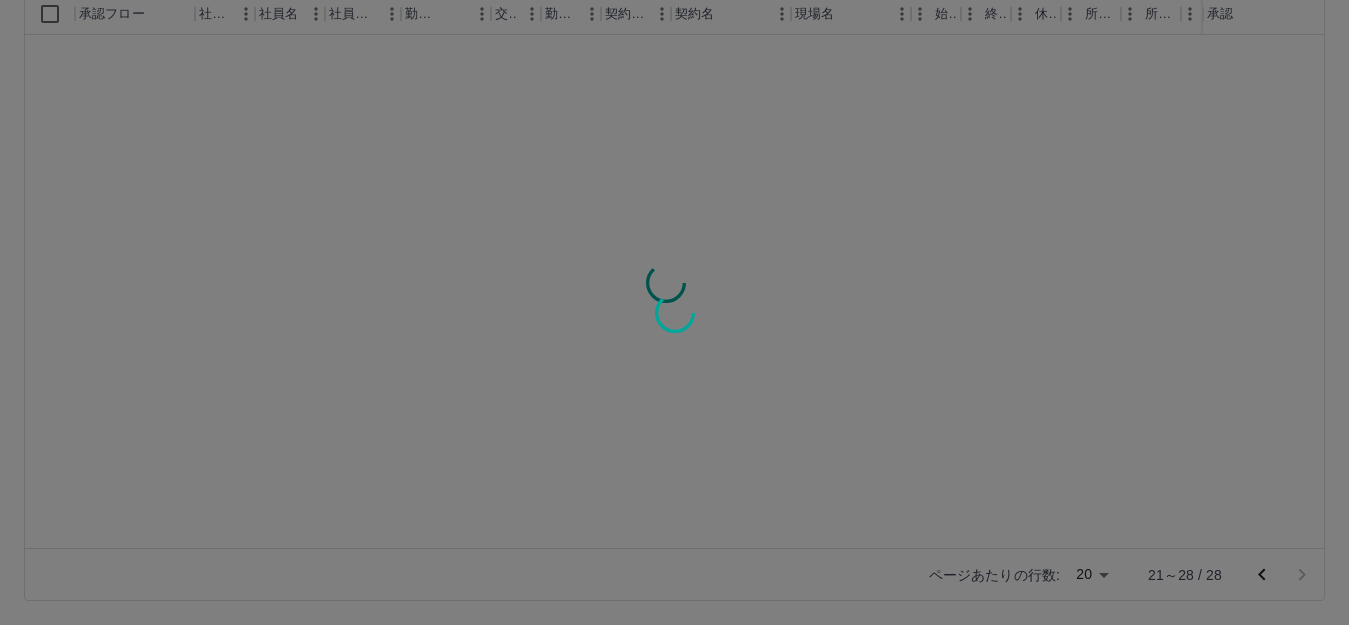 scroll, scrollTop: 0, scrollLeft: 0, axis: both 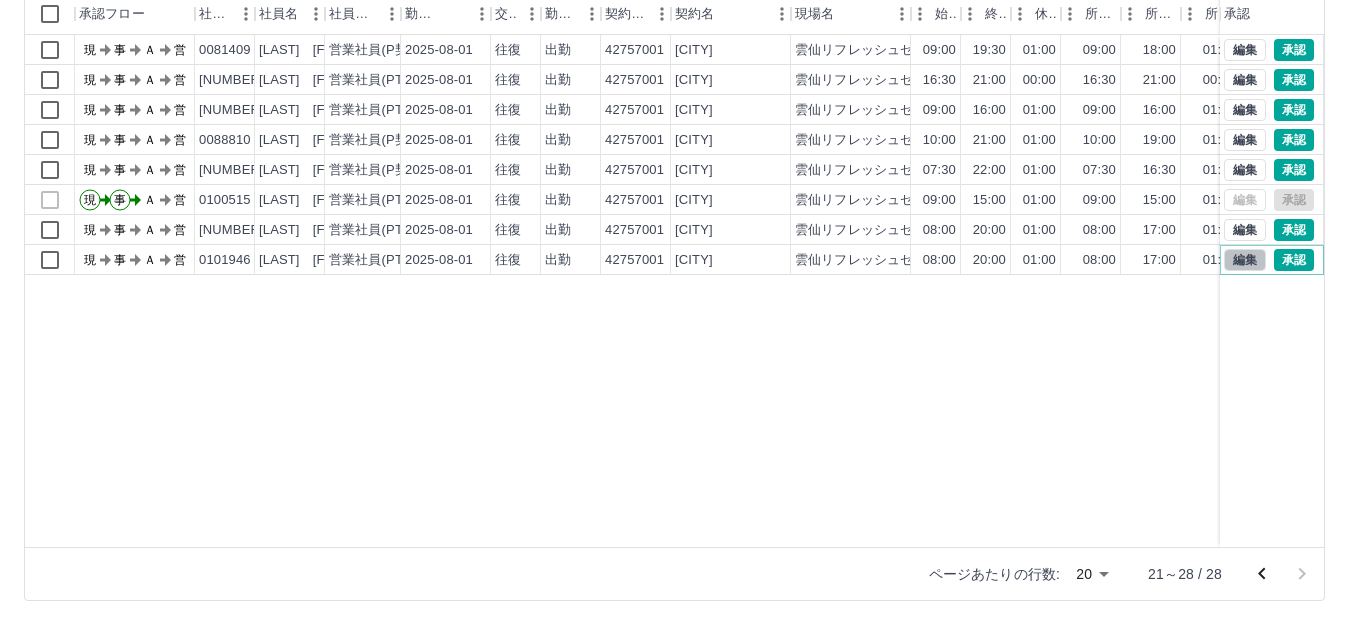 click on "編集" at bounding box center (1245, 260) 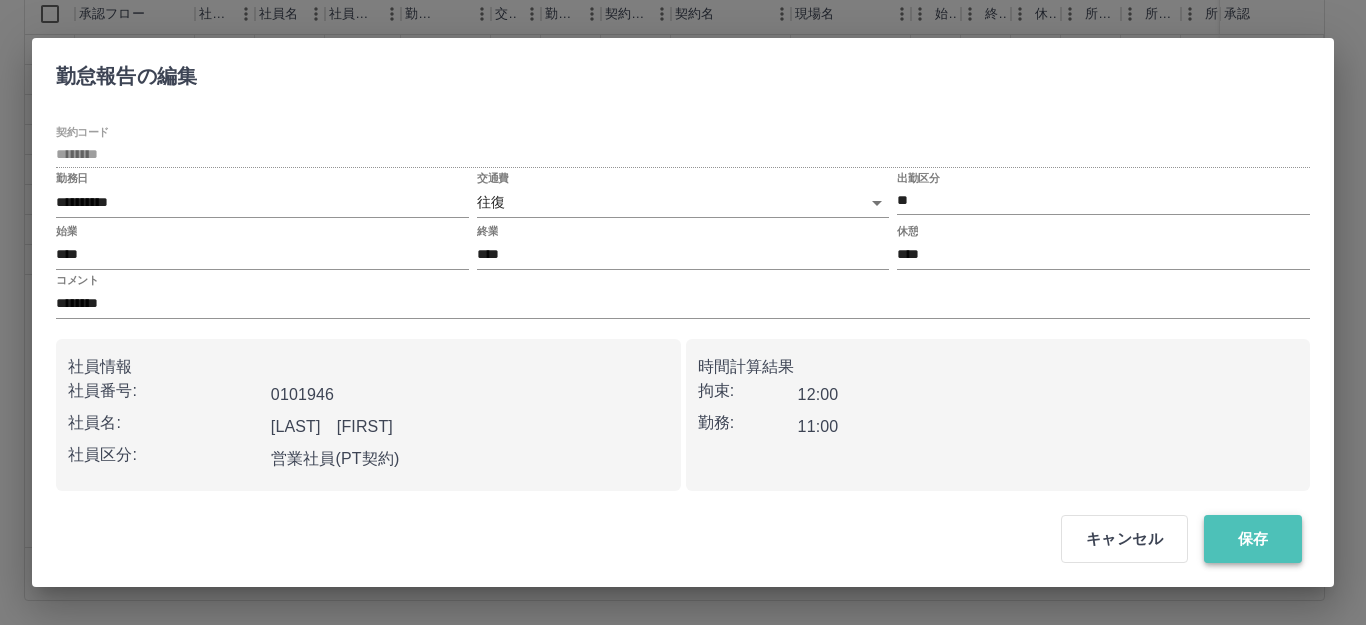 click on "保存" at bounding box center [1253, 539] 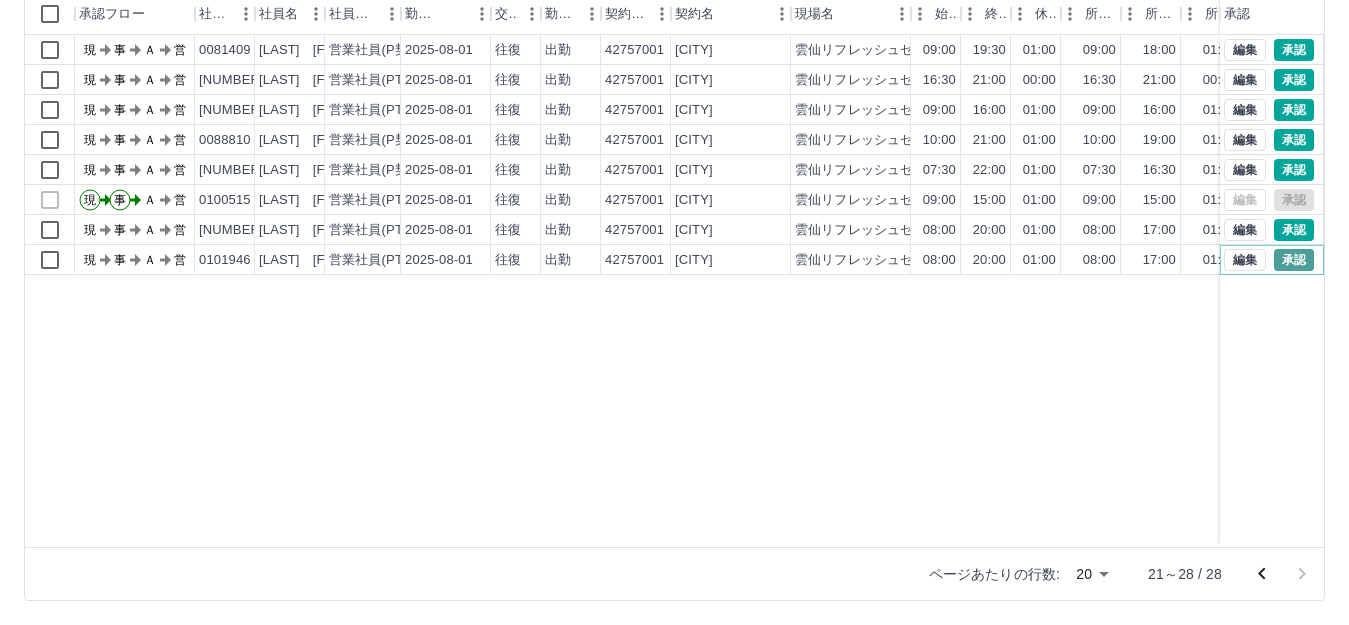 click on "承認" at bounding box center [1294, 260] 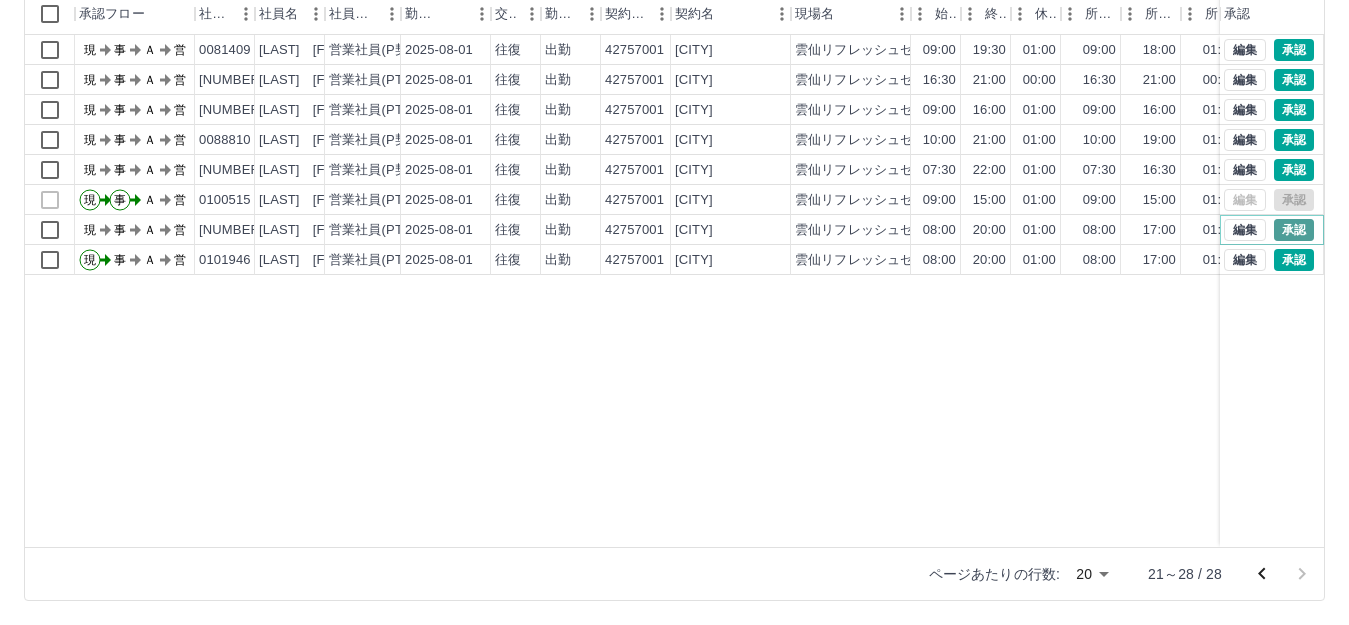 click on "承認" at bounding box center (1294, 230) 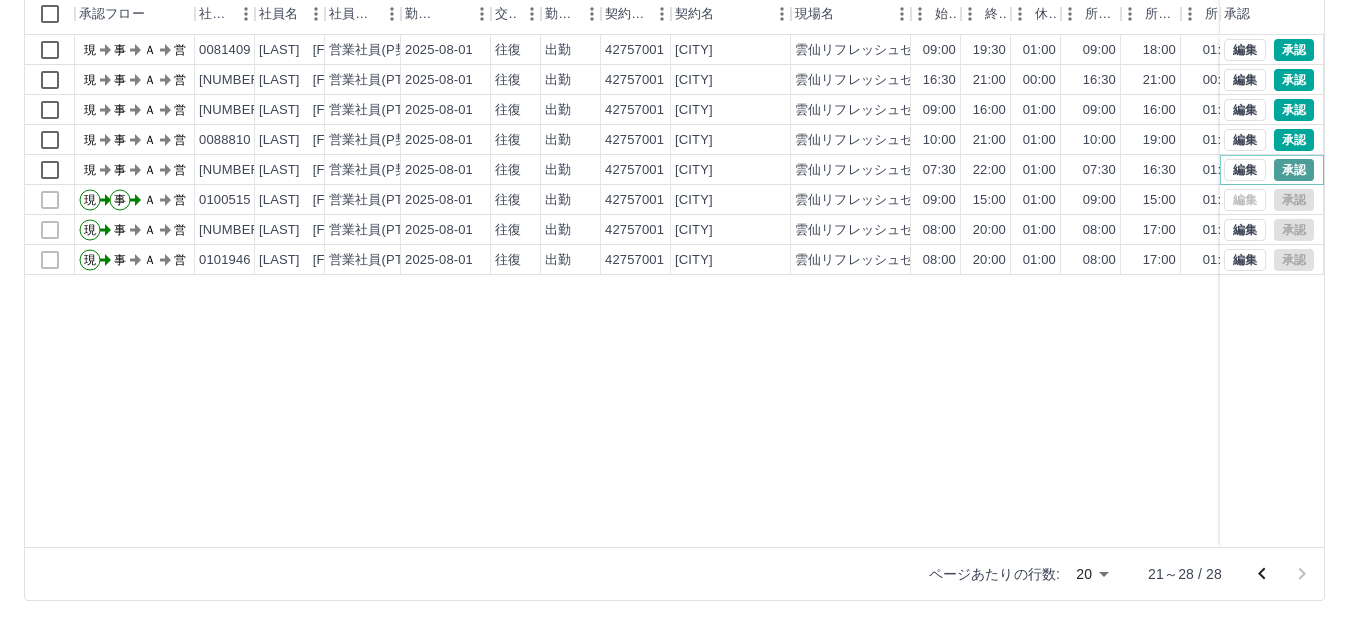 click on "承認" at bounding box center (1294, 170) 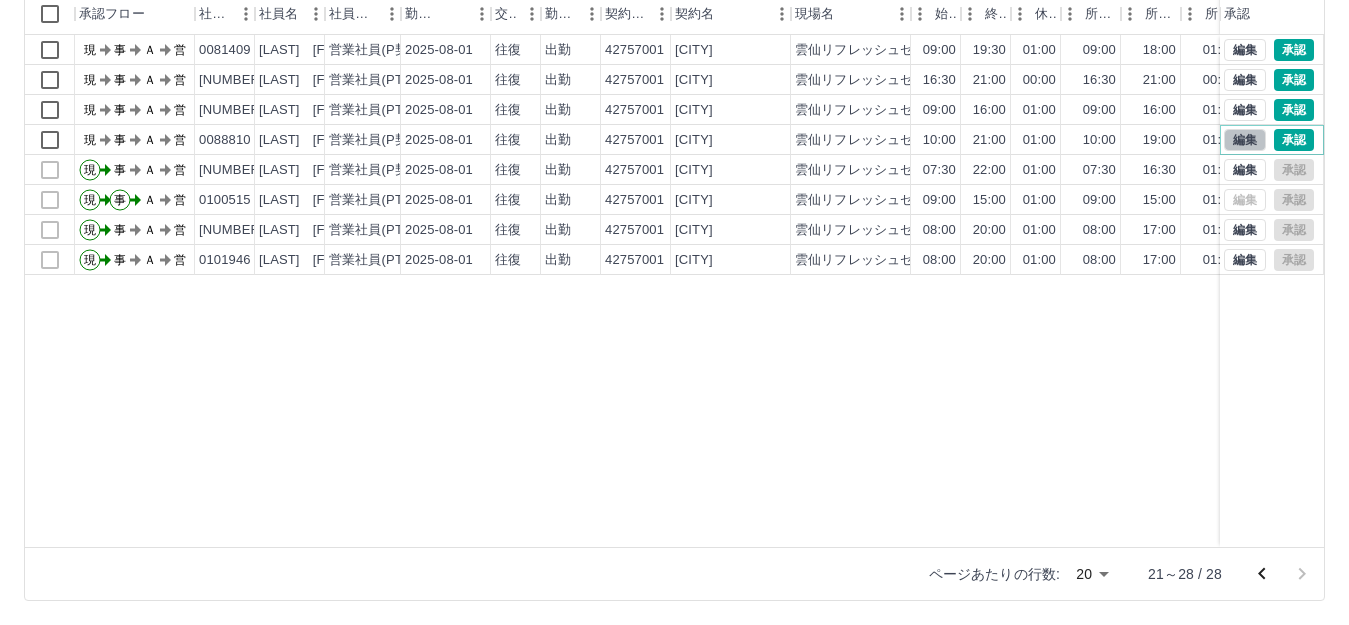 click on "編集" at bounding box center (1245, 140) 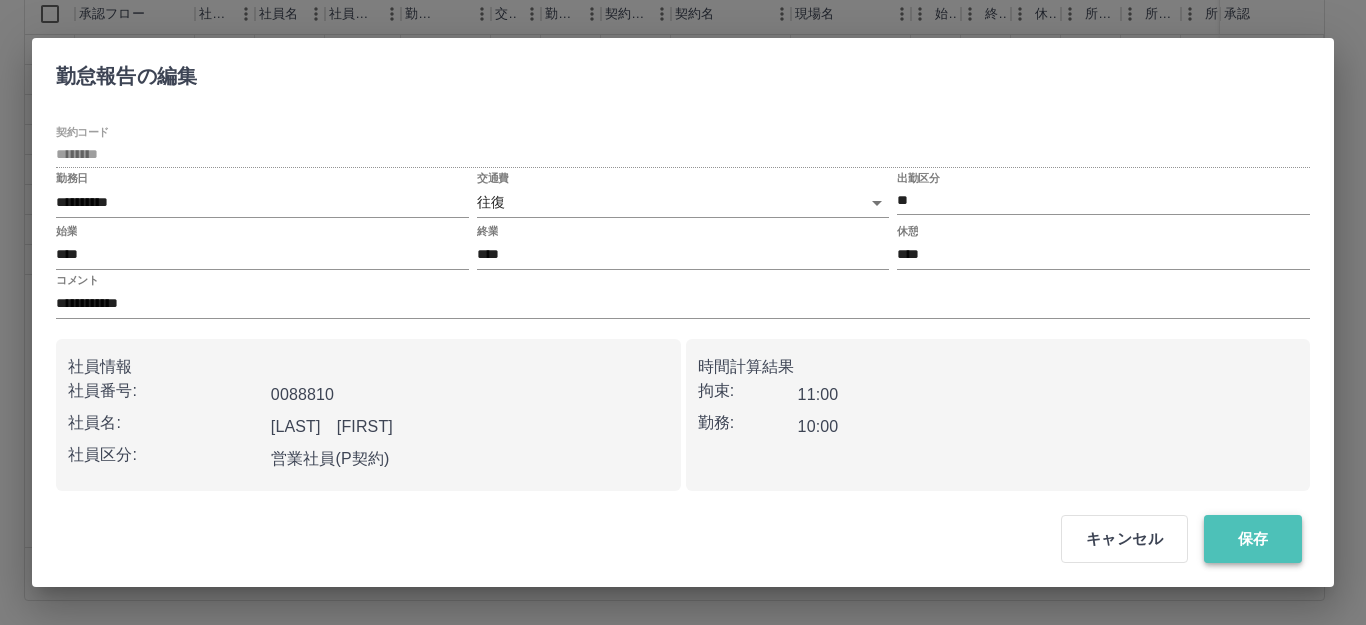 click on "保存" at bounding box center (1253, 539) 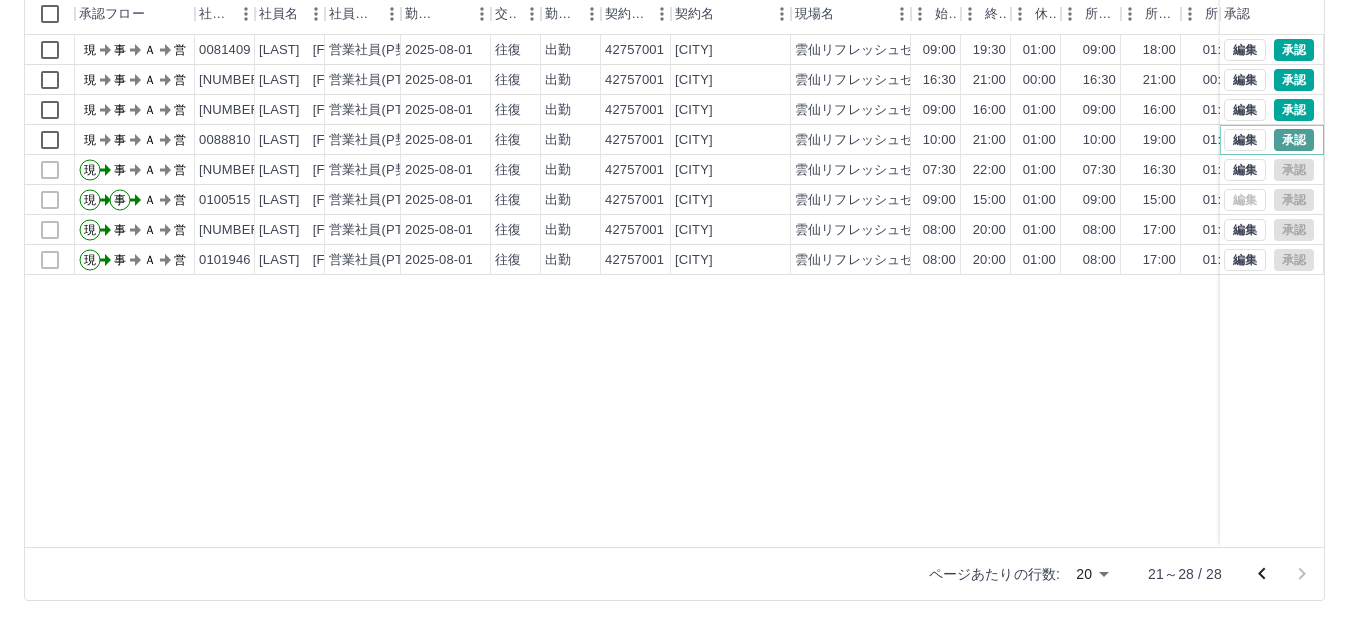 click on "承認" at bounding box center [1294, 140] 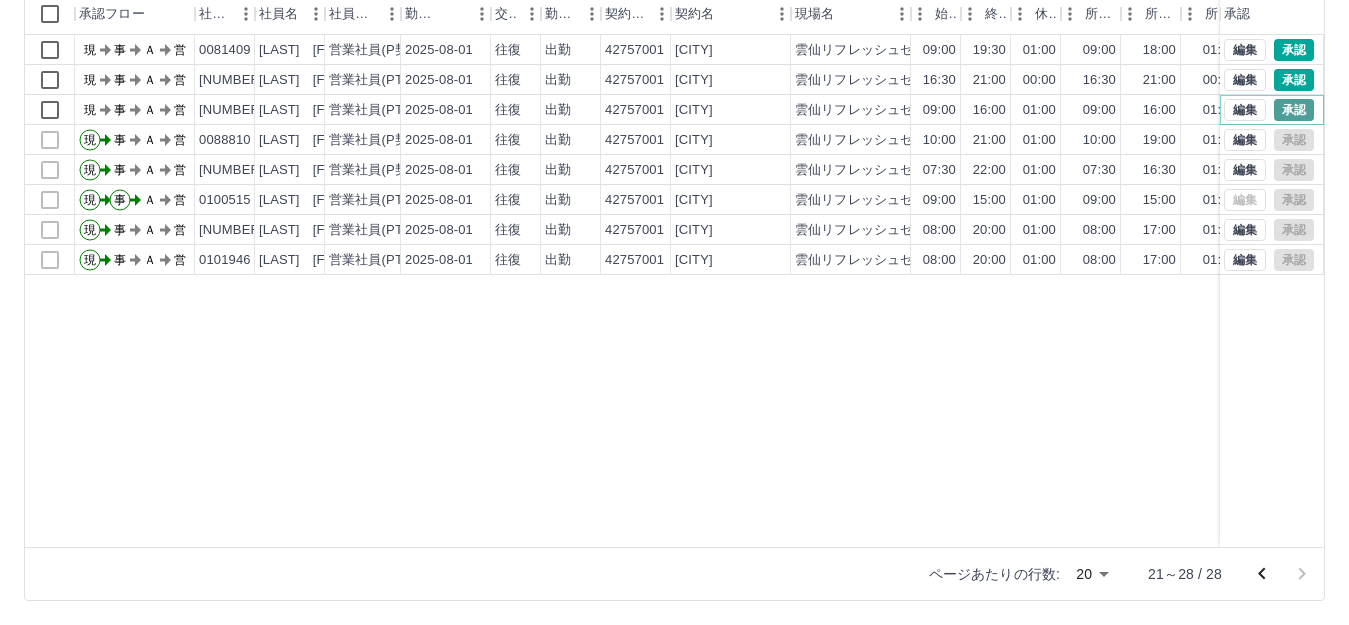 click on "承認" at bounding box center (1294, 110) 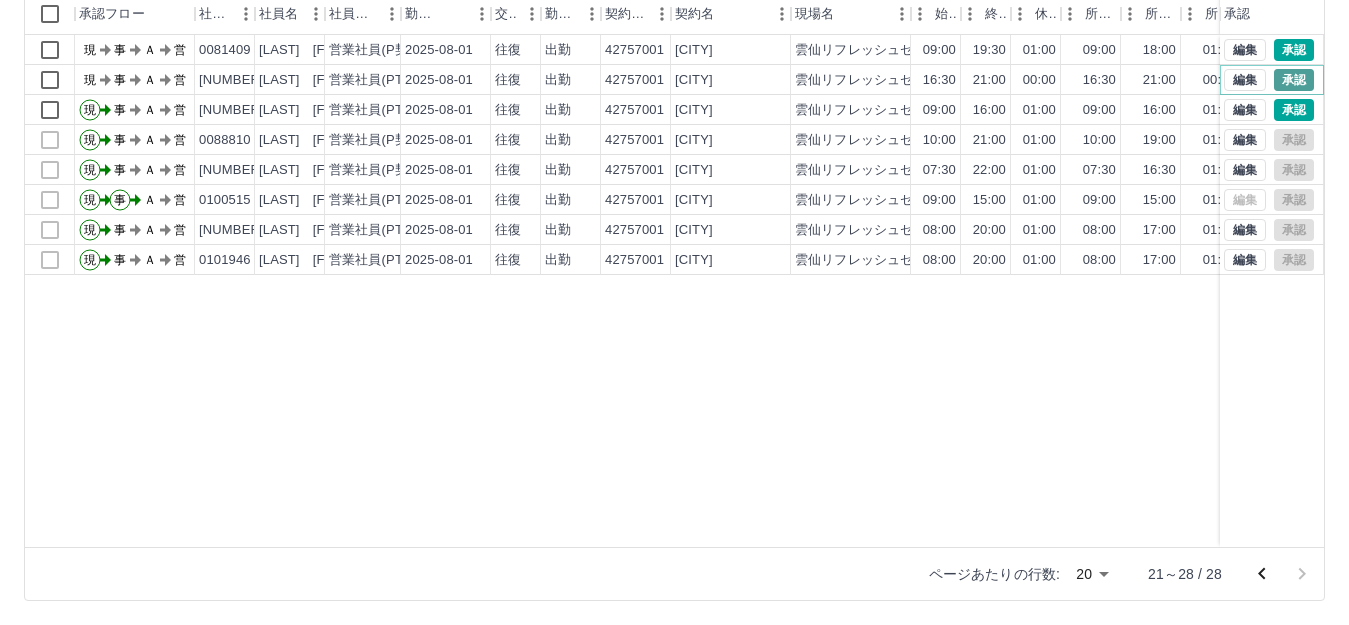 click on "承認" at bounding box center [1294, 80] 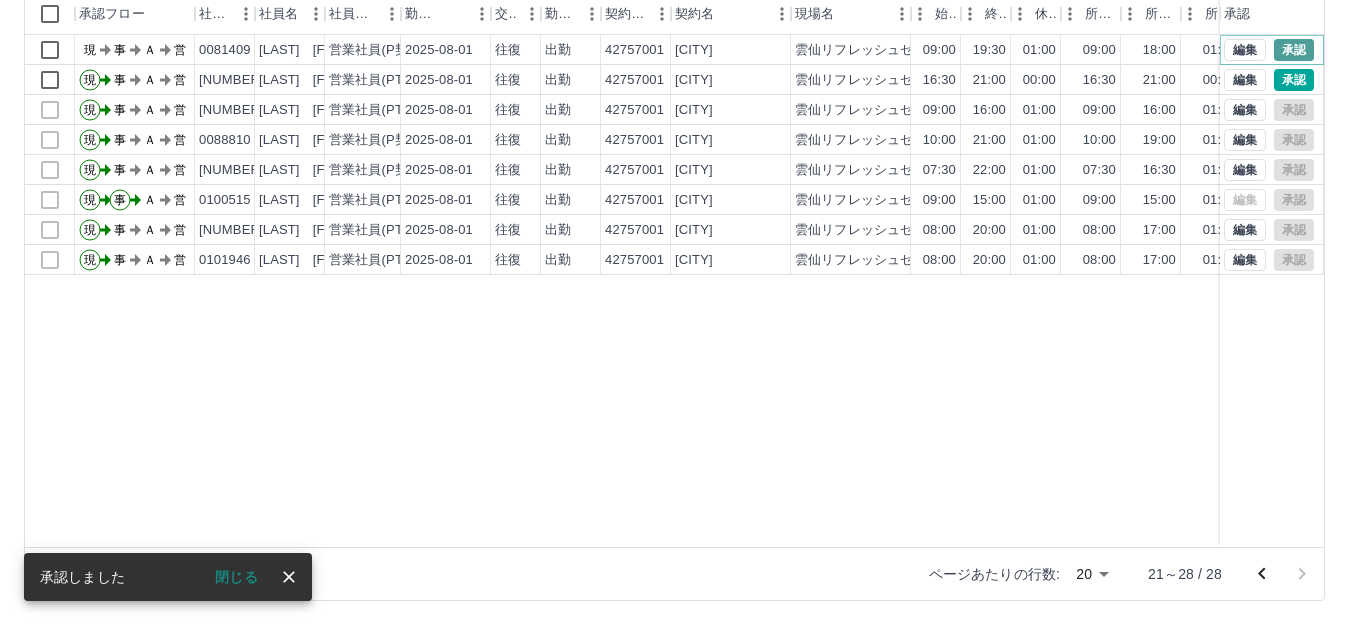 click on "承認" at bounding box center (1294, 50) 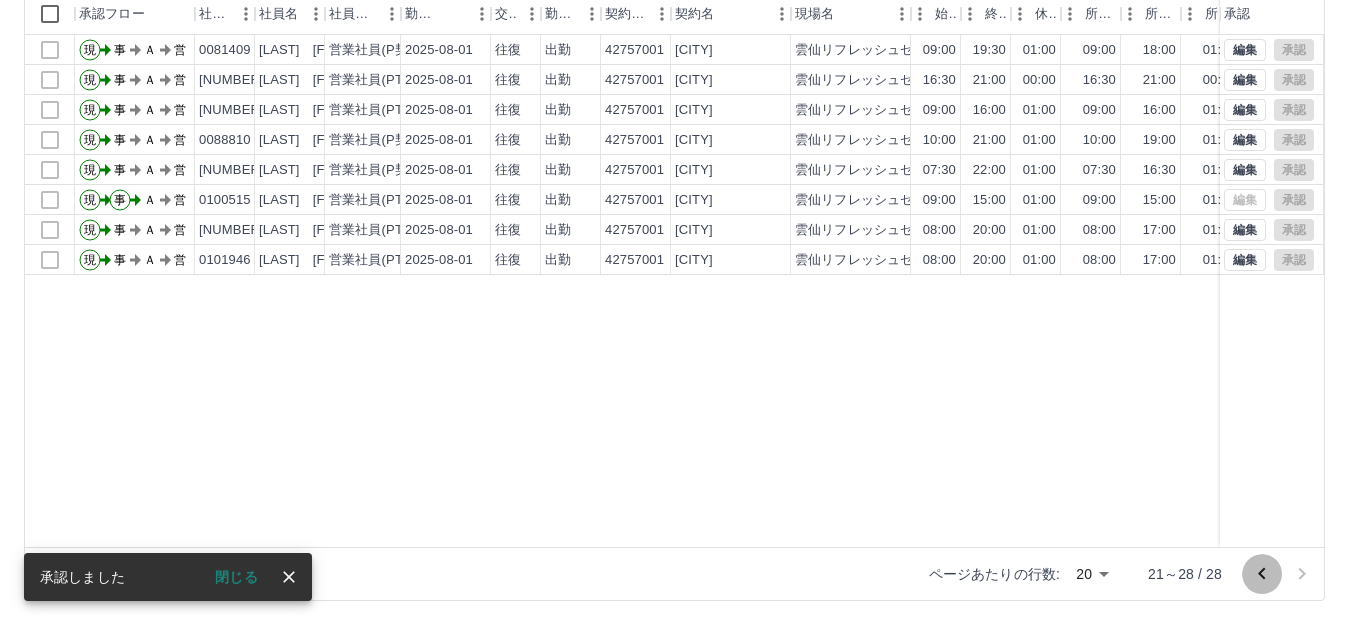 click 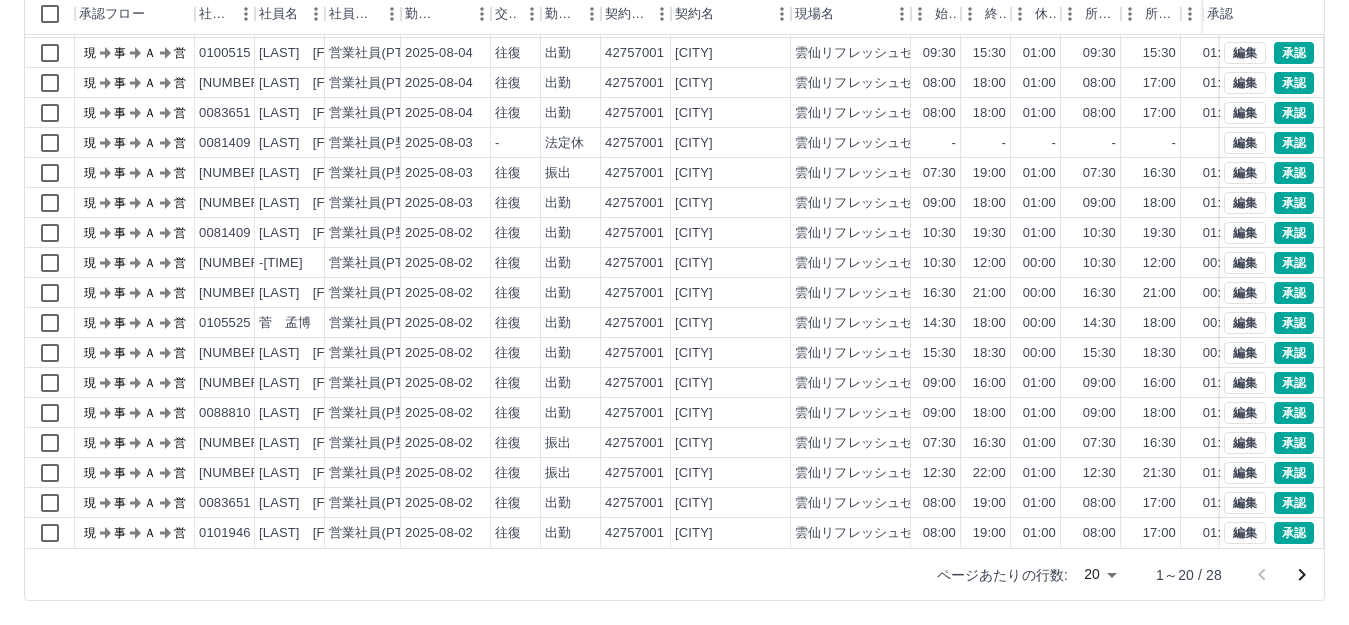 scroll, scrollTop: 104, scrollLeft: 0, axis: vertical 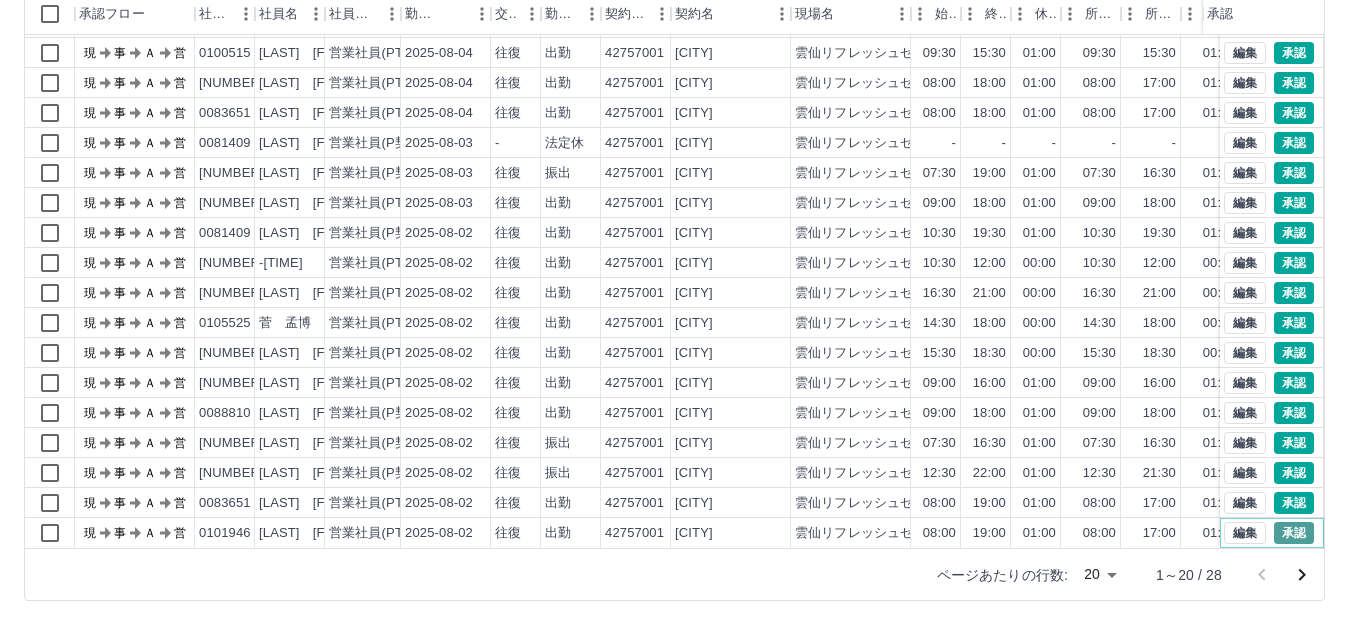 click on "承認" at bounding box center [1294, 533] 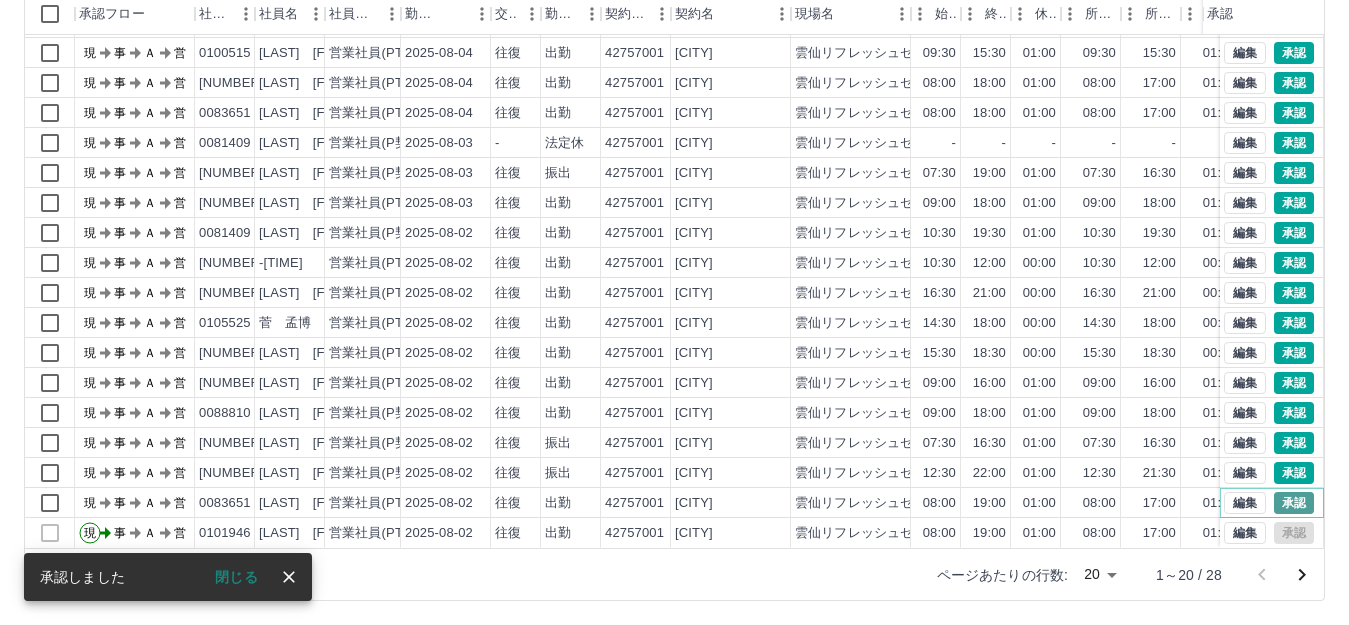 click on "承認" at bounding box center [1294, 503] 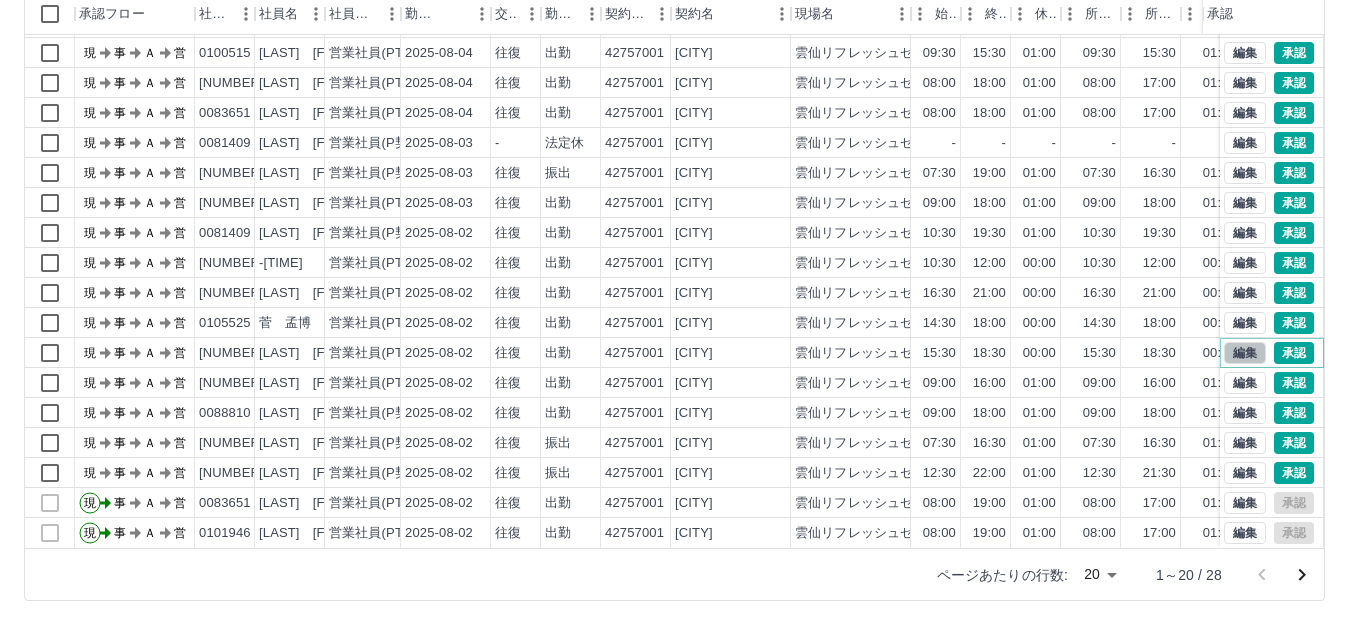 click on "編集" at bounding box center [1245, 353] 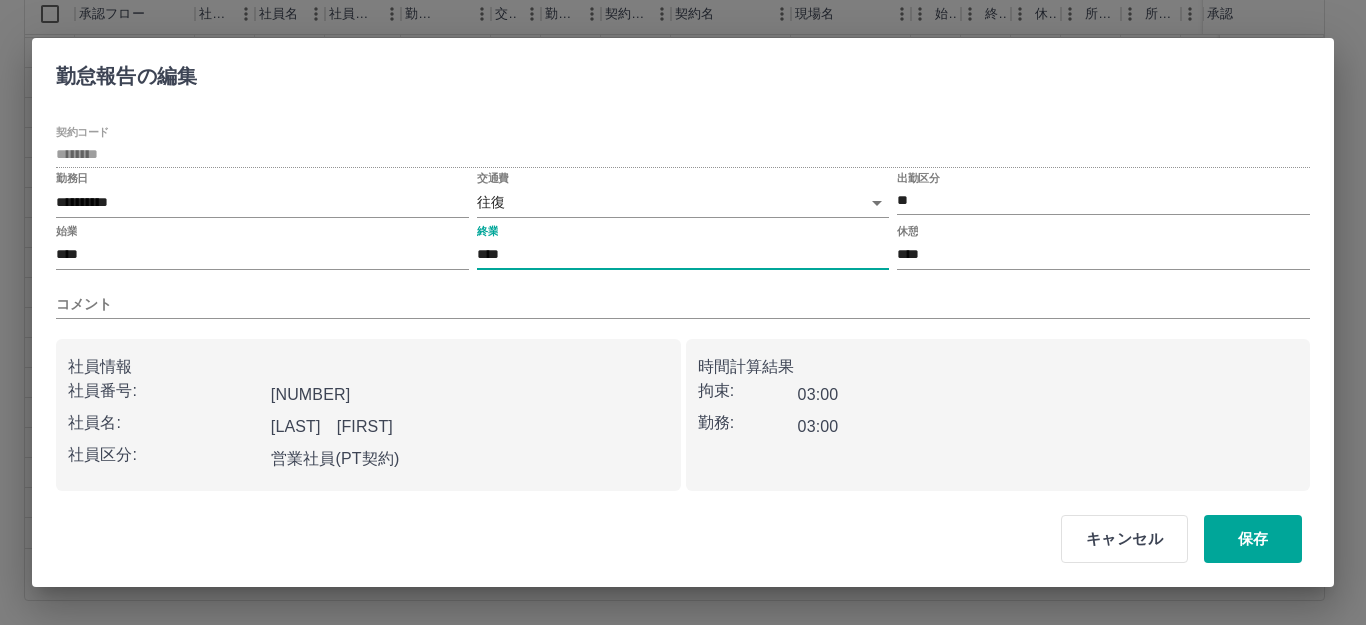 click on "****" at bounding box center (683, 255) 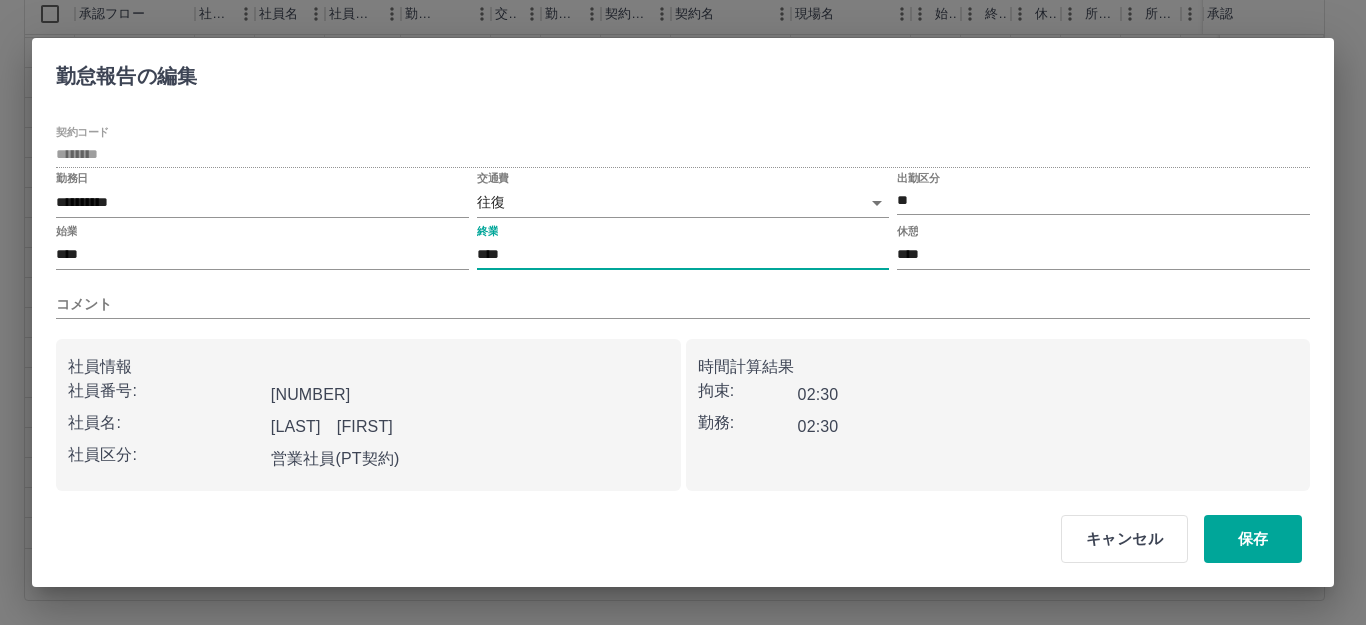 type on "****" 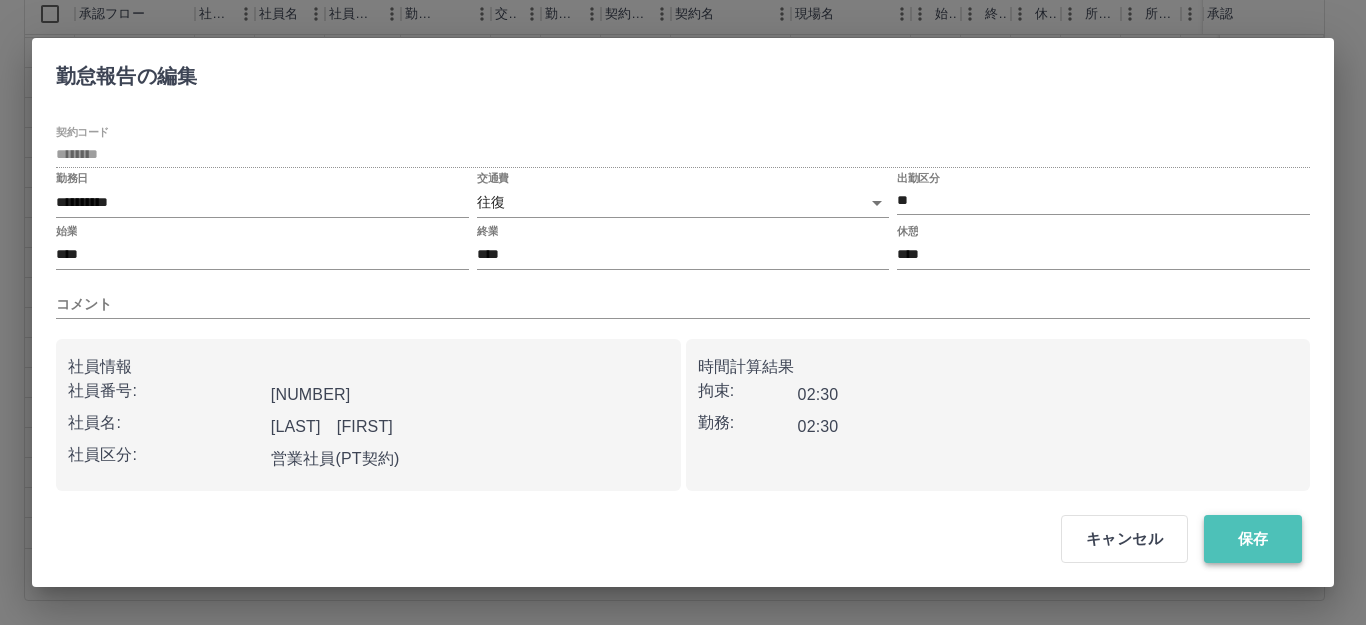 click on "保存" at bounding box center [1253, 539] 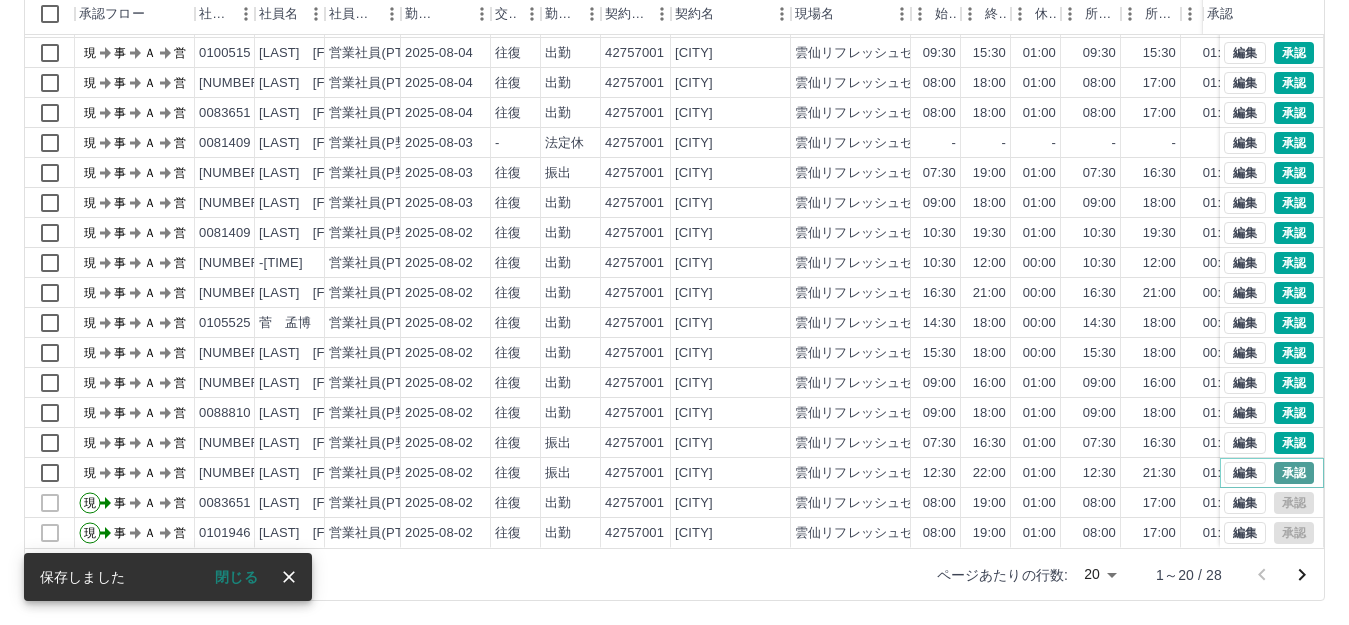 click on "承認" at bounding box center (1294, 473) 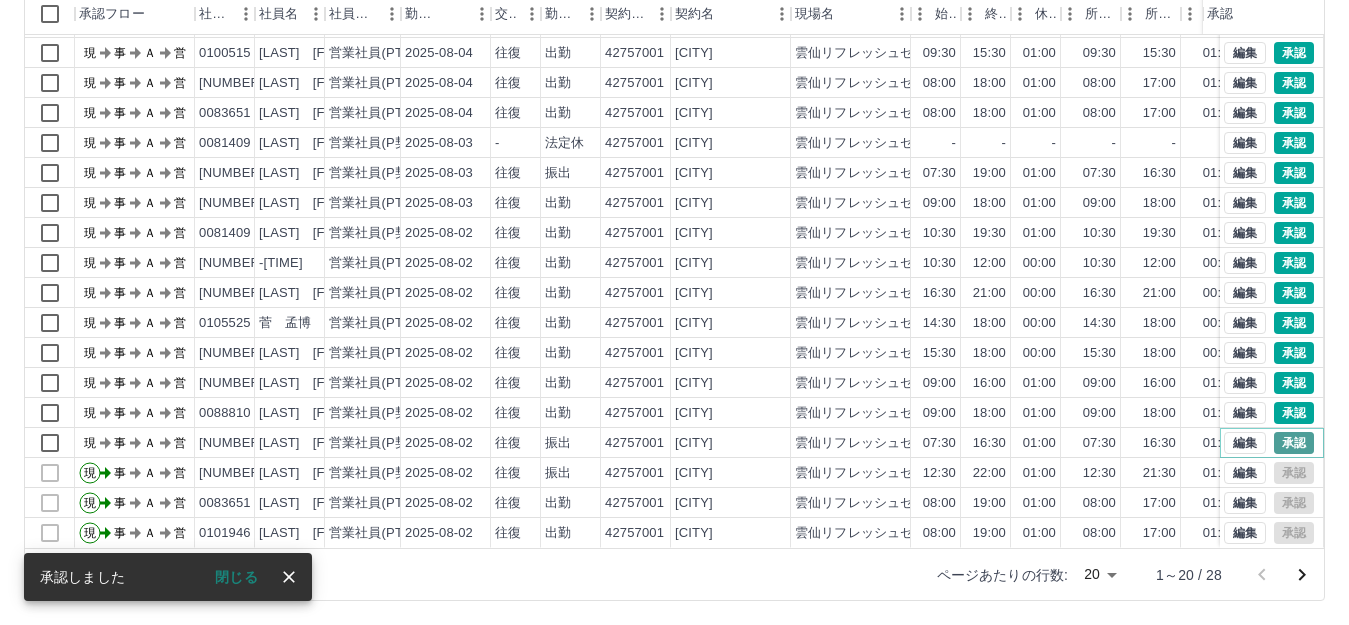 click on "承認" at bounding box center (1294, 443) 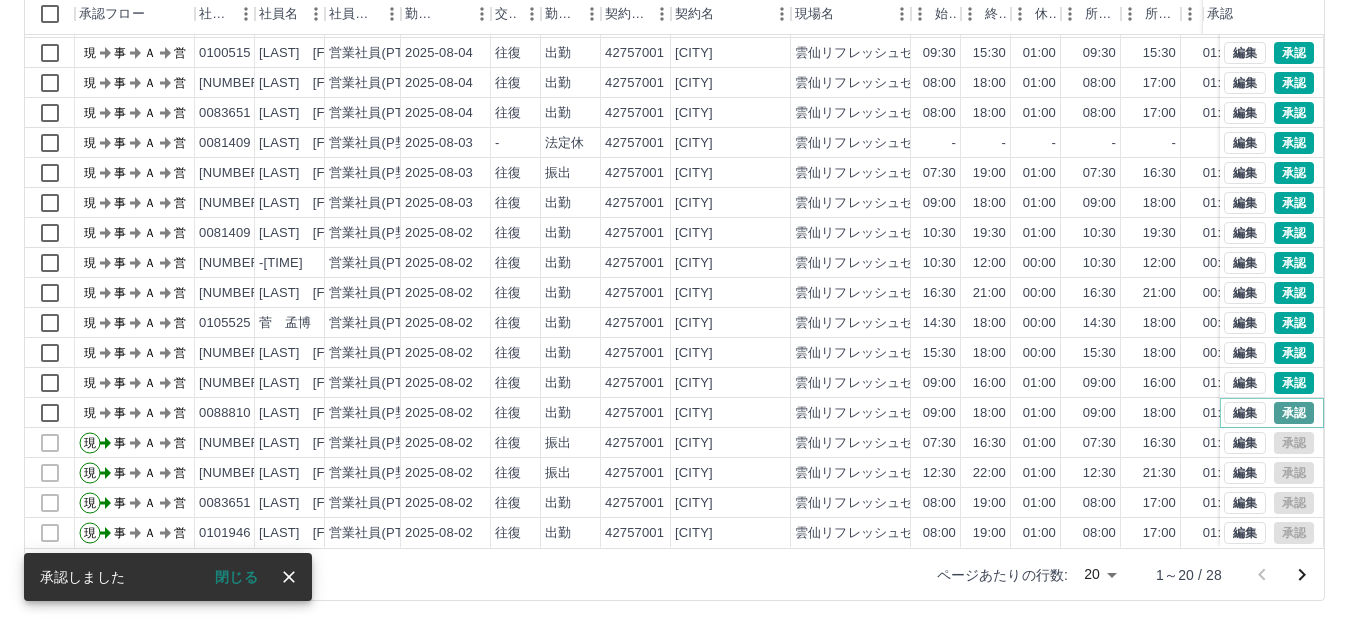 click on "承認" at bounding box center [1294, 413] 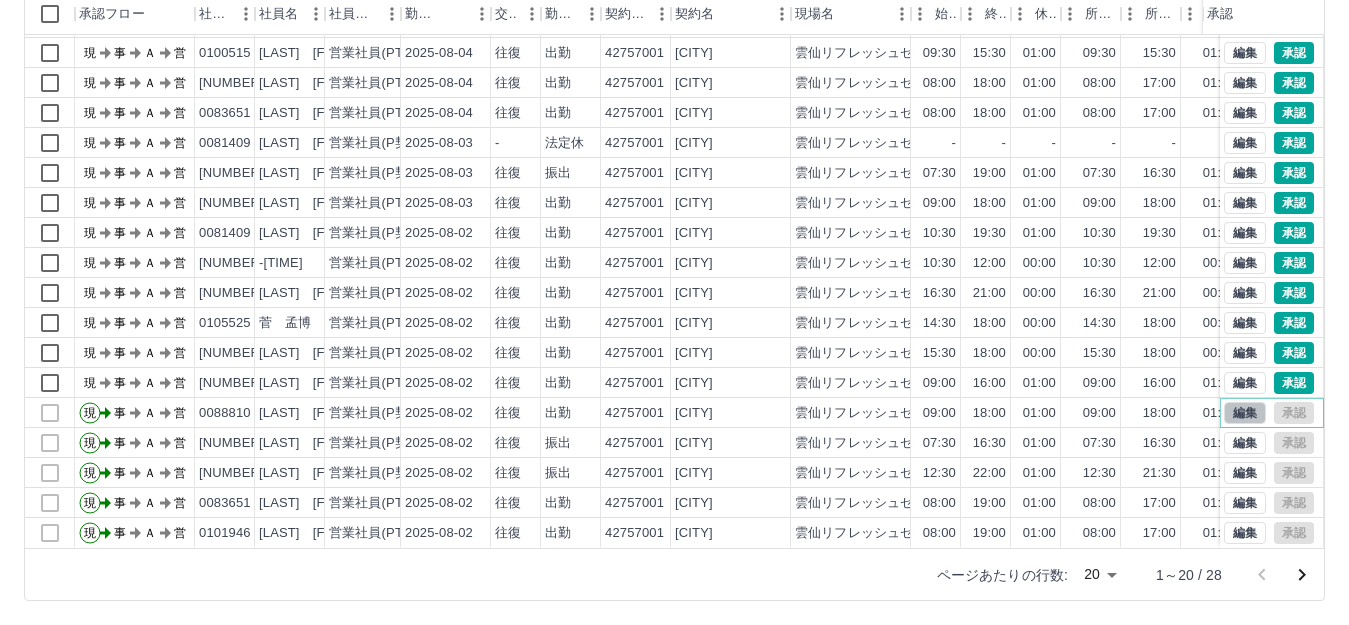 click on "編集" at bounding box center (1245, 413) 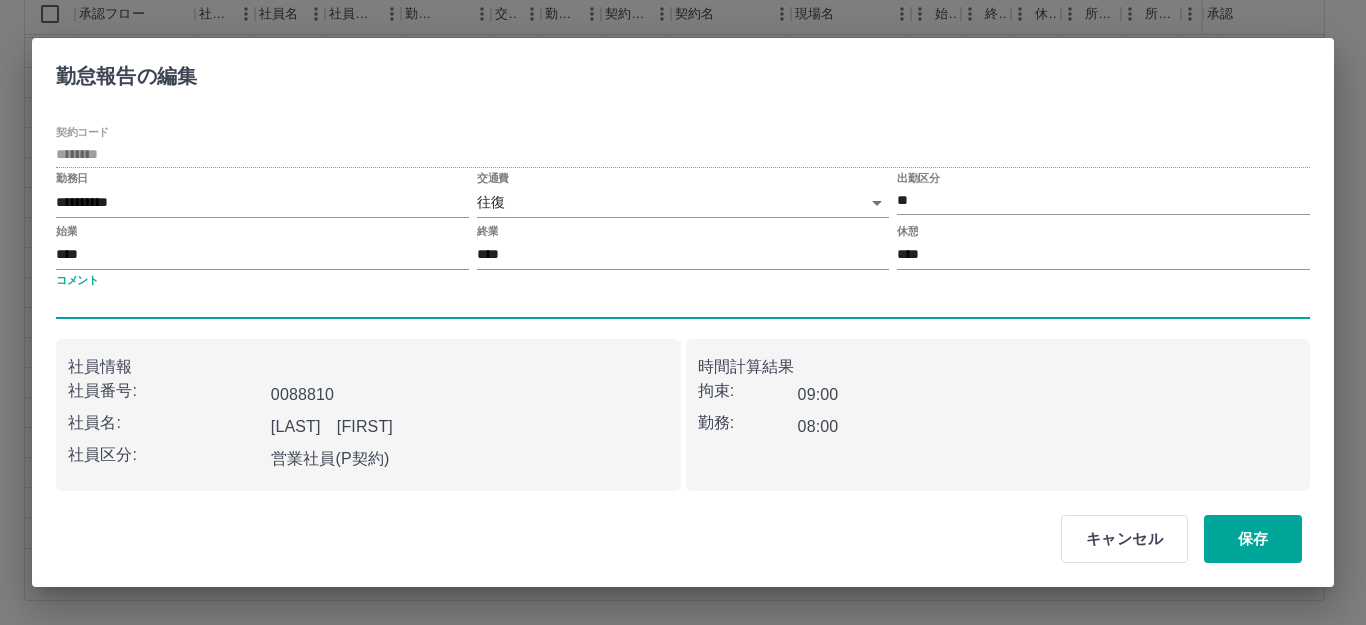 click on "コメント" at bounding box center [683, 304] 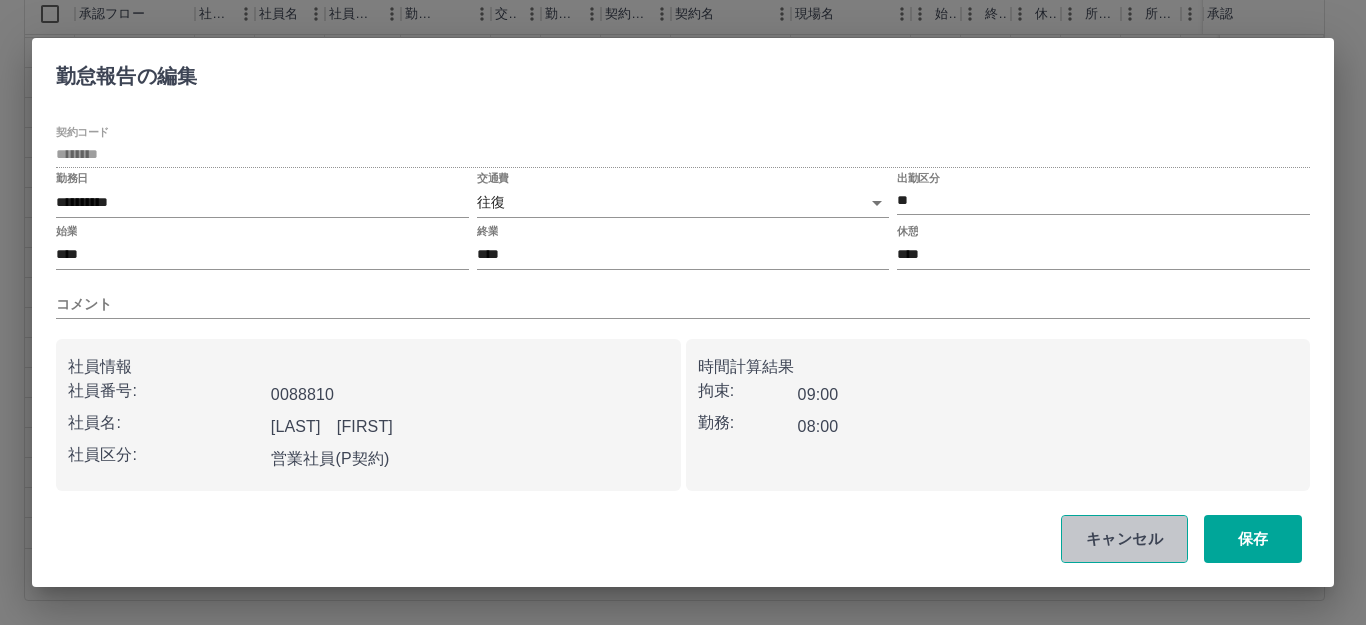 click on "キャンセル" at bounding box center (1124, 539) 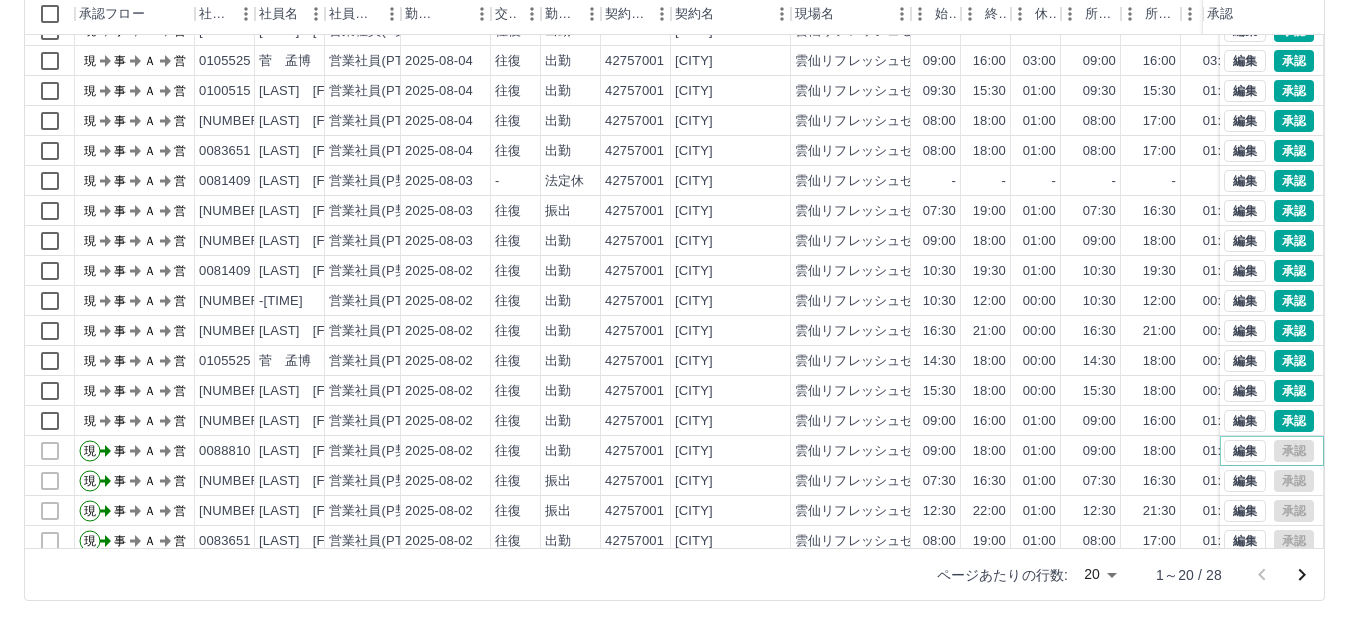 scroll, scrollTop: 0, scrollLeft: 0, axis: both 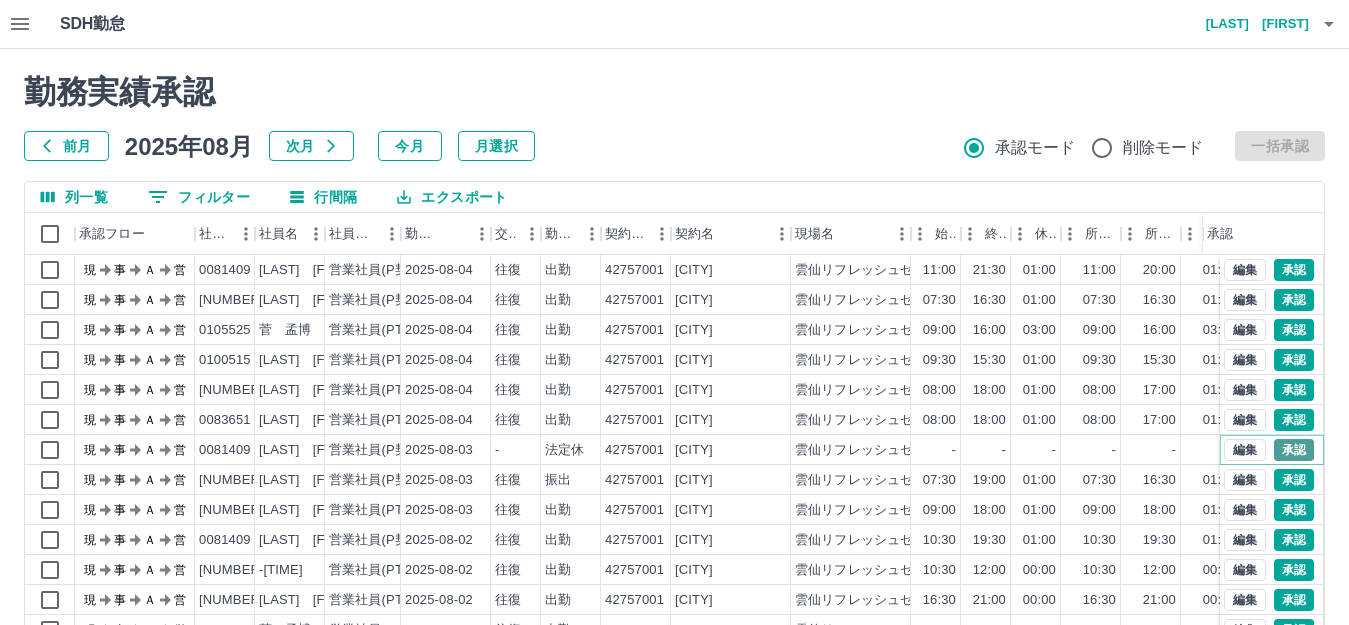 click on "承認" at bounding box center (1294, 450) 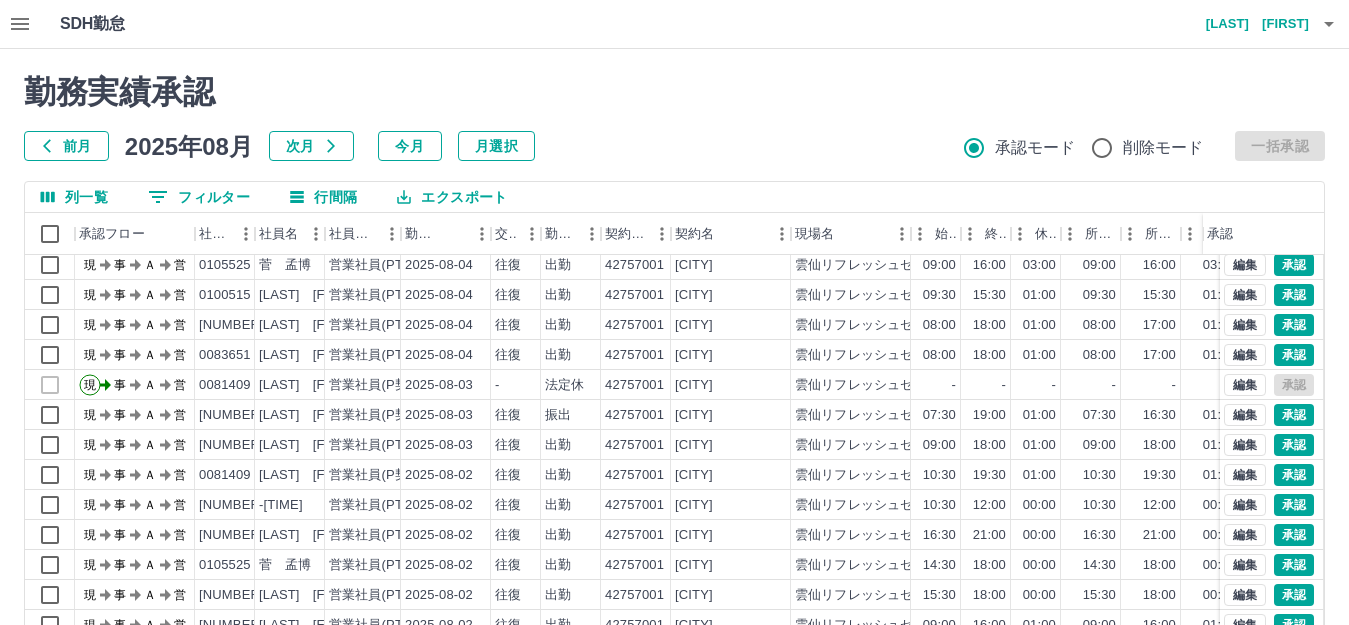 scroll, scrollTop: 104, scrollLeft: 0, axis: vertical 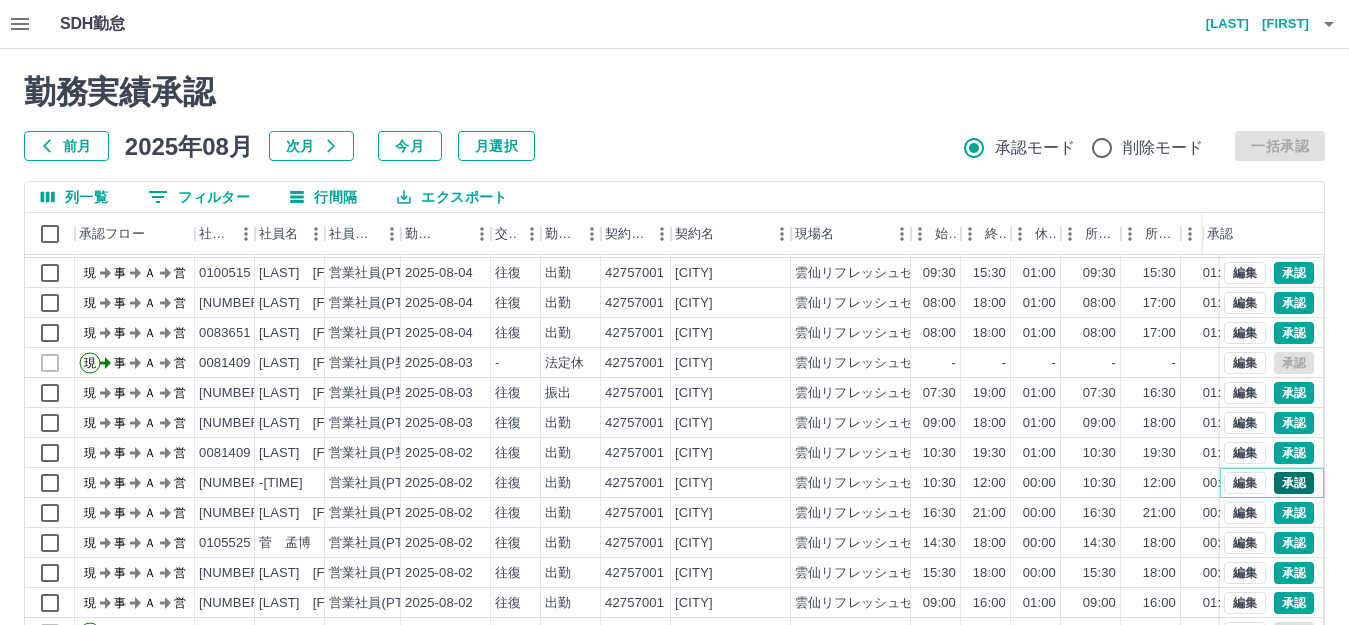 click on "承認" at bounding box center (1294, 483) 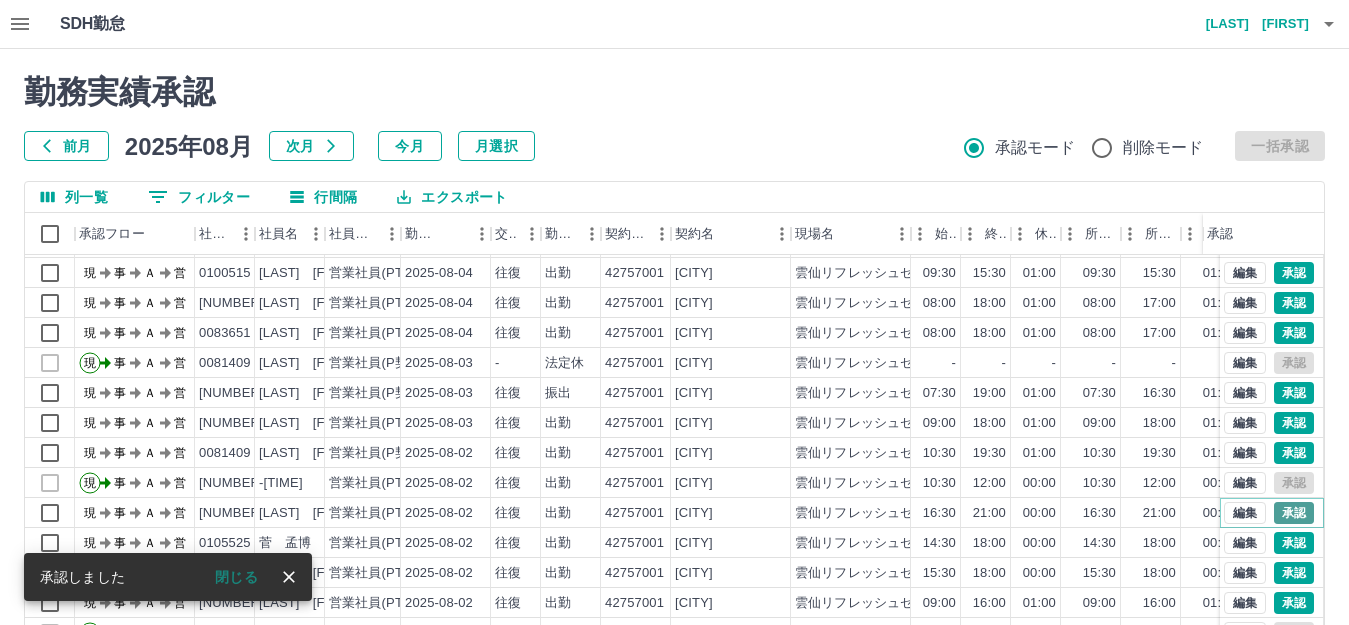 click on "承認" at bounding box center [1294, 513] 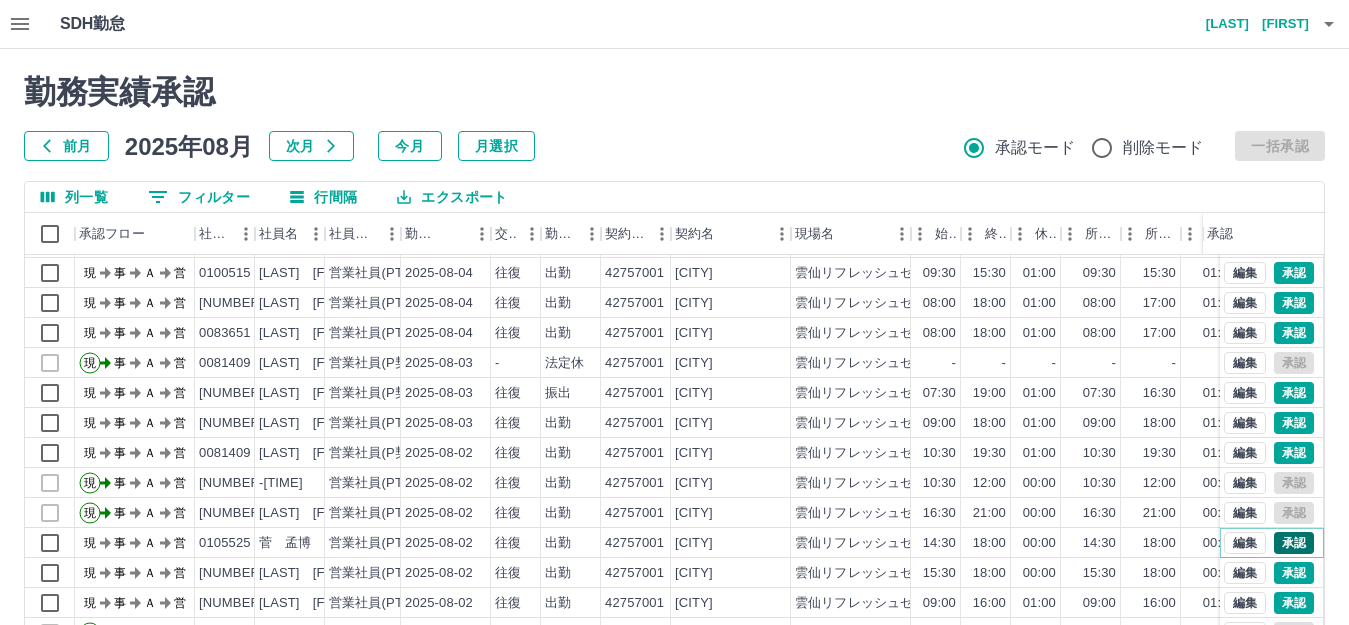click on "承認" at bounding box center (1294, 543) 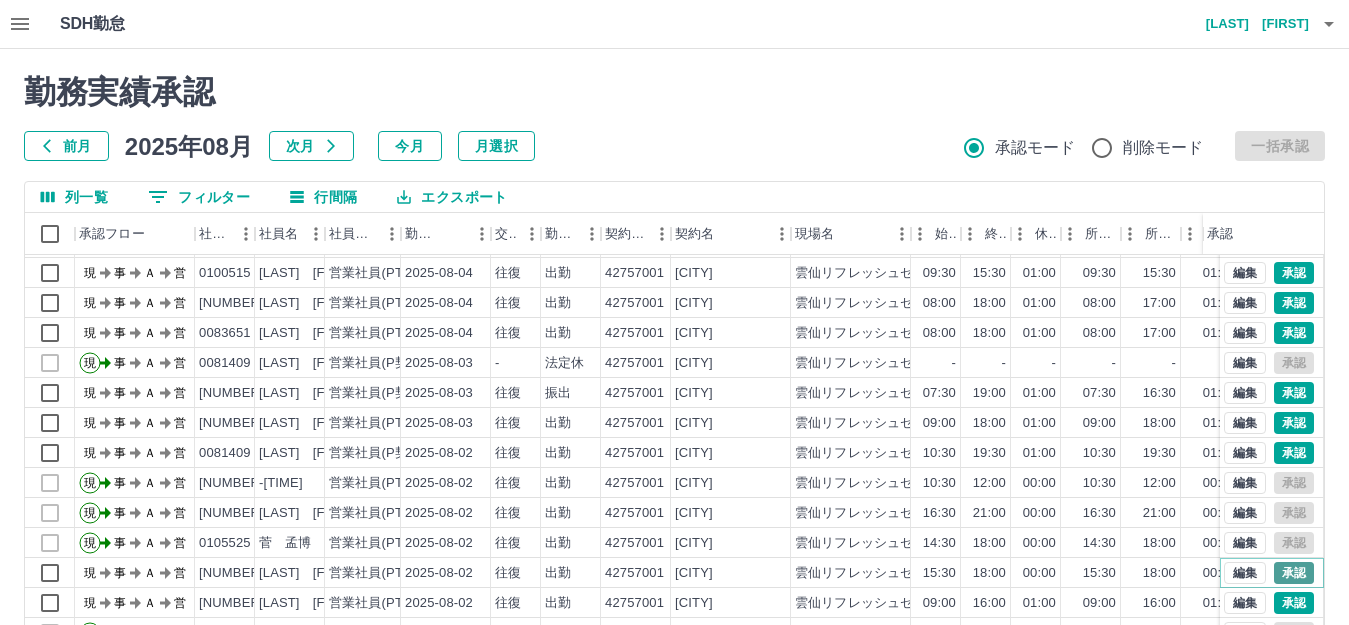 click on "承認" at bounding box center (1294, 573) 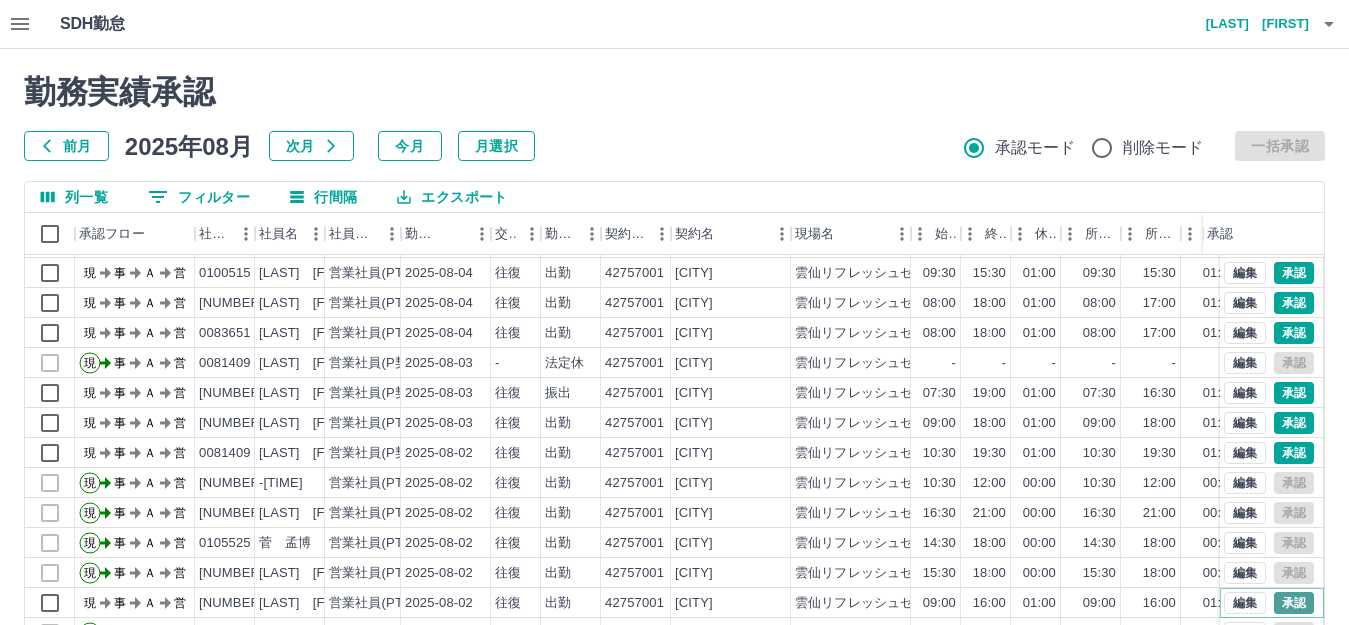 click on "承認" at bounding box center [1294, 603] 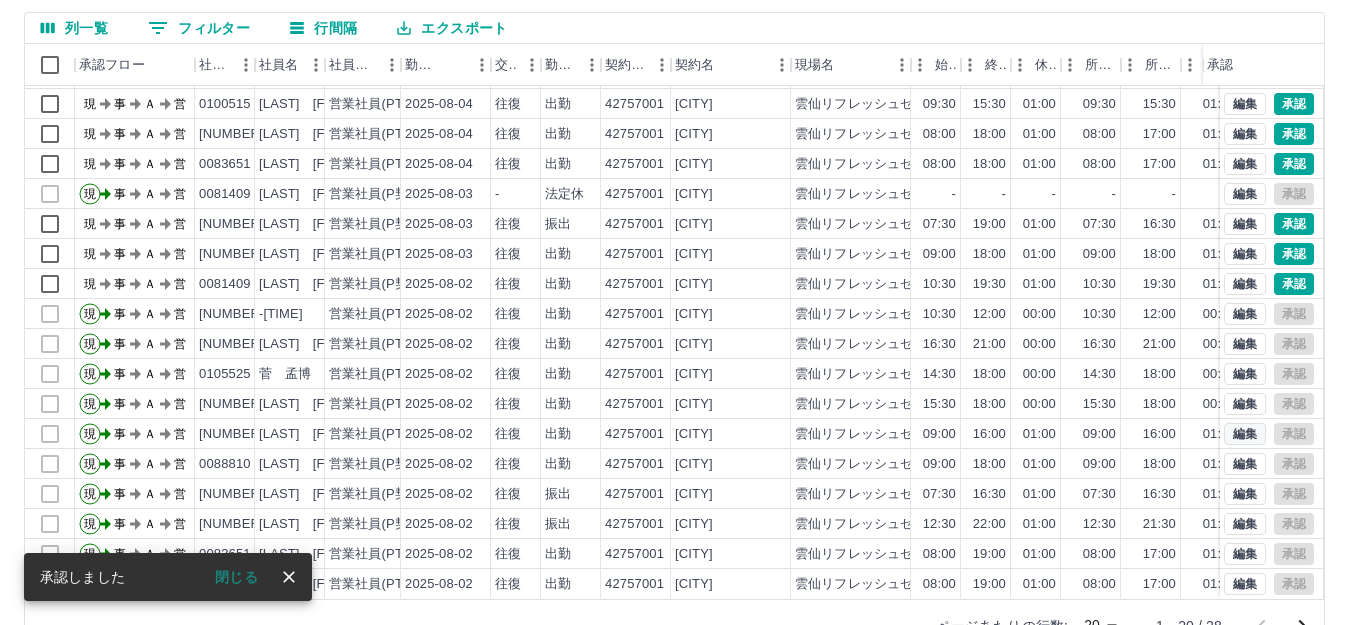 scroll, scrollTop: 220, scrollLeft: 0, axis: vertical 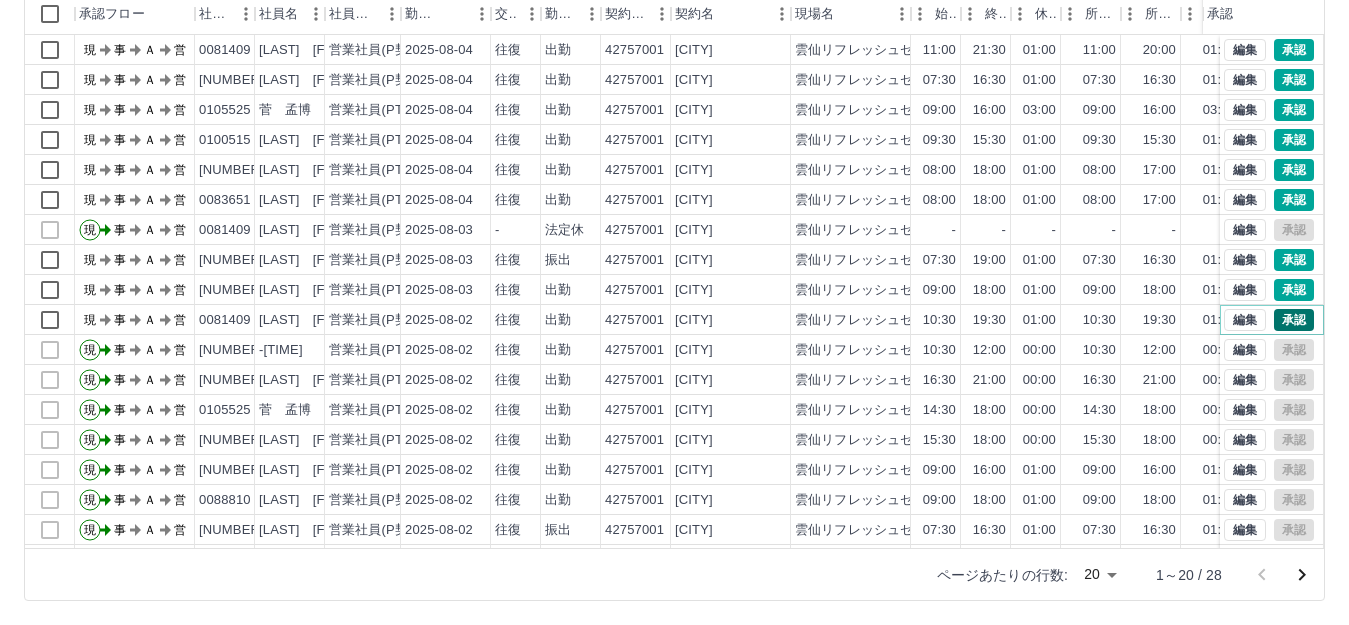 click on "承認" at bounding box center (1294, 320) 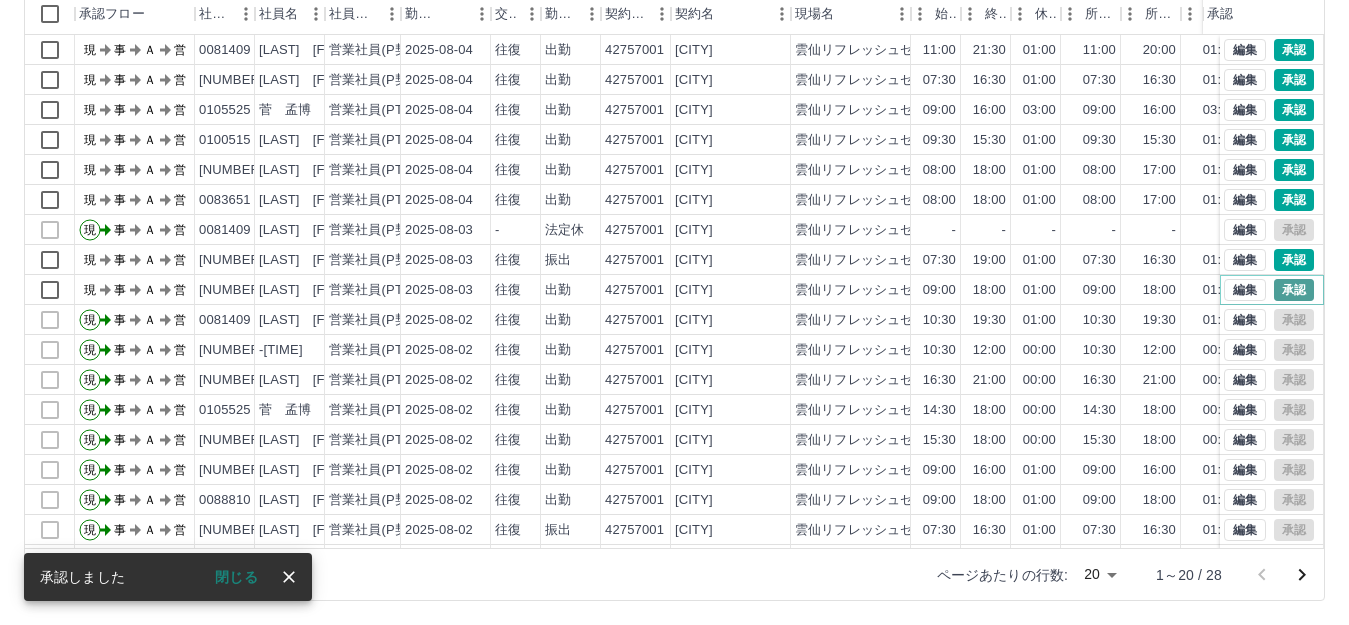 click on "承認" at bounding box center (1294, 290) 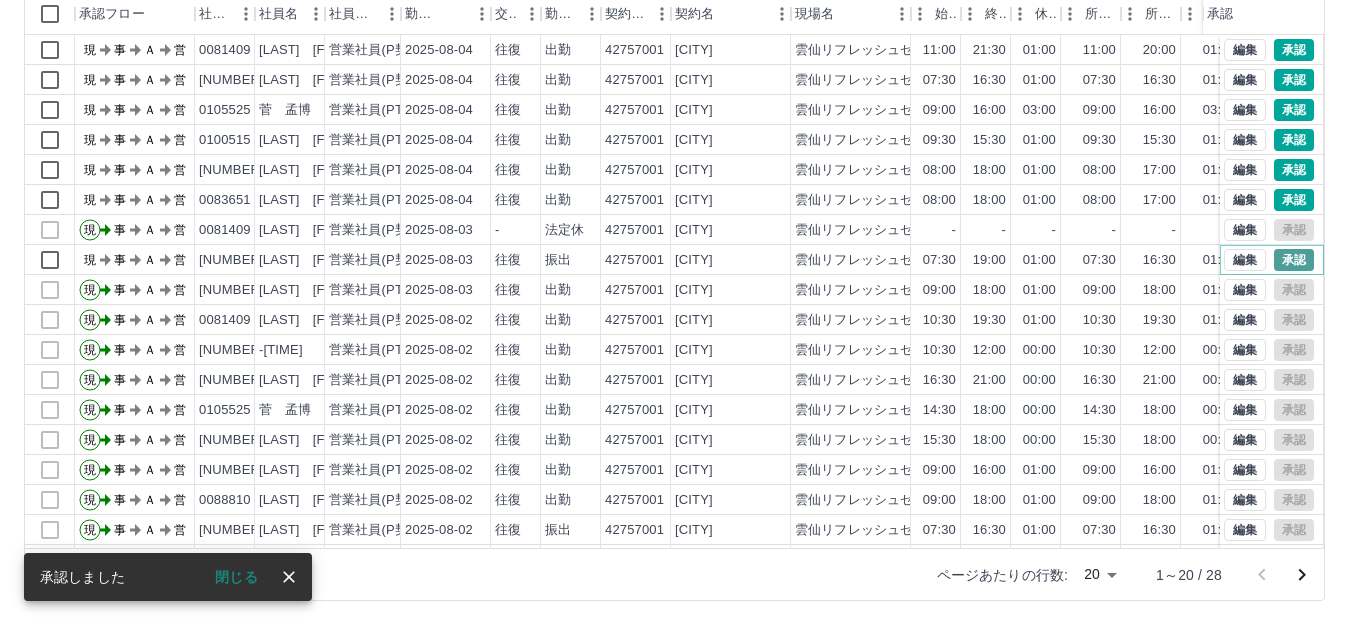 click on "承認" at bounding box center (1294, 260) 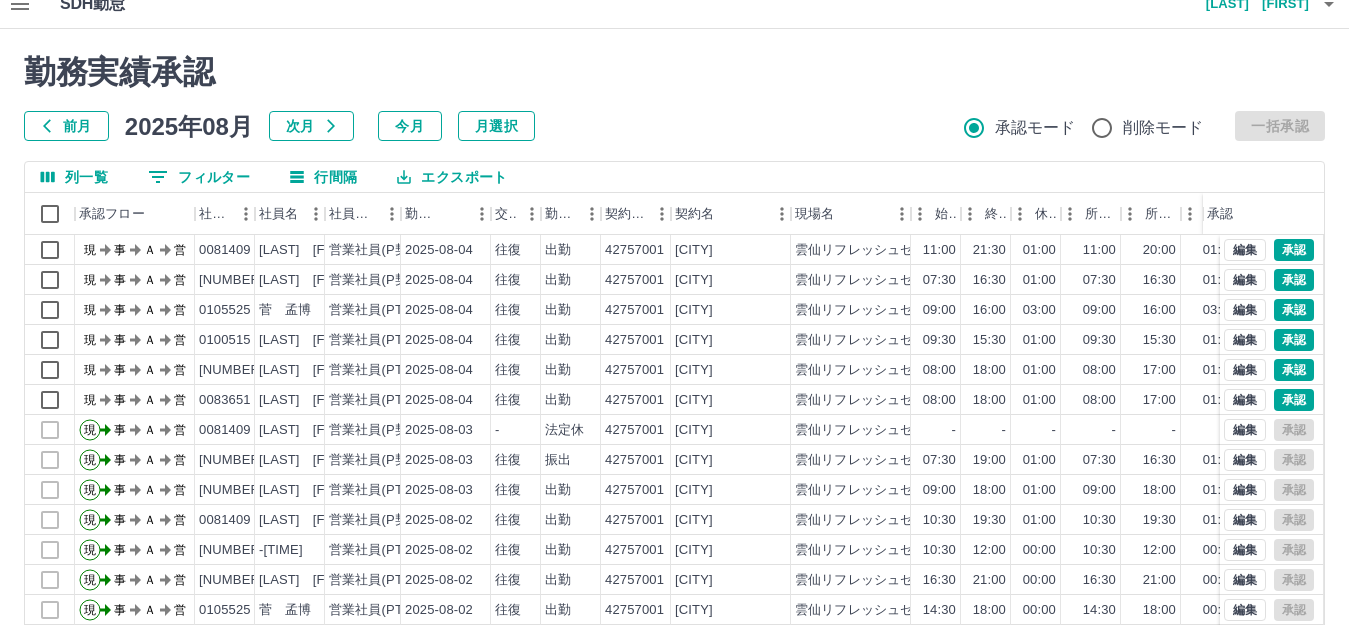 scroll, scrollTop: 0, scrollLeft: 0, axis: both 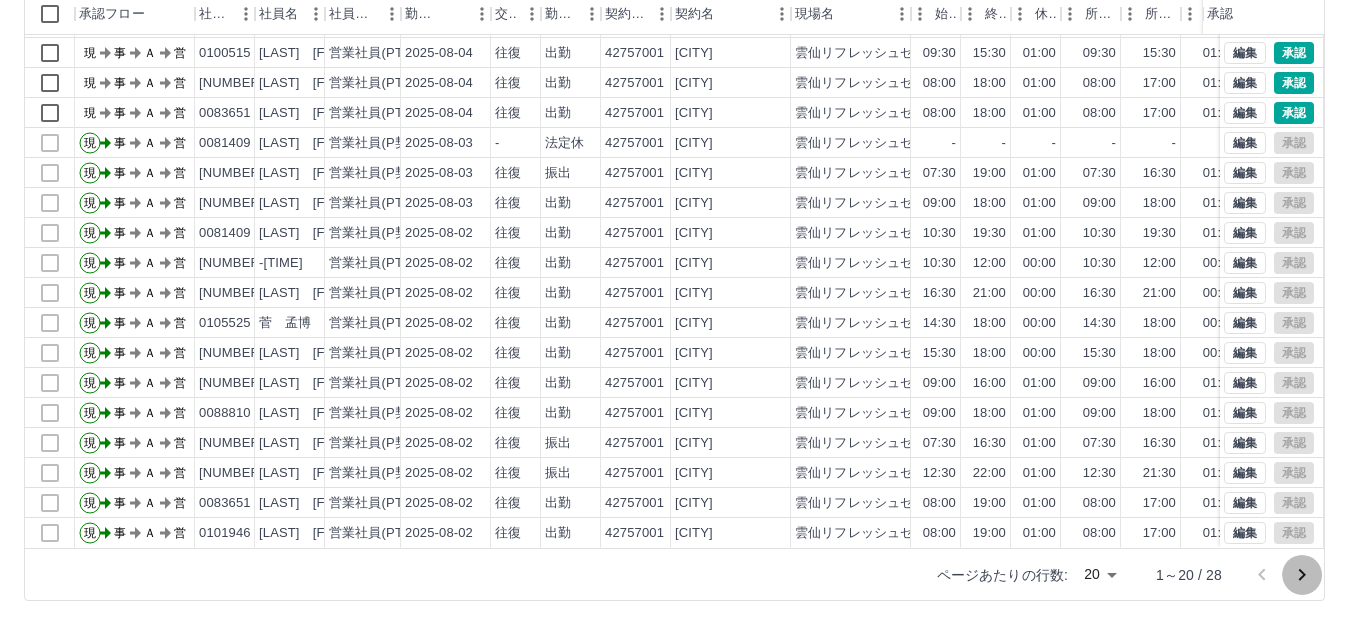 click 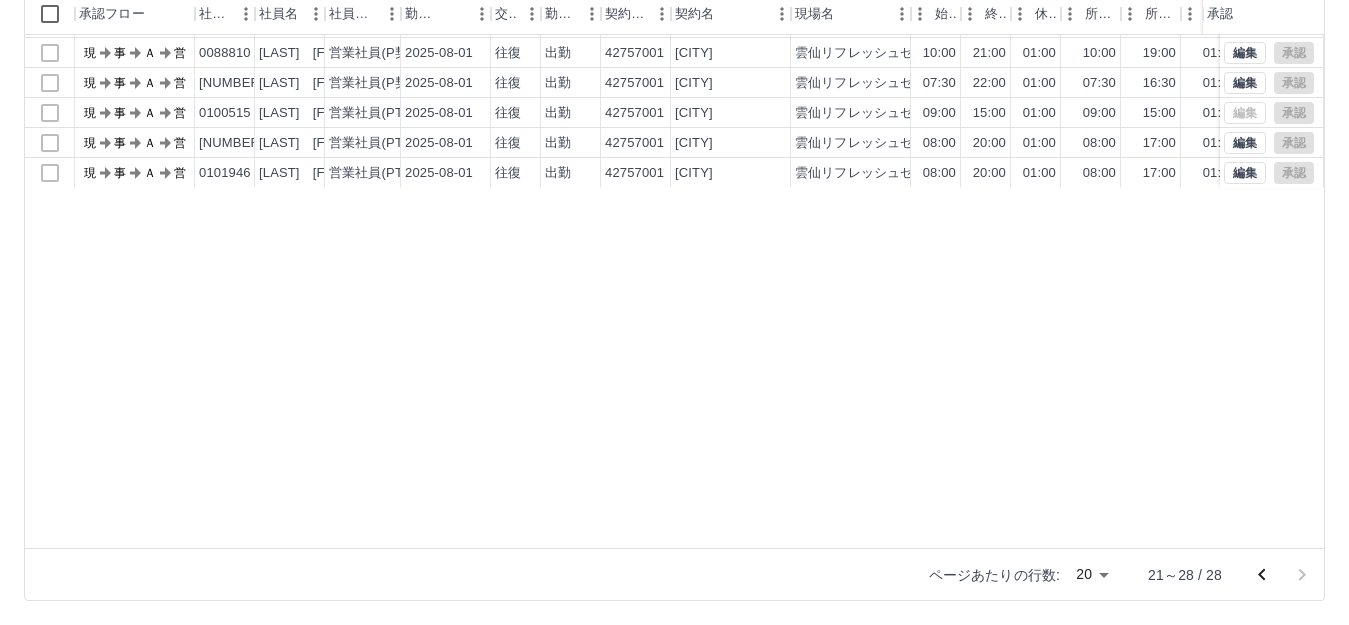 scroll, scrollTop: 0, scrollLeft: 0, axis: both 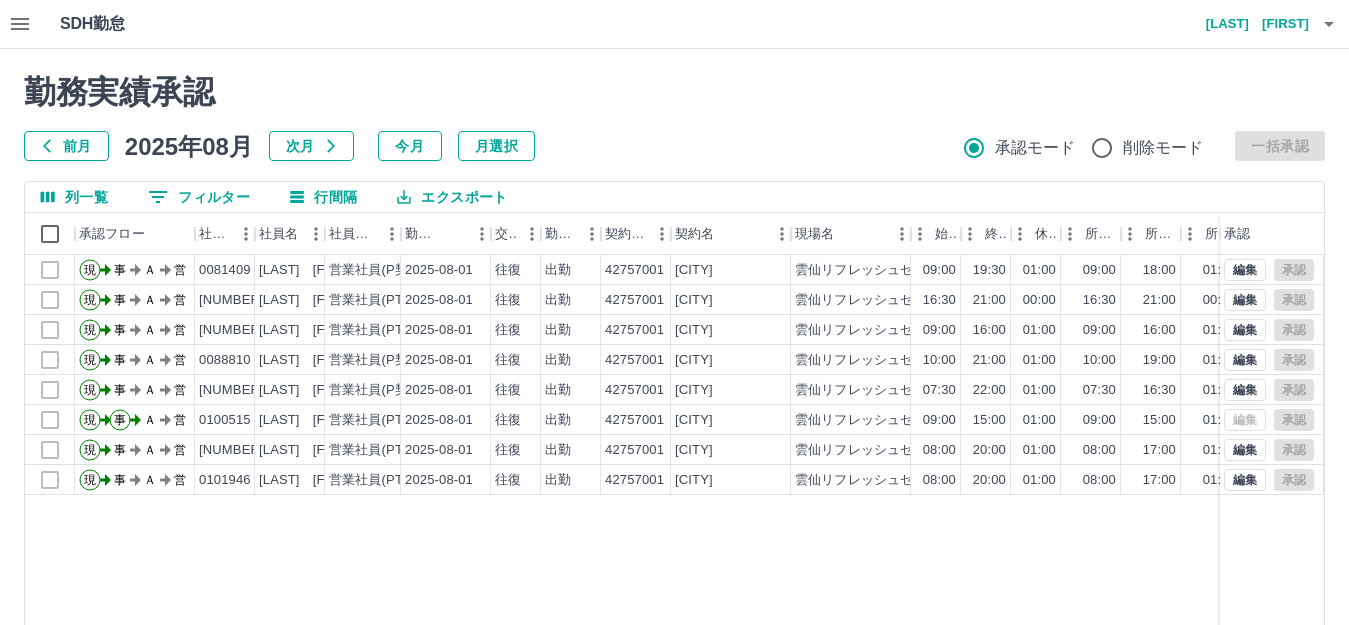 click 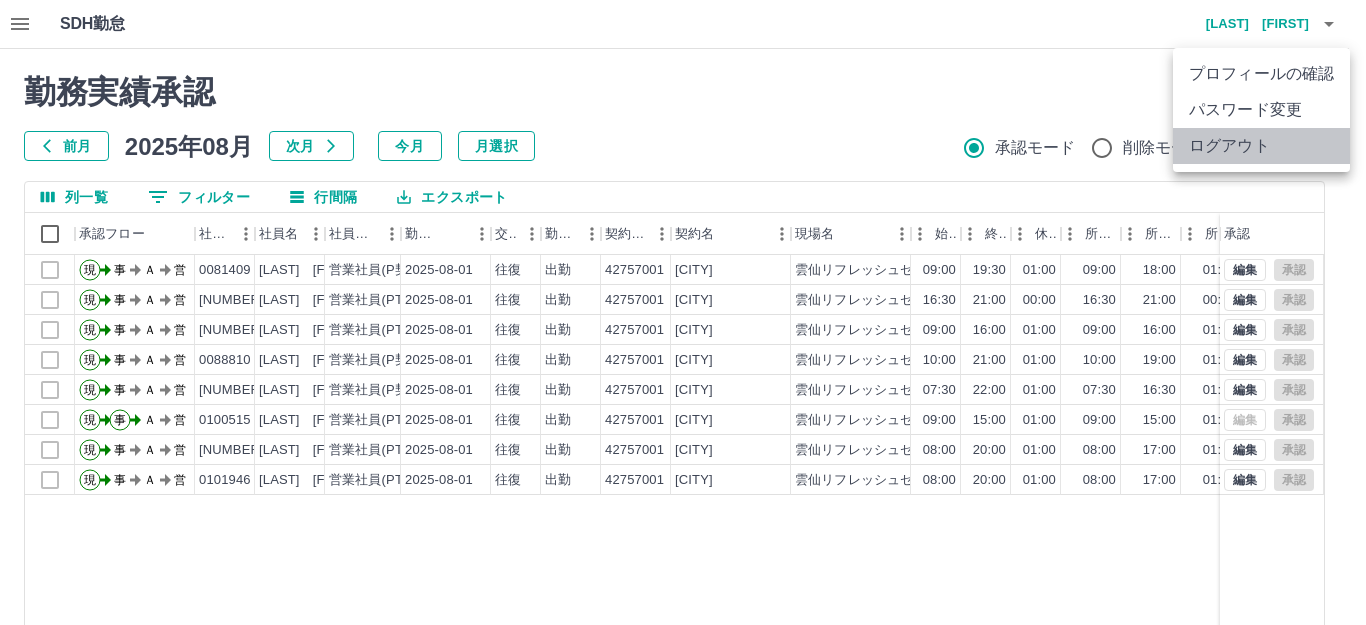 click on "ログアウト" at bounding box center [1261, 146] 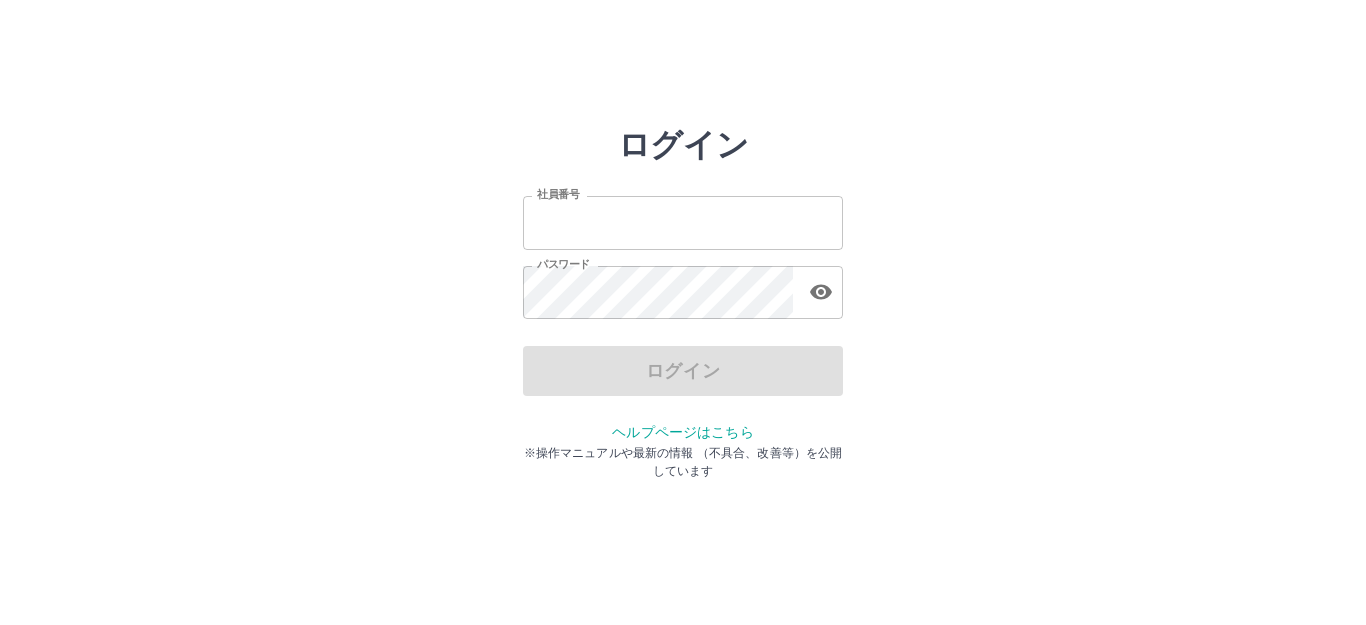 scroll, scrollTop: 0, scrollLeft: 0, axis: both 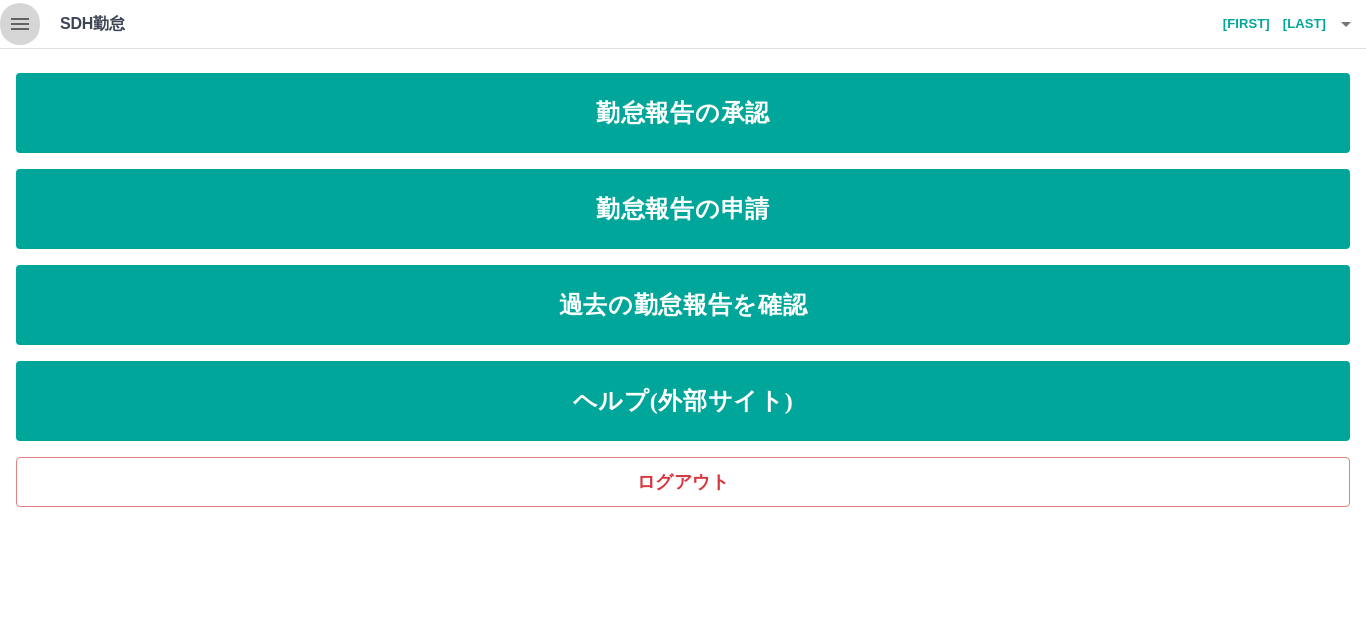 click 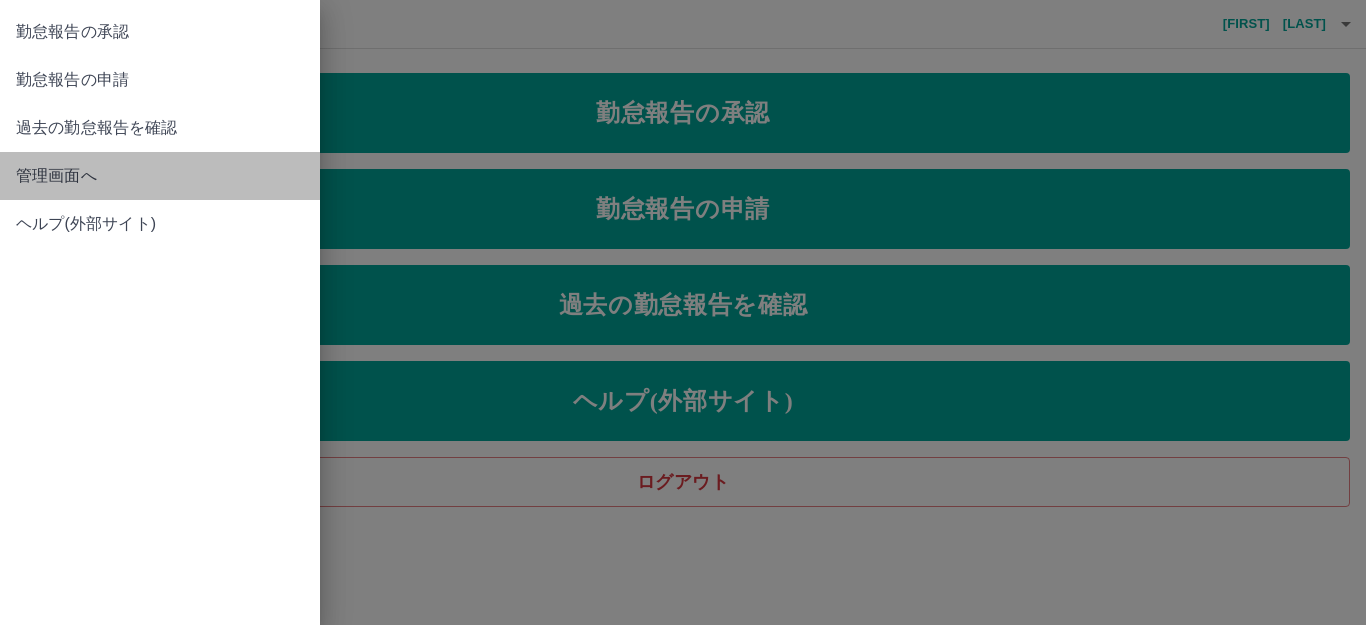 click on "管理画面へ" at bounding box center [160, 176] 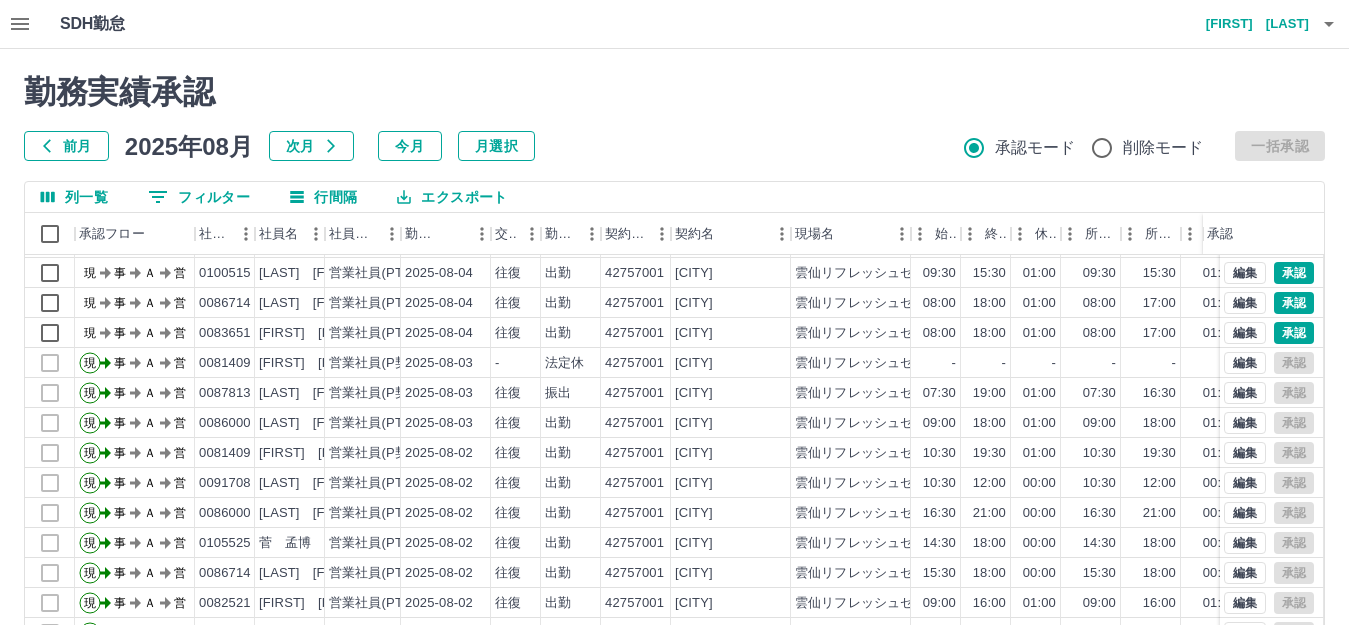 scroll, scrollTop: 104, scrollLeft: 0, axis: vertical 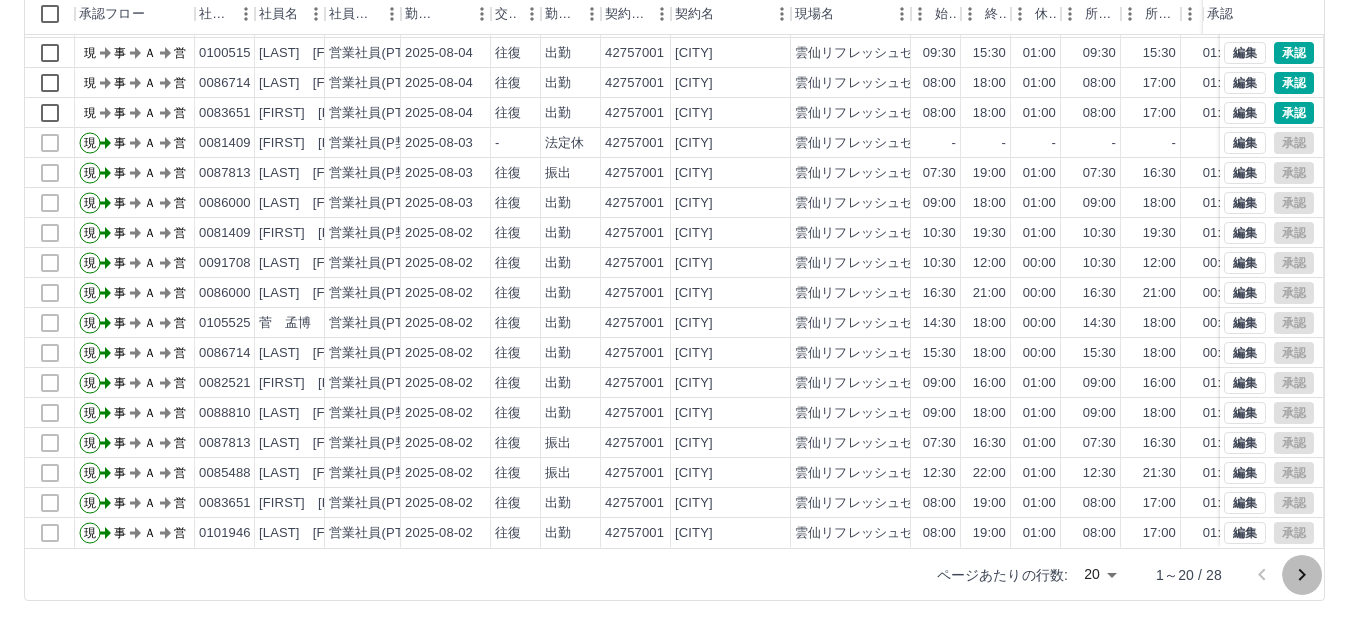 click 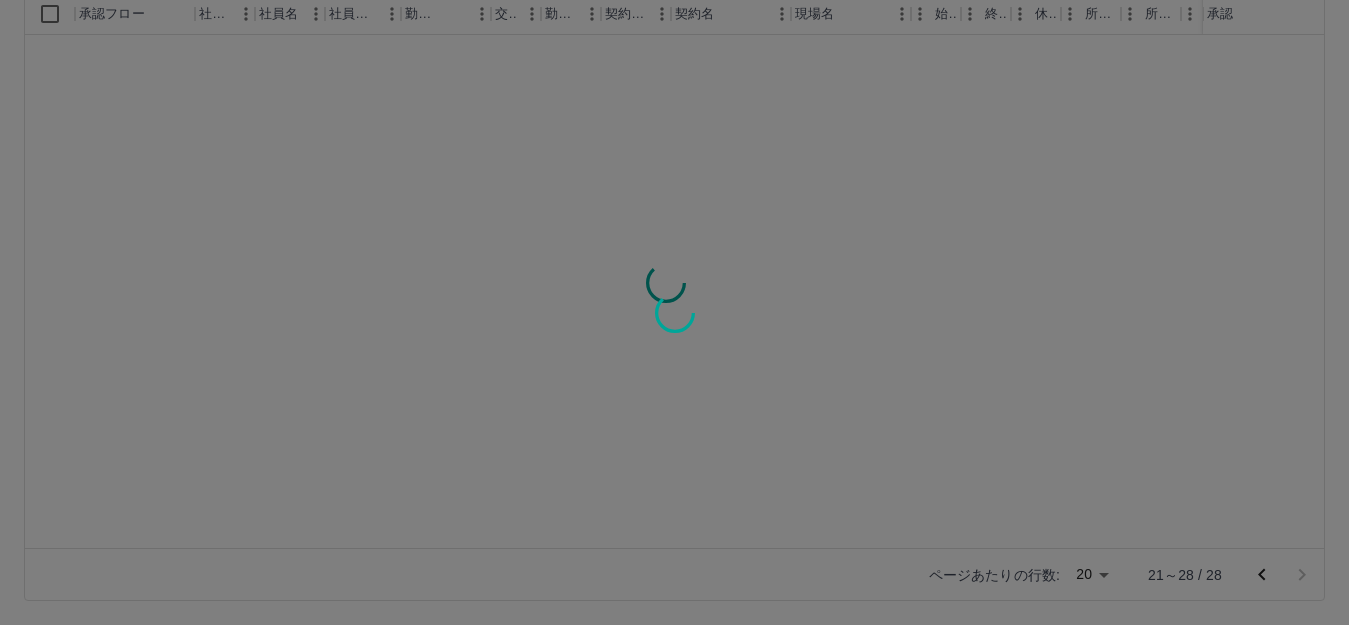 scroll, scrollTop: 0, scrollLeft: 0, axis: both 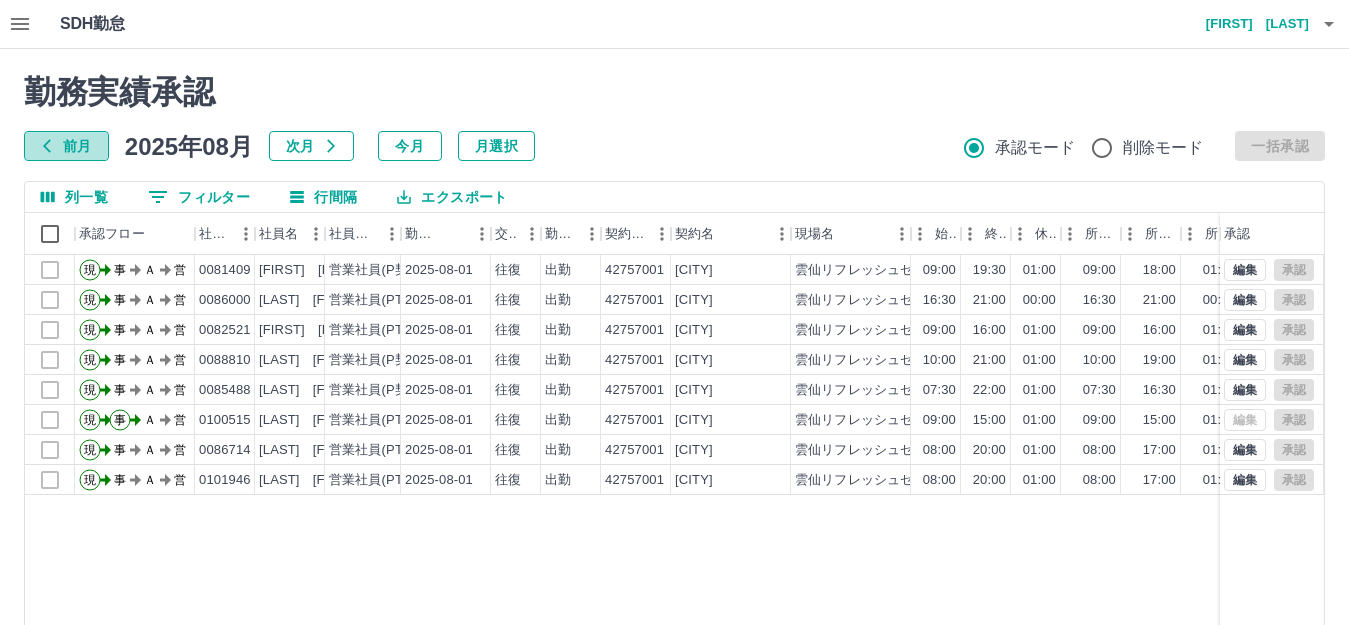 click on "前月" at bounding box center (66, 146) 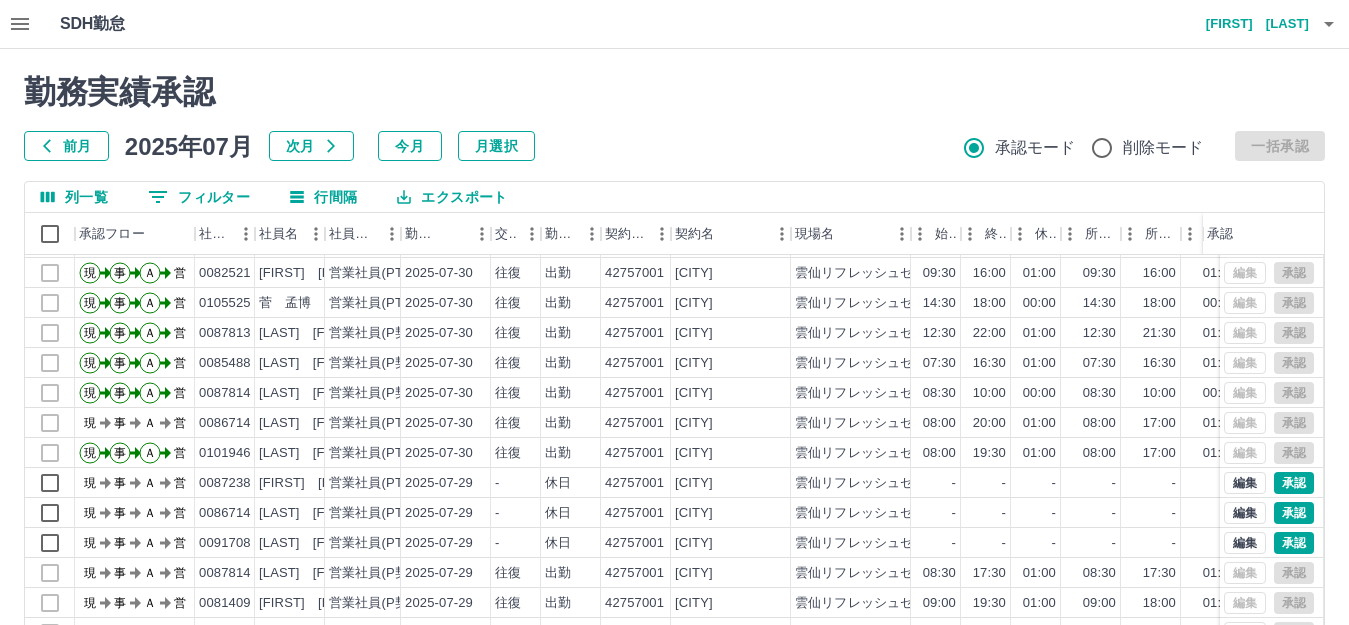 scroll, scrollTop: 104, scrollLeft: 0, axis: vertical 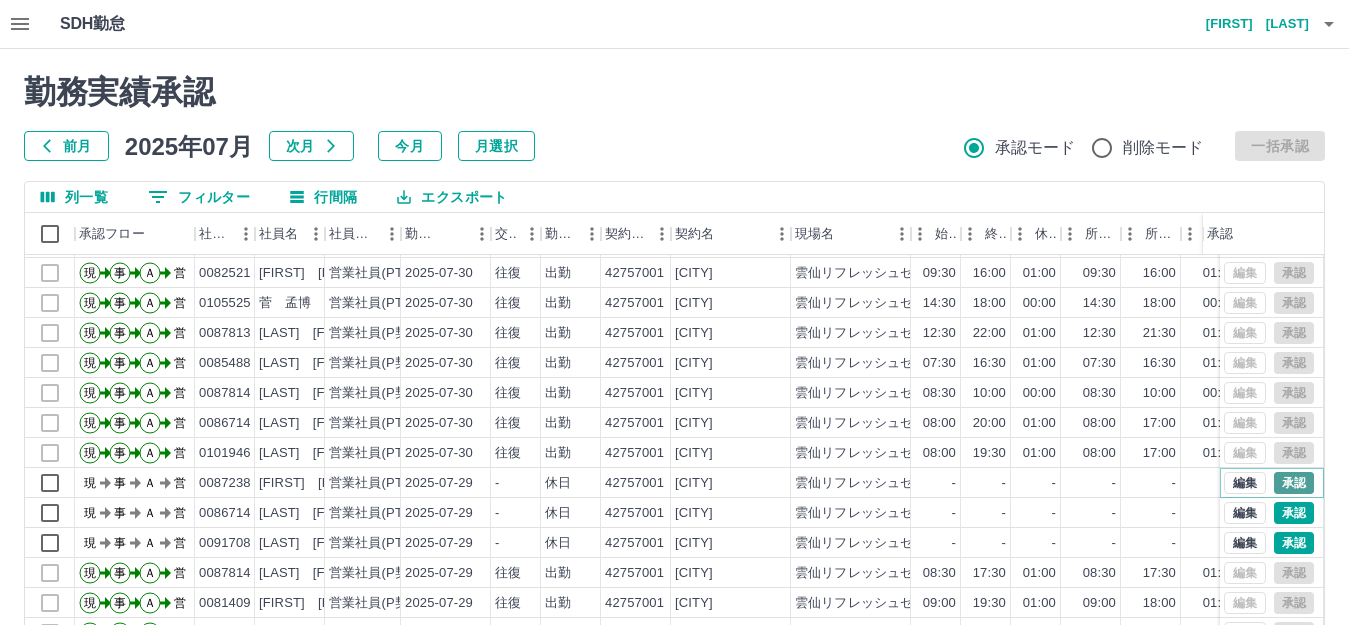 click on "承認" at bounding box center (1294, 483) 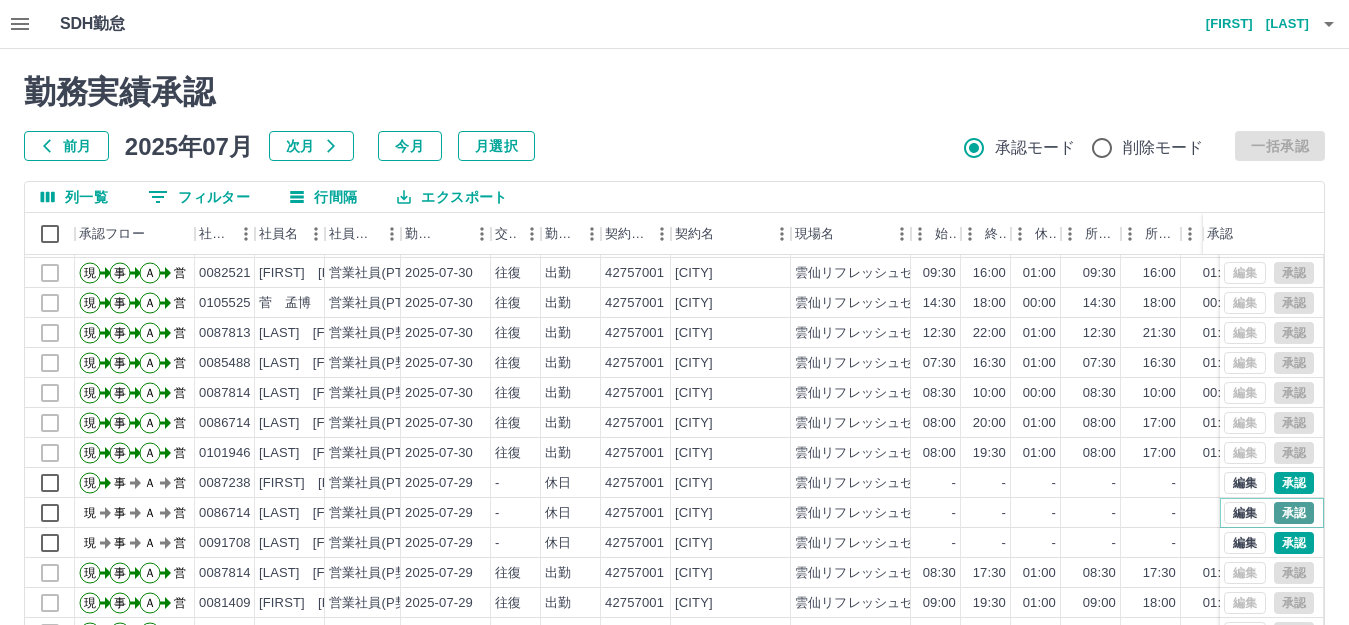 click on "承認" at bounding box center [1294, 513] 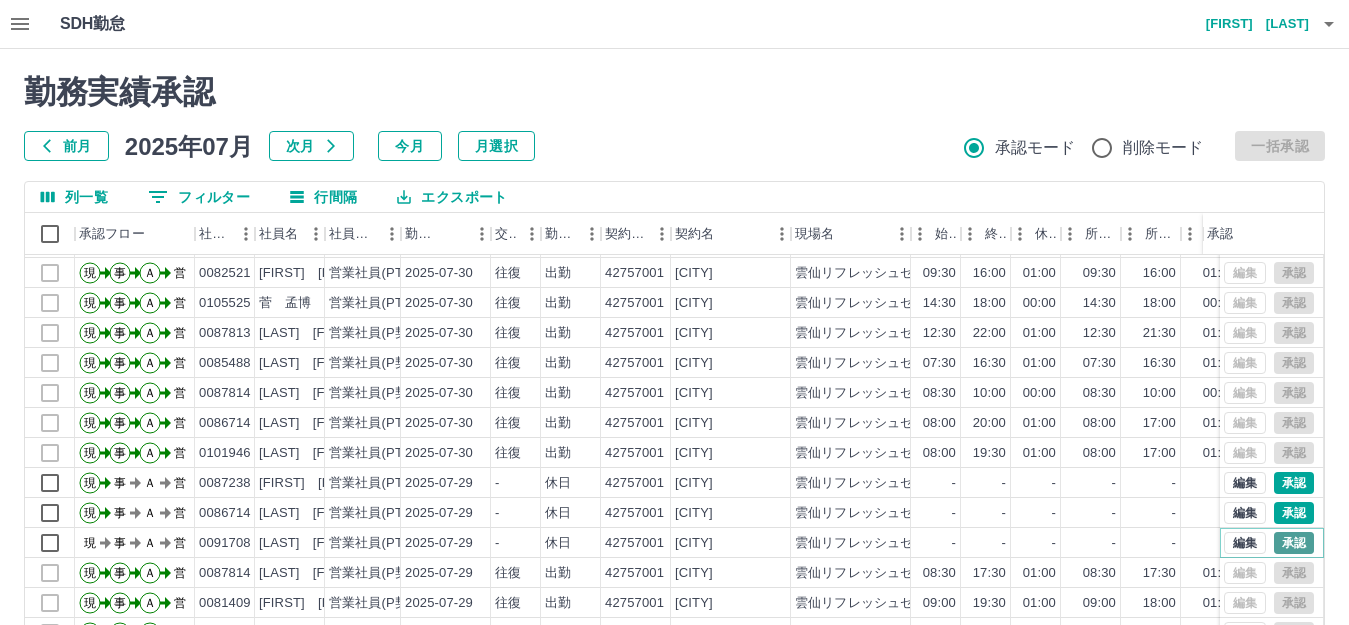 click on "承認" at bounding box center [1294, 543] 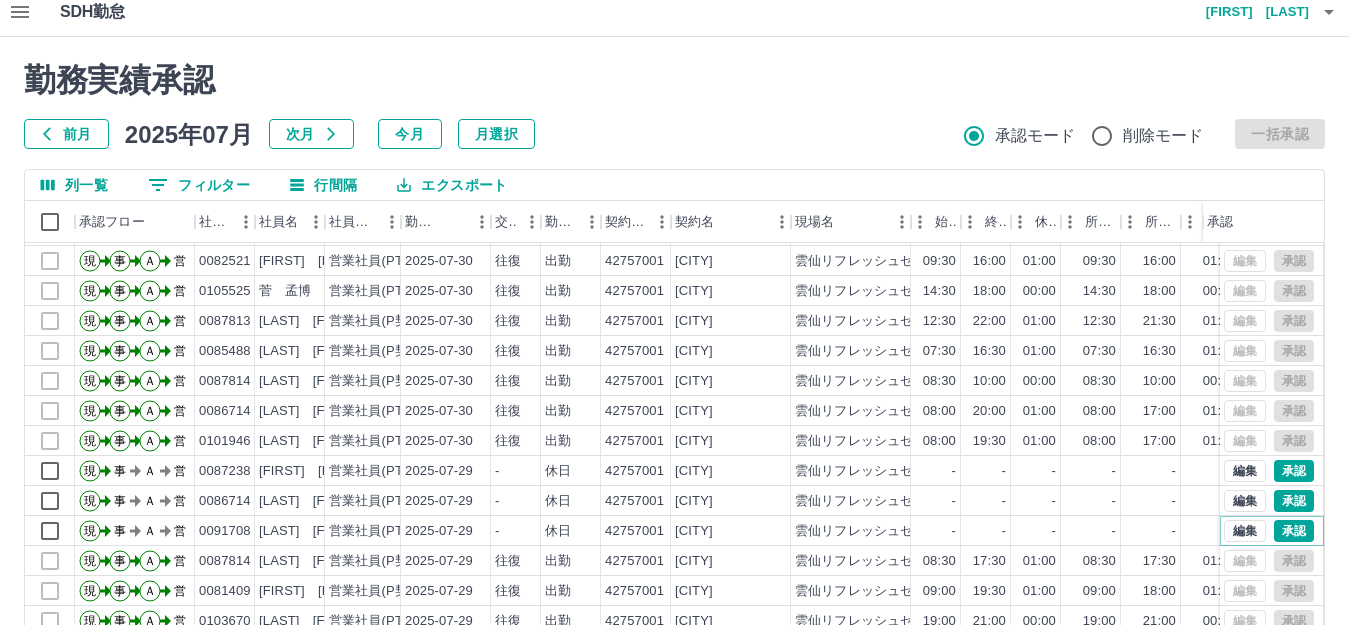 scroll, scrollTop: 220, scrollLeft: 0, axis: vertical 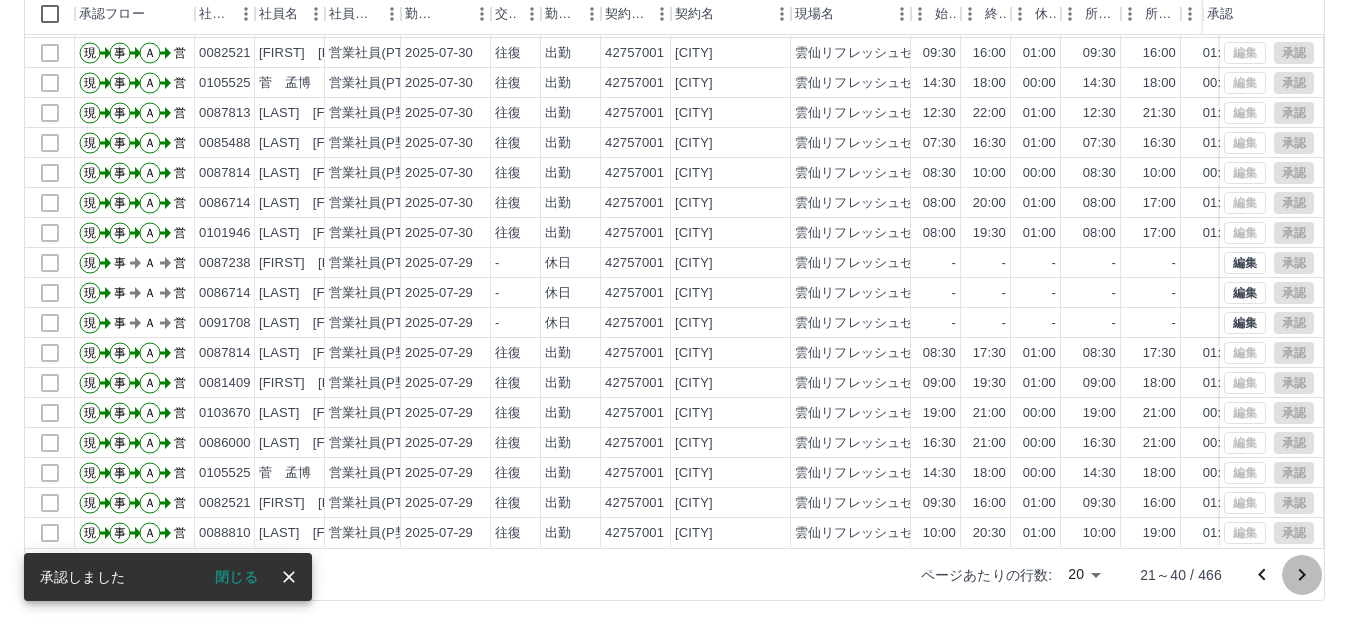 click 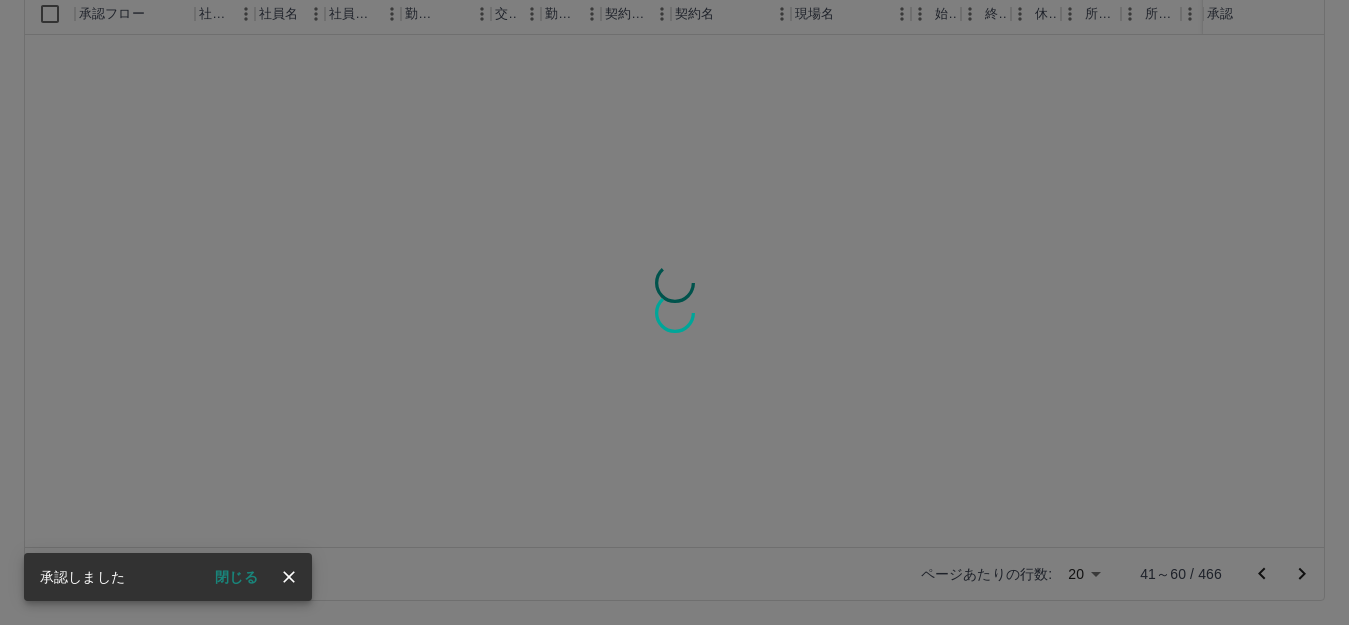 scroll, scrollTop: 0, scrollLeft: 0, axis: both 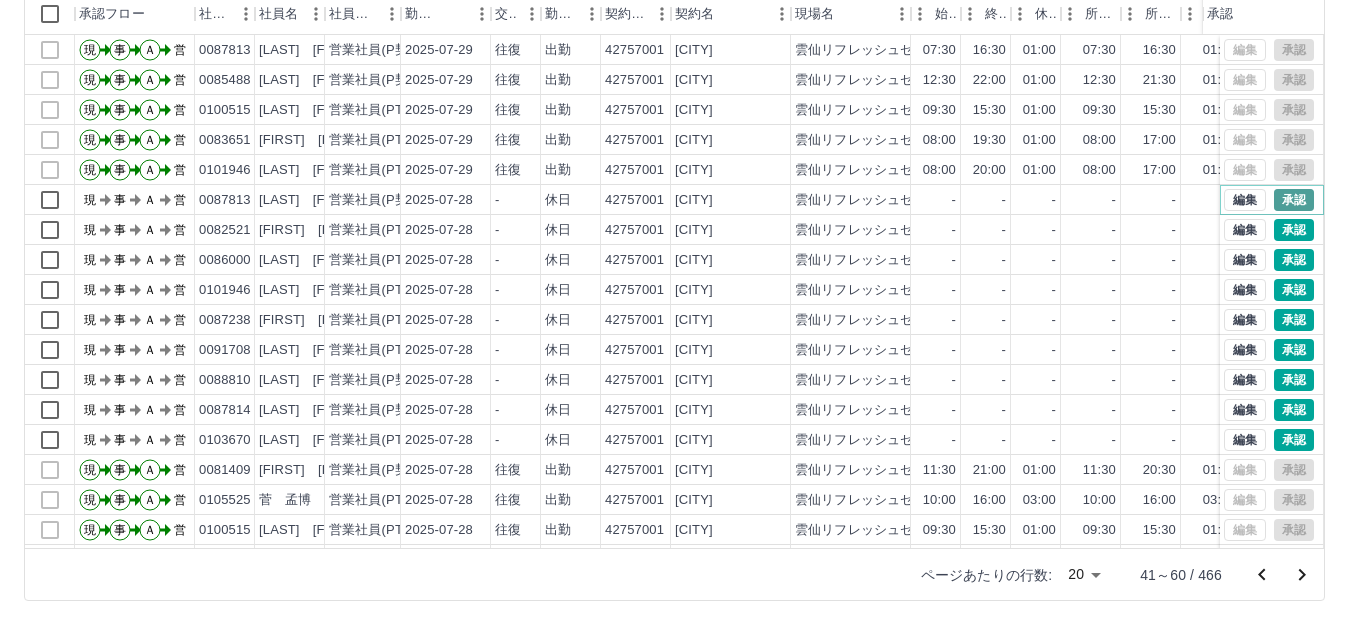 click on "承認" at bounding box center (1294, 200) 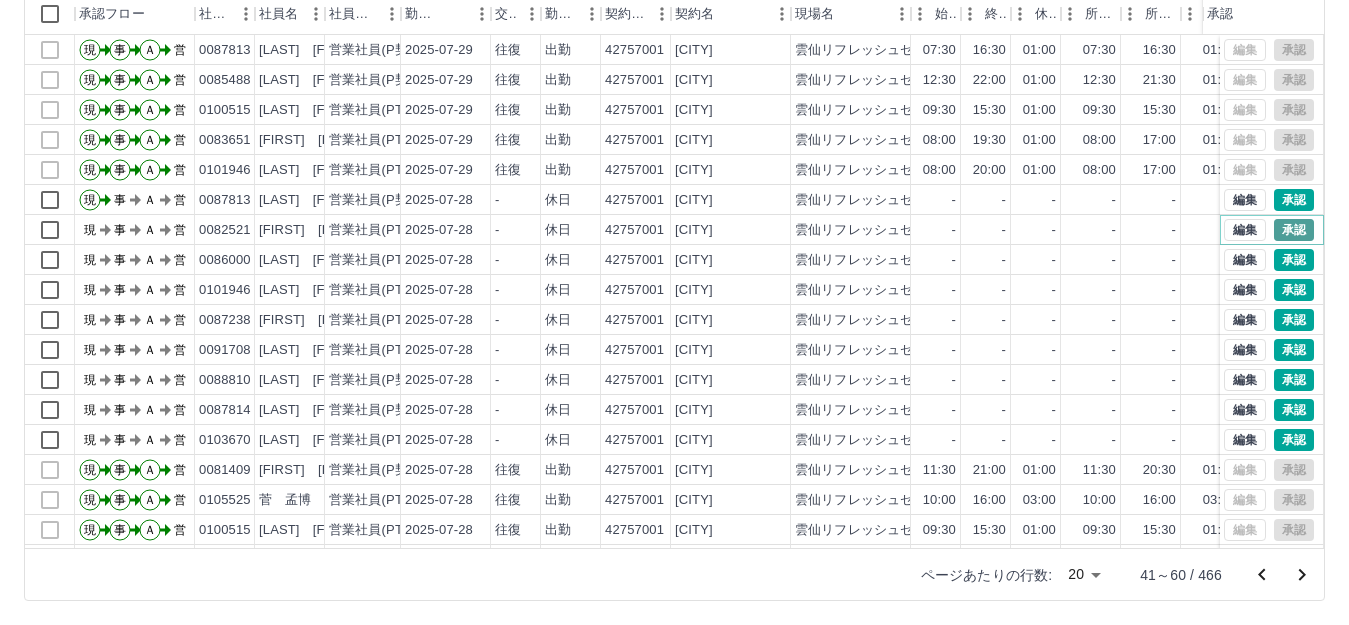 click on "承認" at bounding box center [1294, 230] 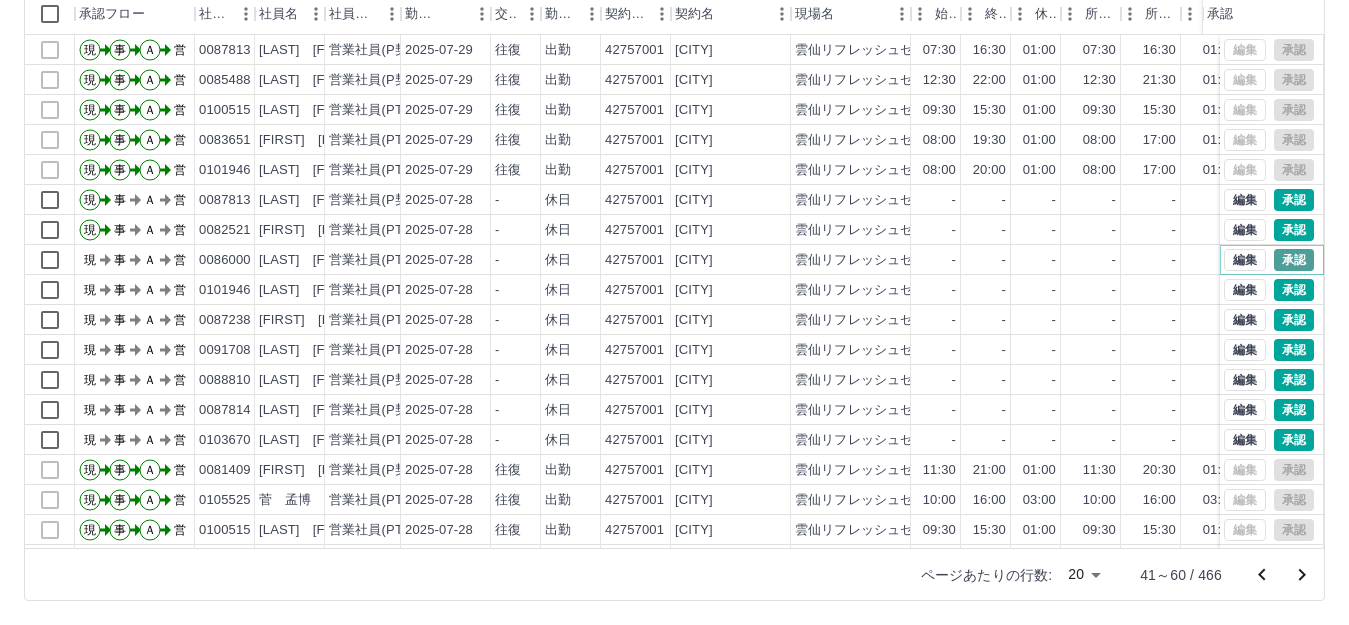 click on "承認" at bounding box center [1294, 260] 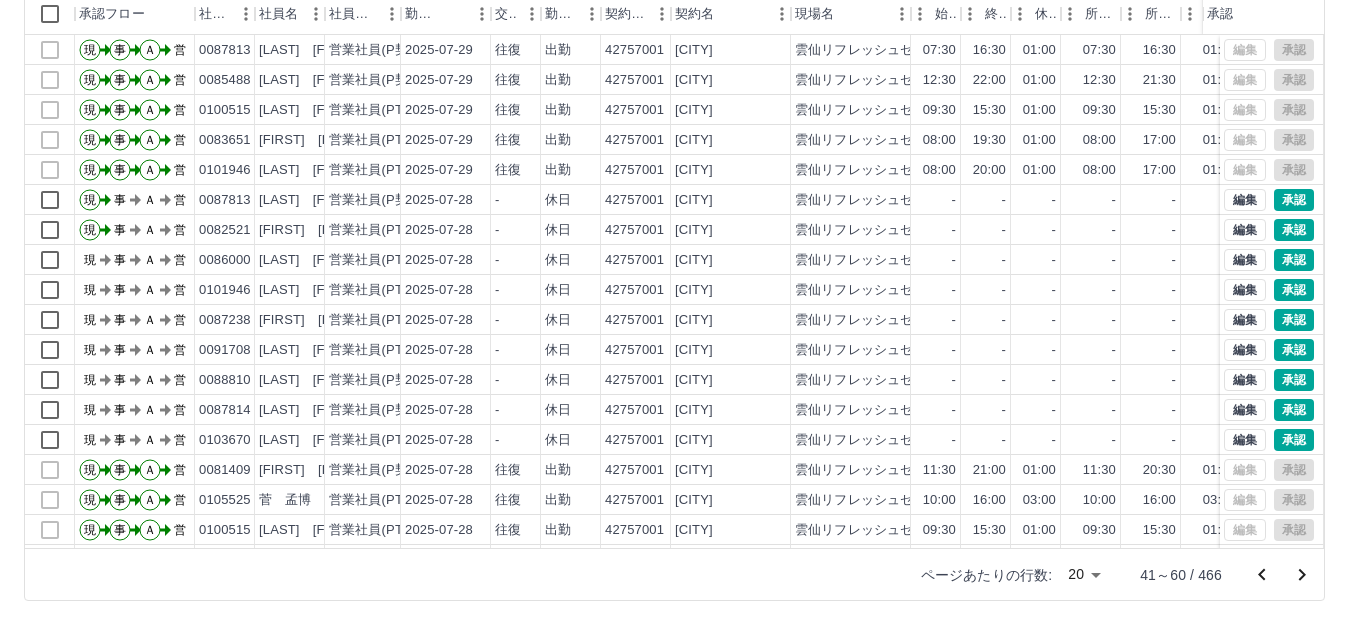 click at bounding box center [674, 312] 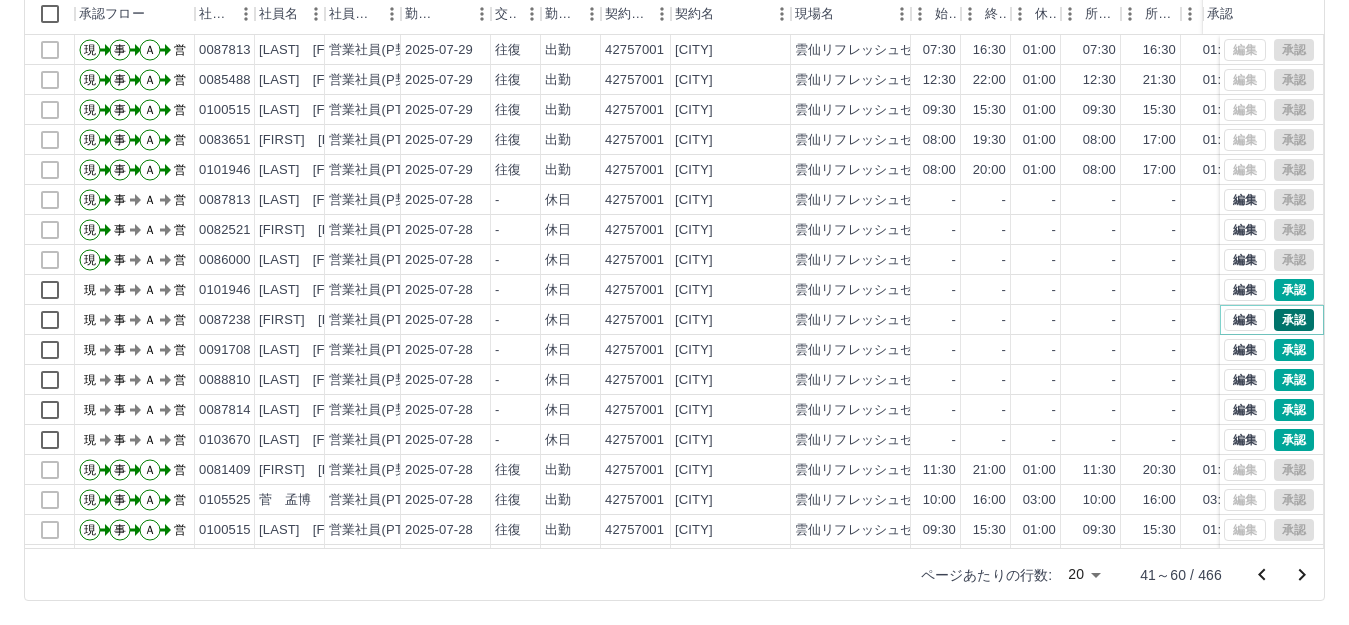 click on "承認" at bounding box center [1294, 320] 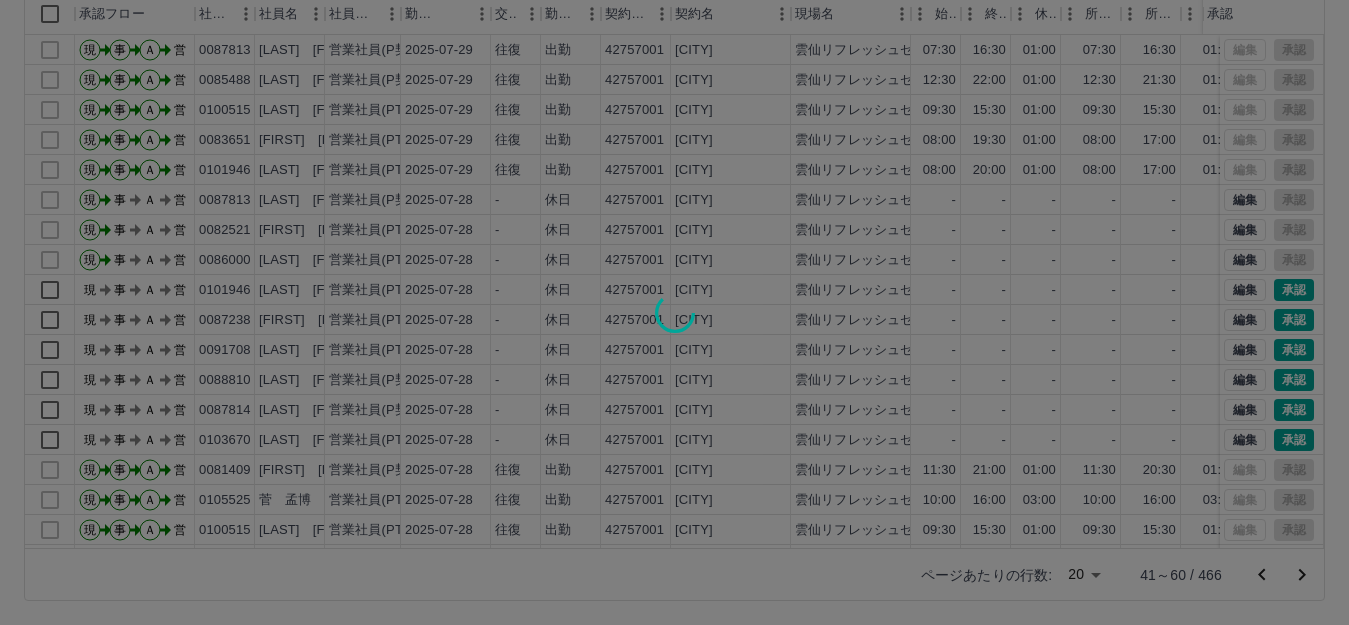 click at bounding box center (674, 312) 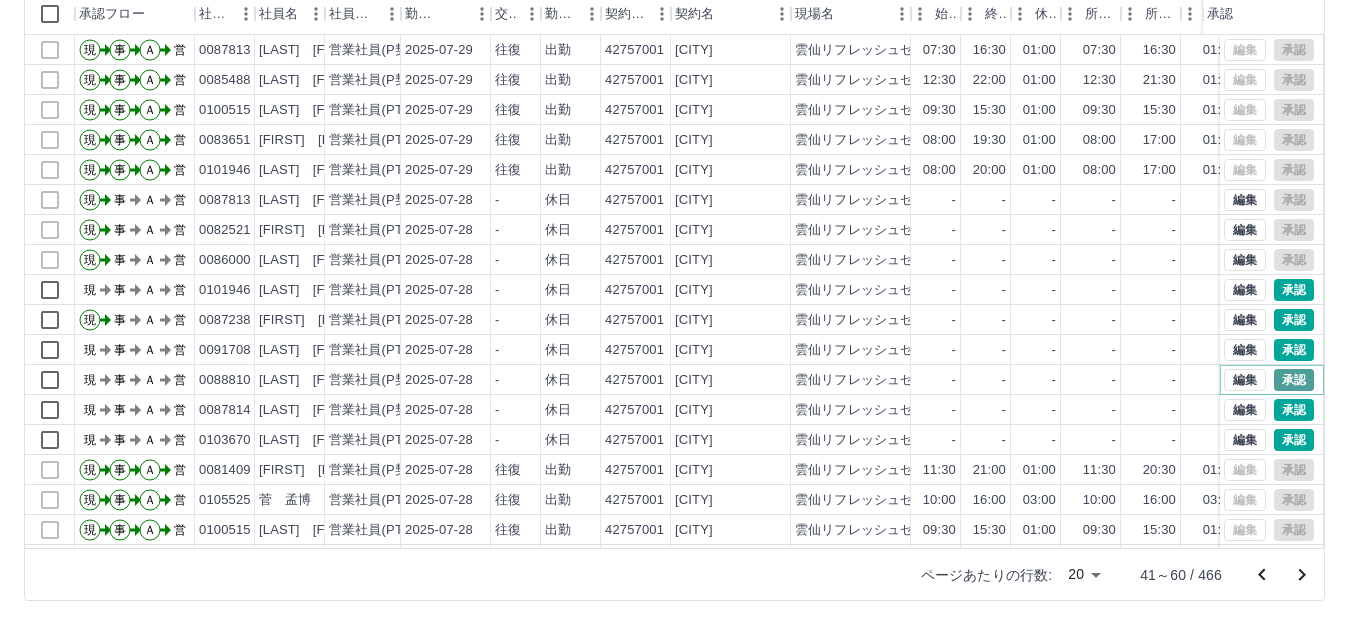 click on "承認" at bounding box center [1294, 380] 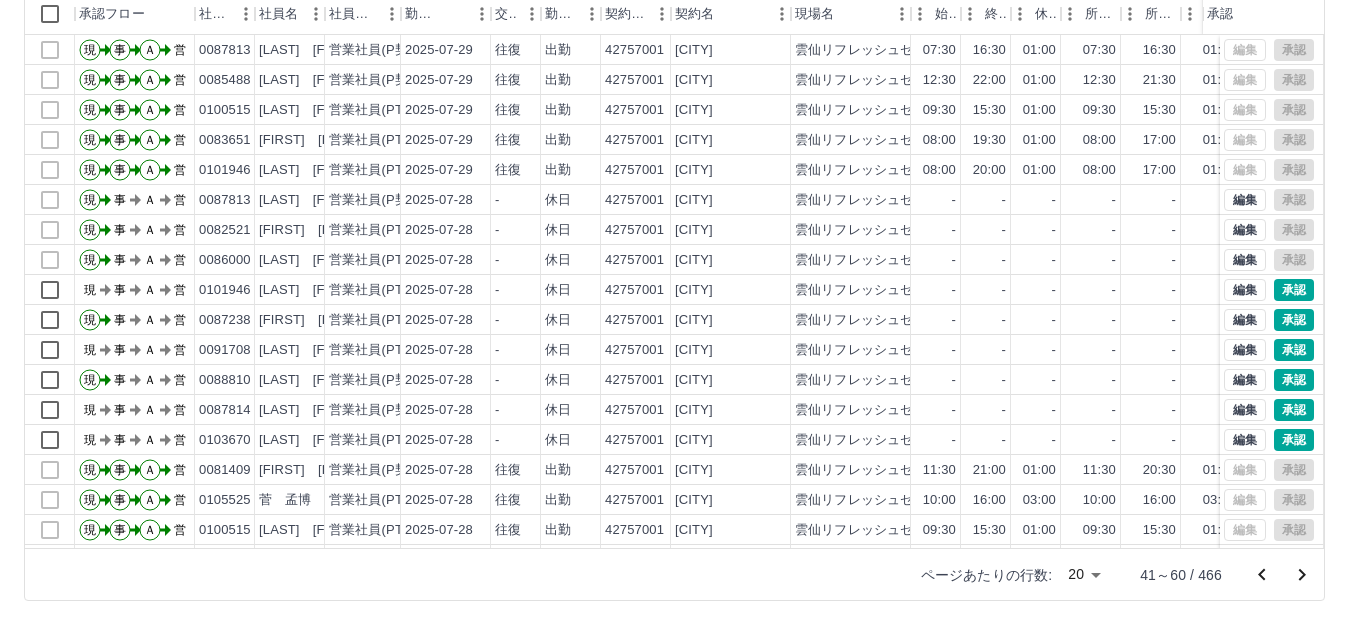 click at bounding box center [674, 312] 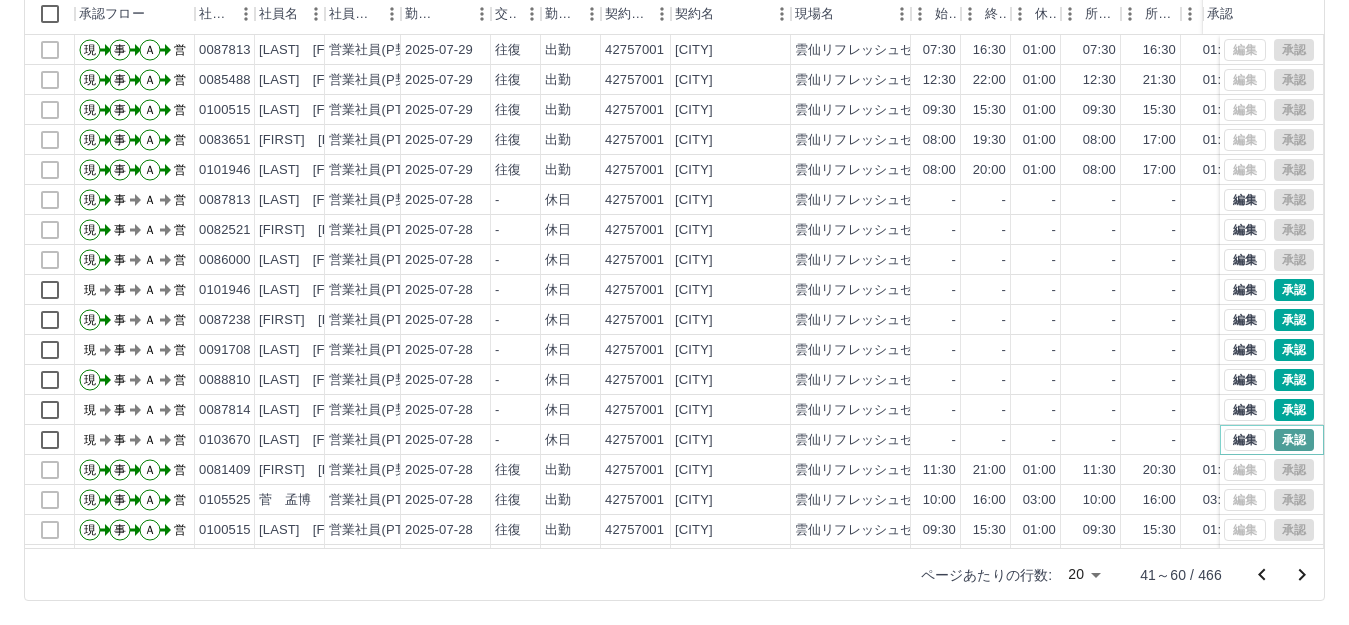 click on "承認" at bounding box center (1294, 440) 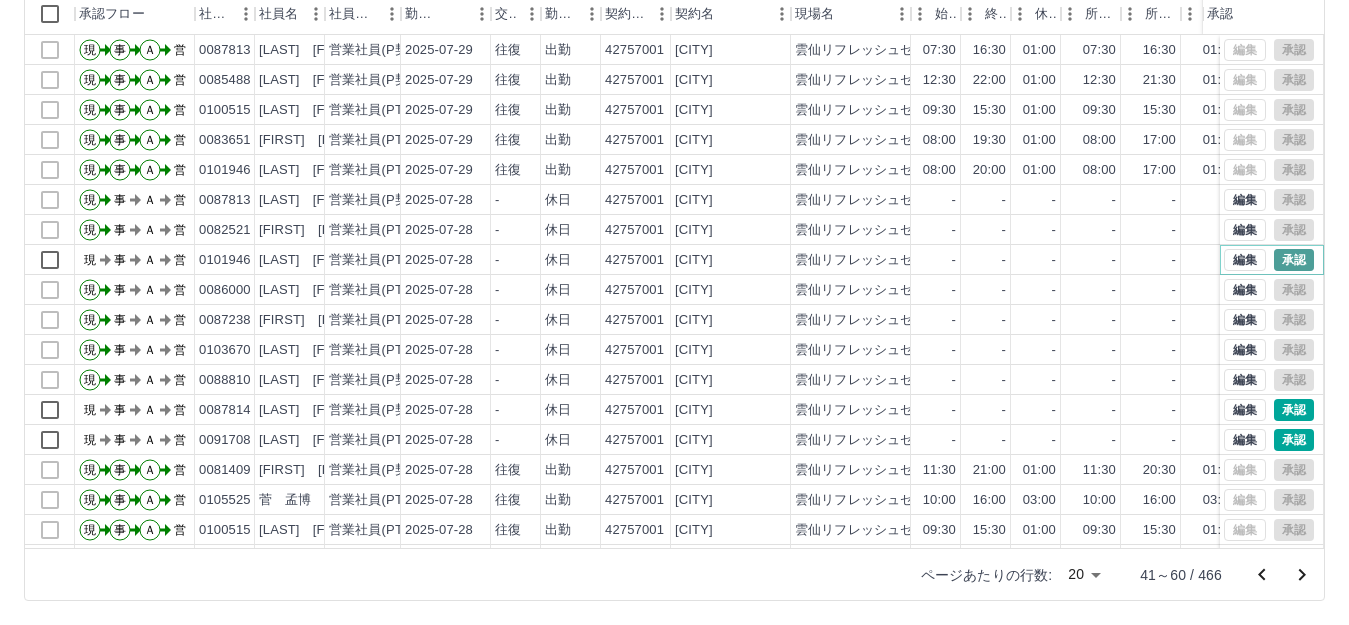 click on "承認" at bounding box center (1294, 260) 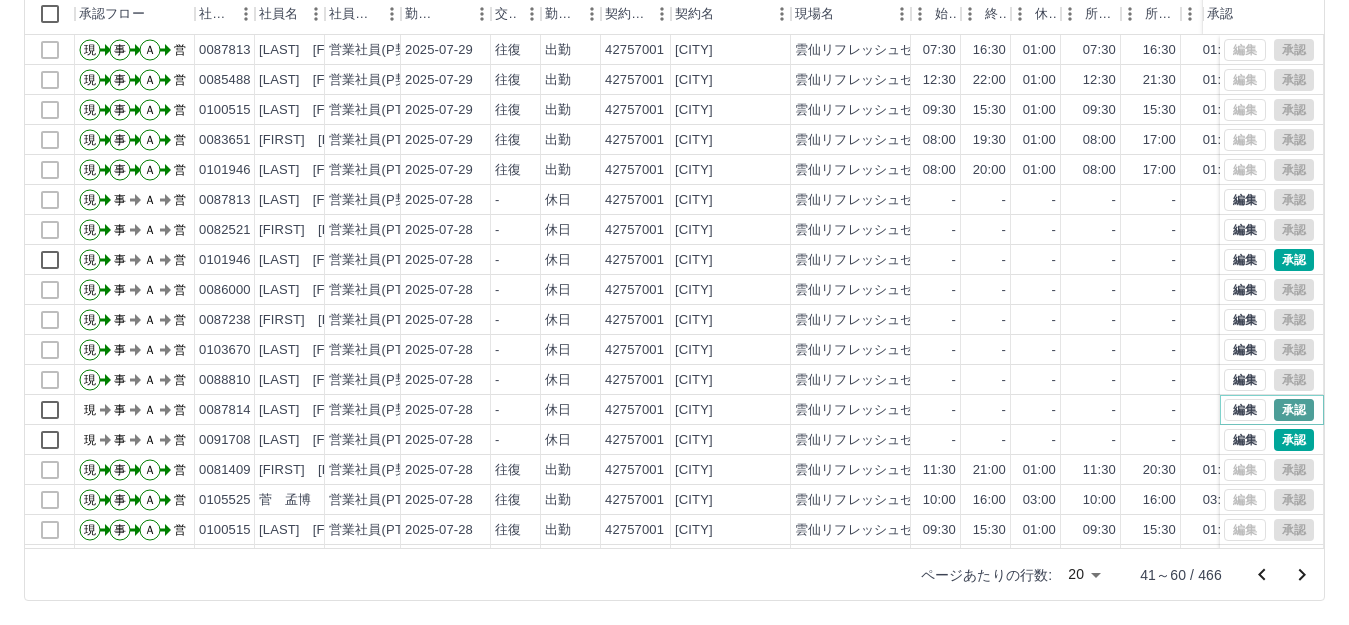 click on "承認" at bounding box center [1294, 410] 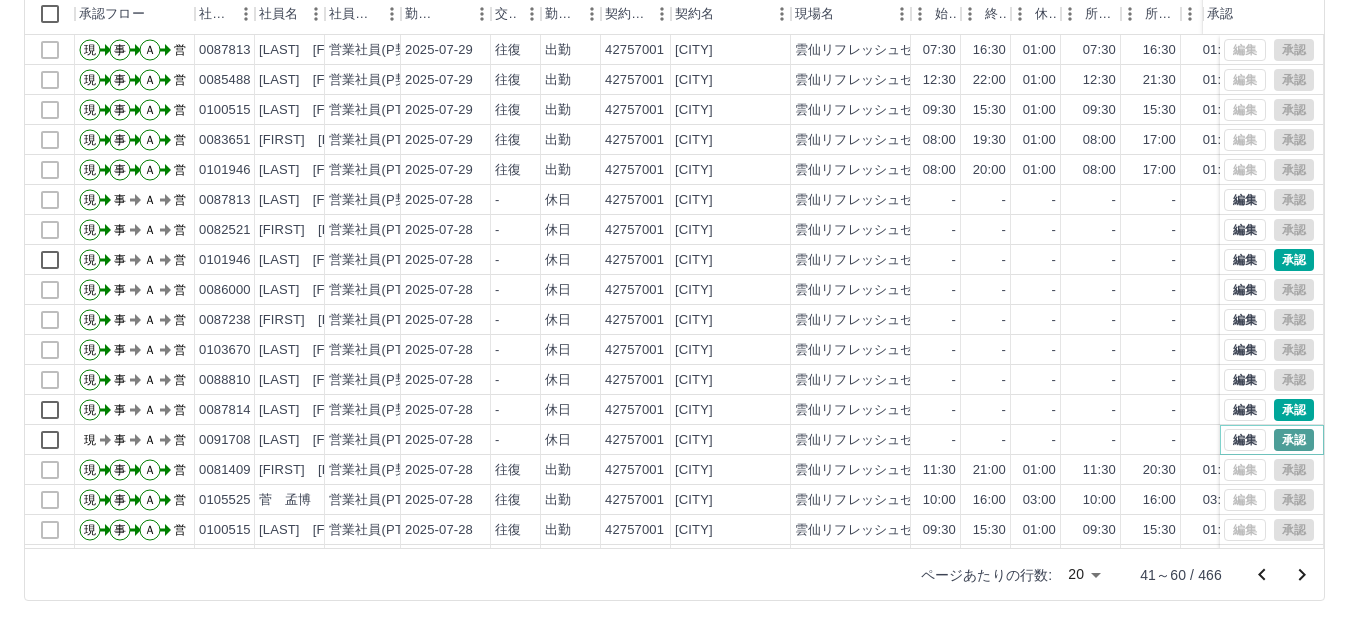 click on "承認" at bounding box center (1294, 440) 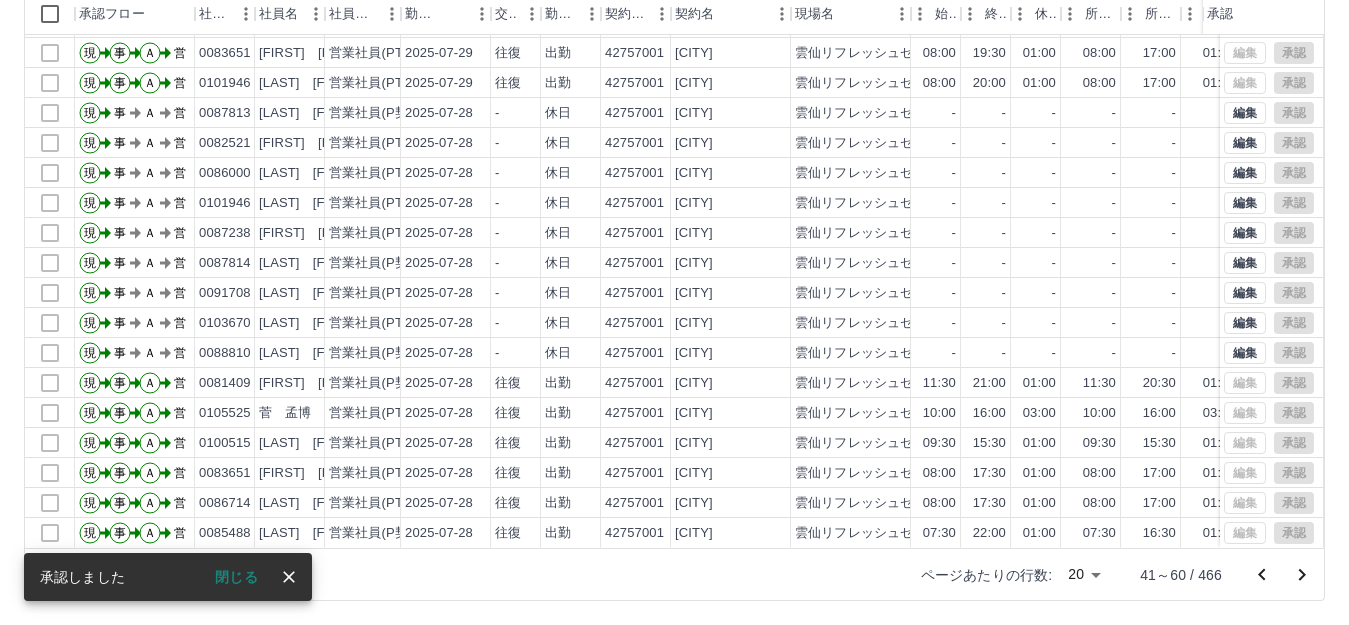 scroll, scrollTop: 104, scrollLeft: 0, axis: vertical 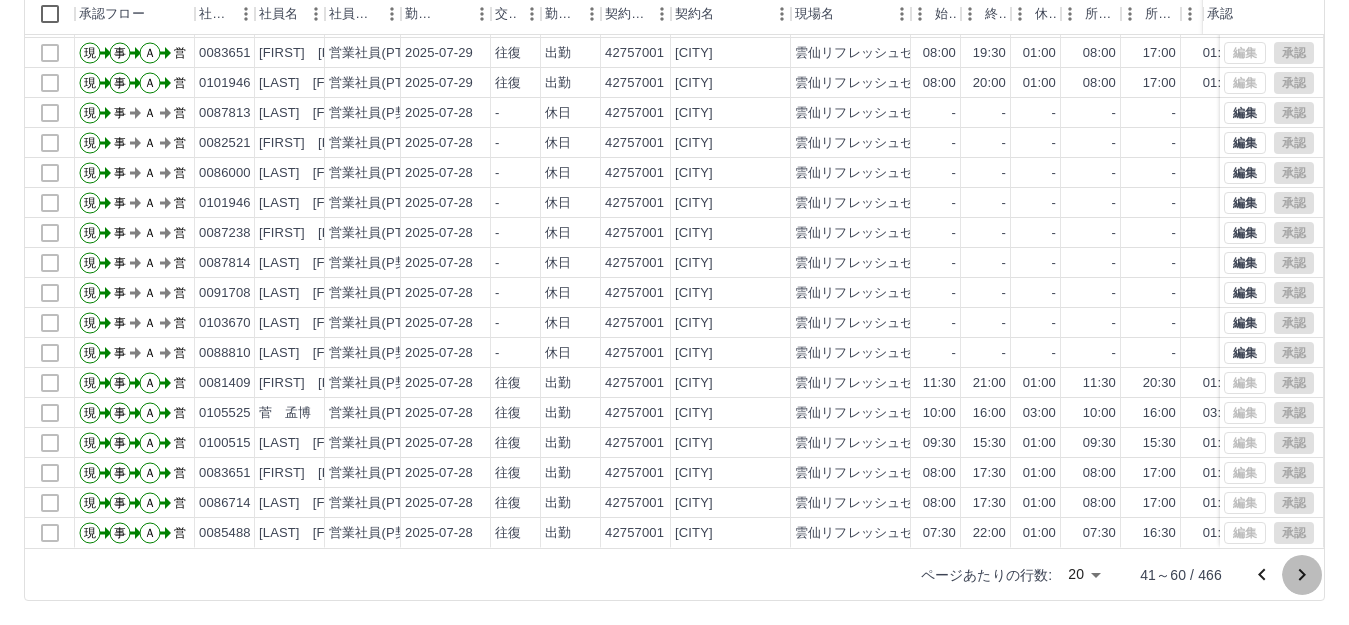 click 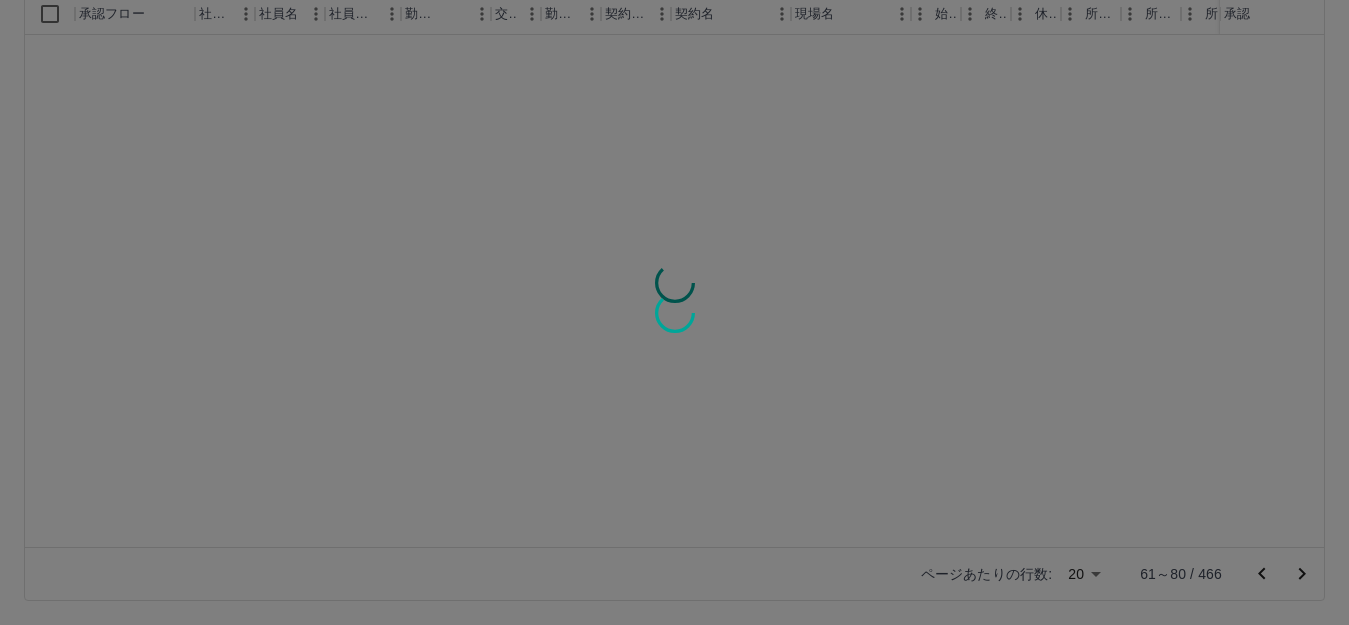 scroll, scrollTop: 0, scrollLeft: 0, axis: both 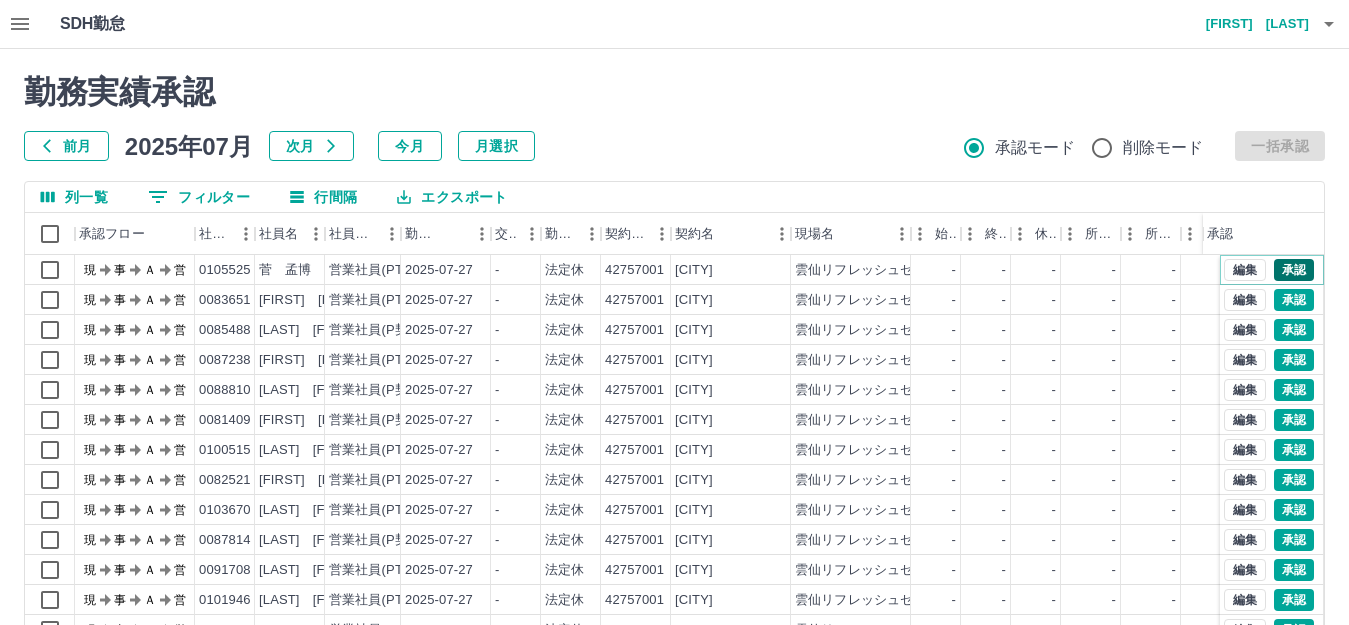click on "承認" at bounding box center (1294, 270) 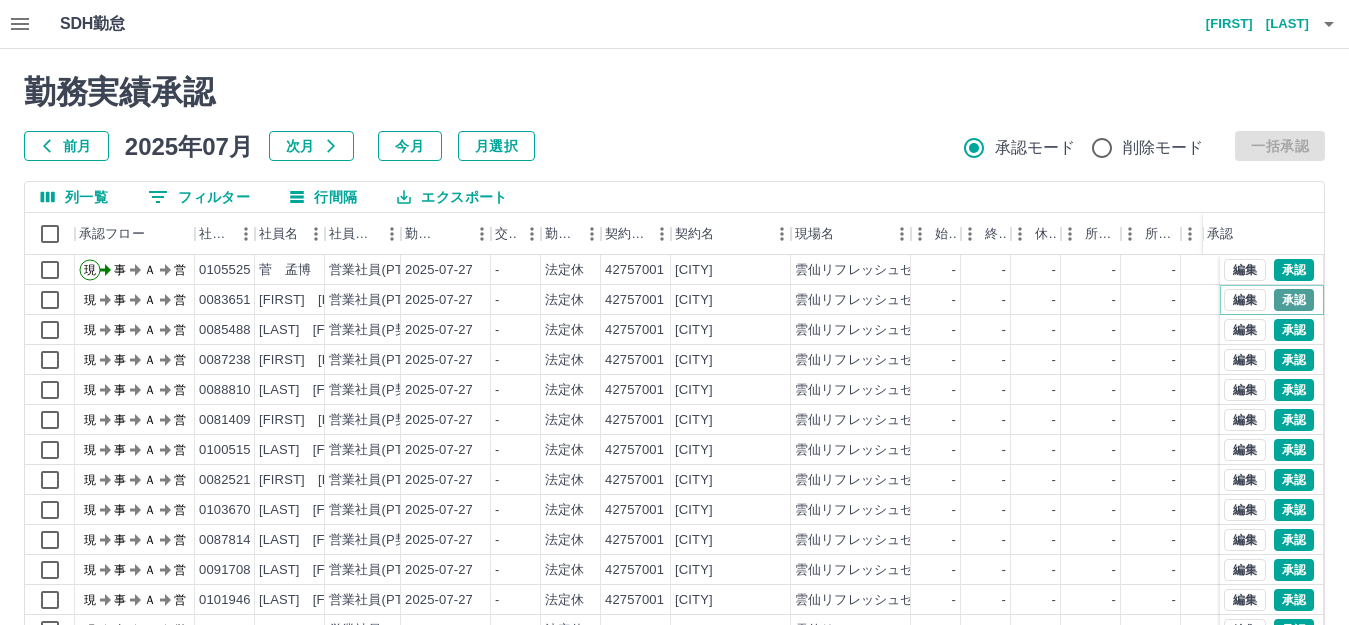 click on "承認" at bounding box center (1294, 300) 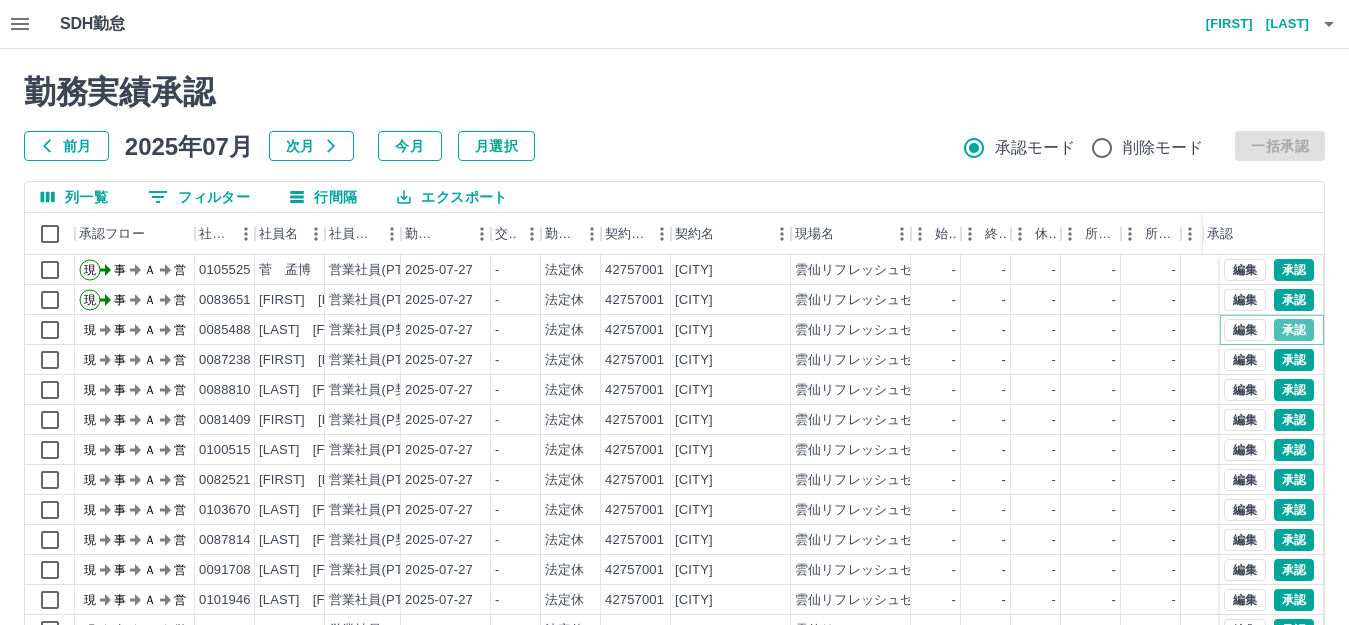click on "承認" at bounding box center [1294, 330] 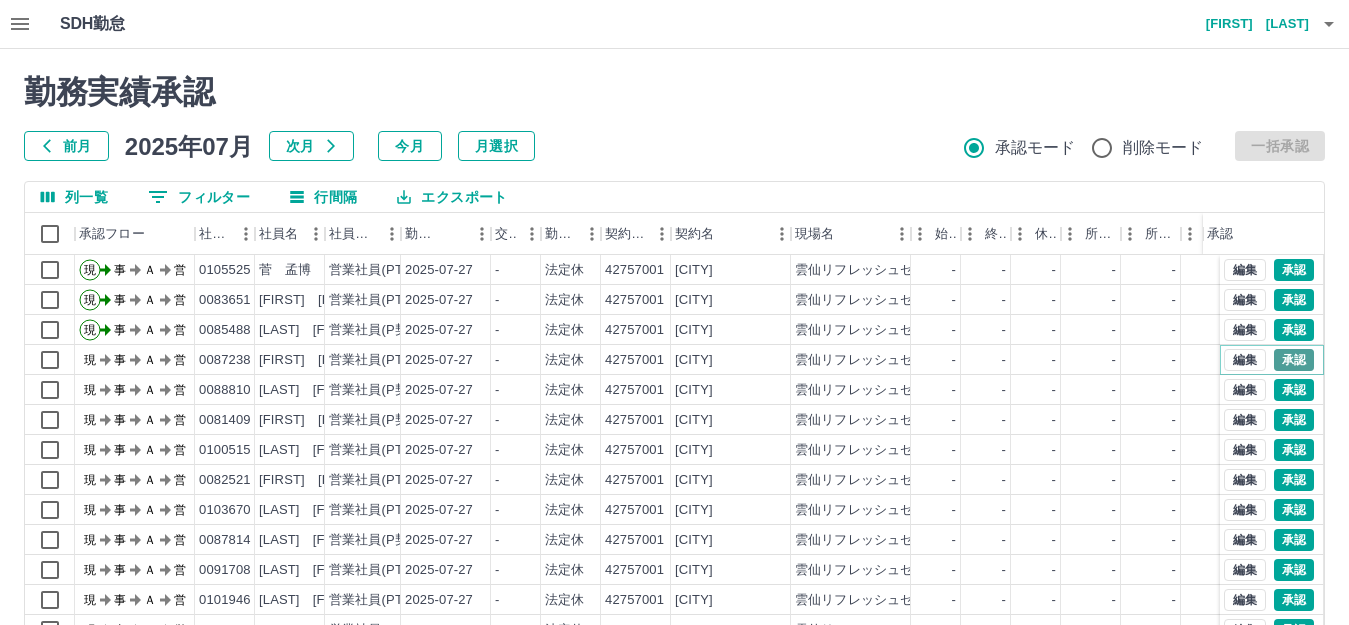 click on "承認" at bounding box center (1294, 360) 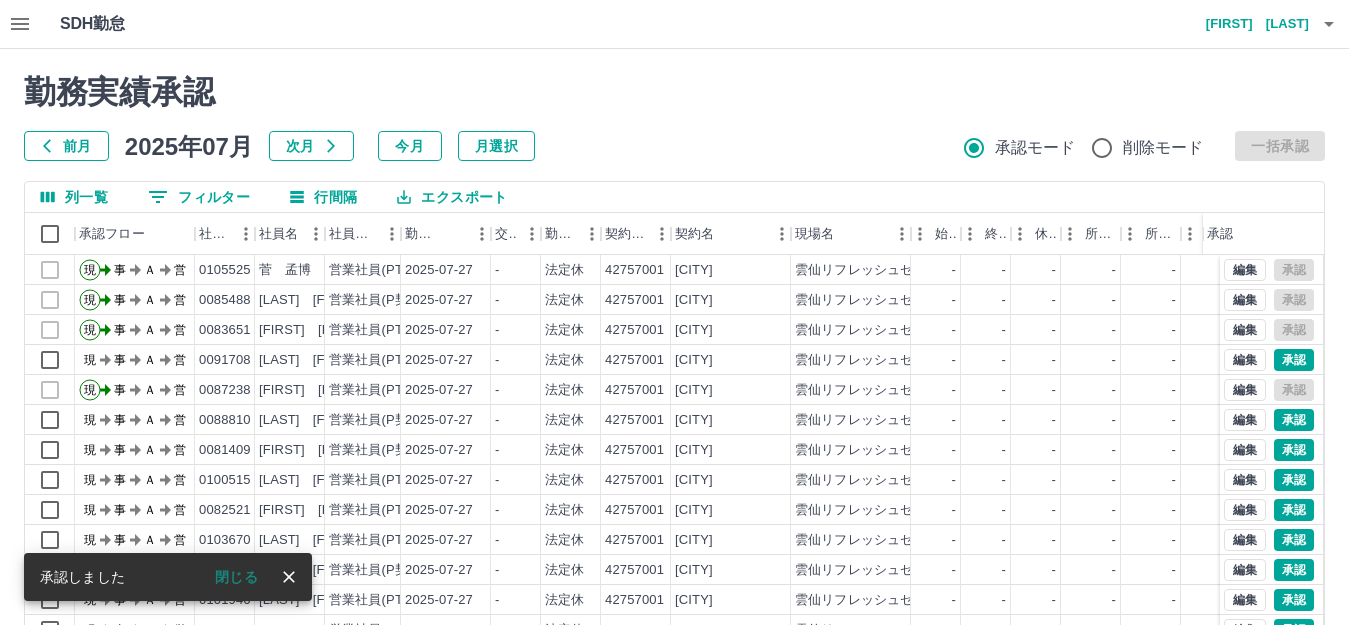 click on "編集 承認" at bounding box center [1269, 390] 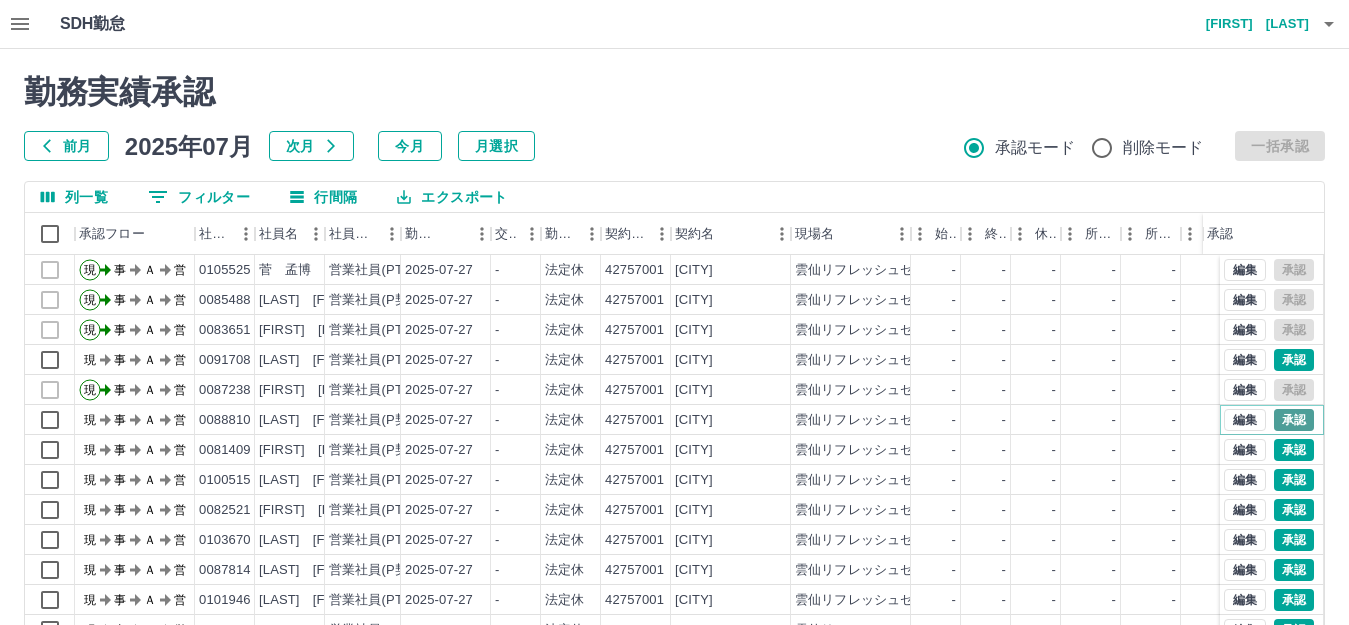 click on "承認" at bounding box center (1294, 420) 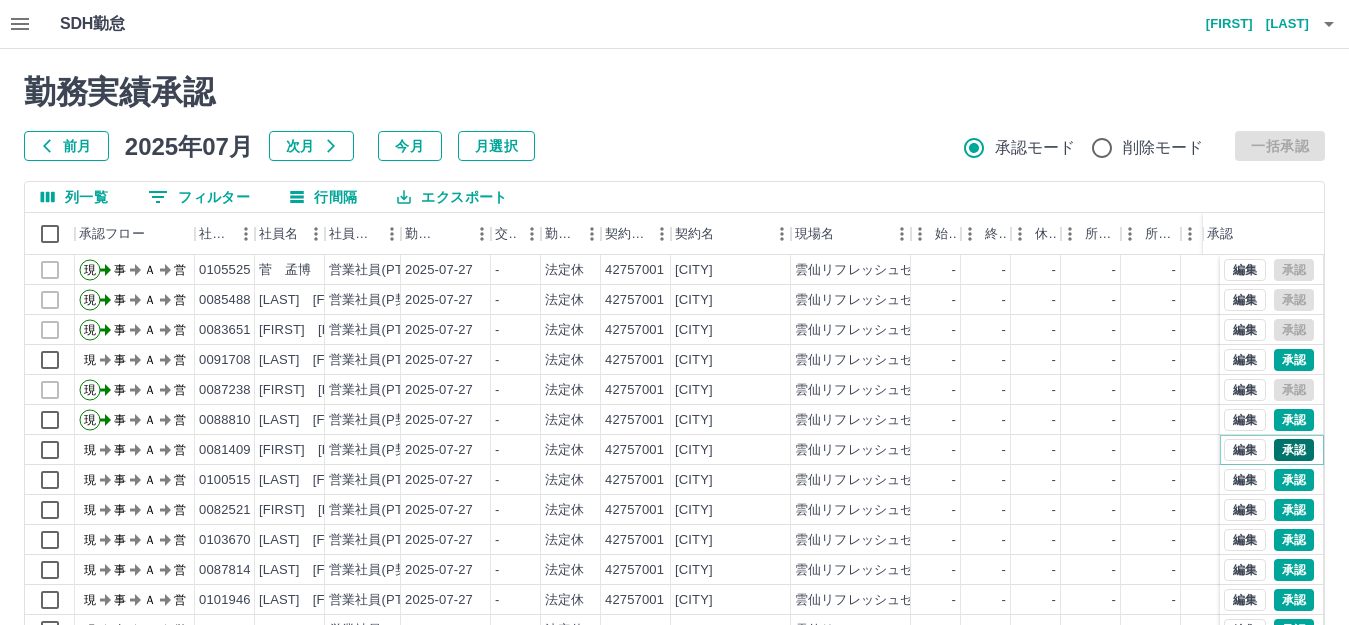 click on "承認" at bounding box center (1294, 450) 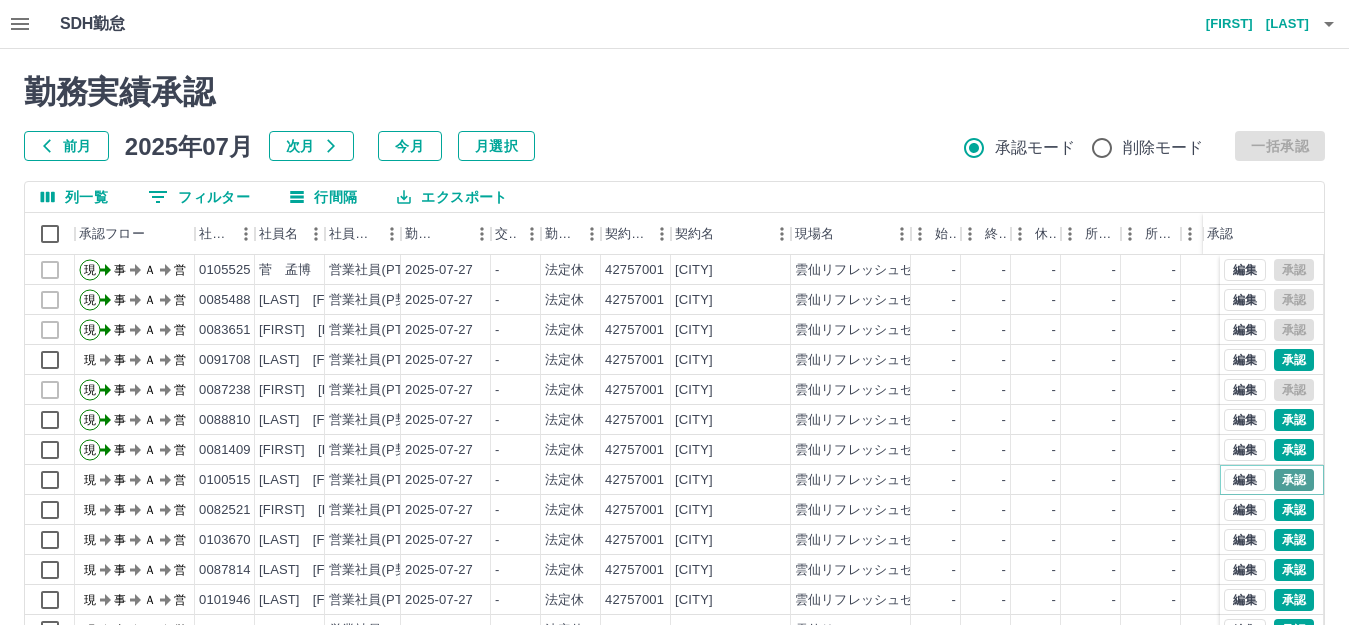 click on "承認" at bounding box center (1294, 480) 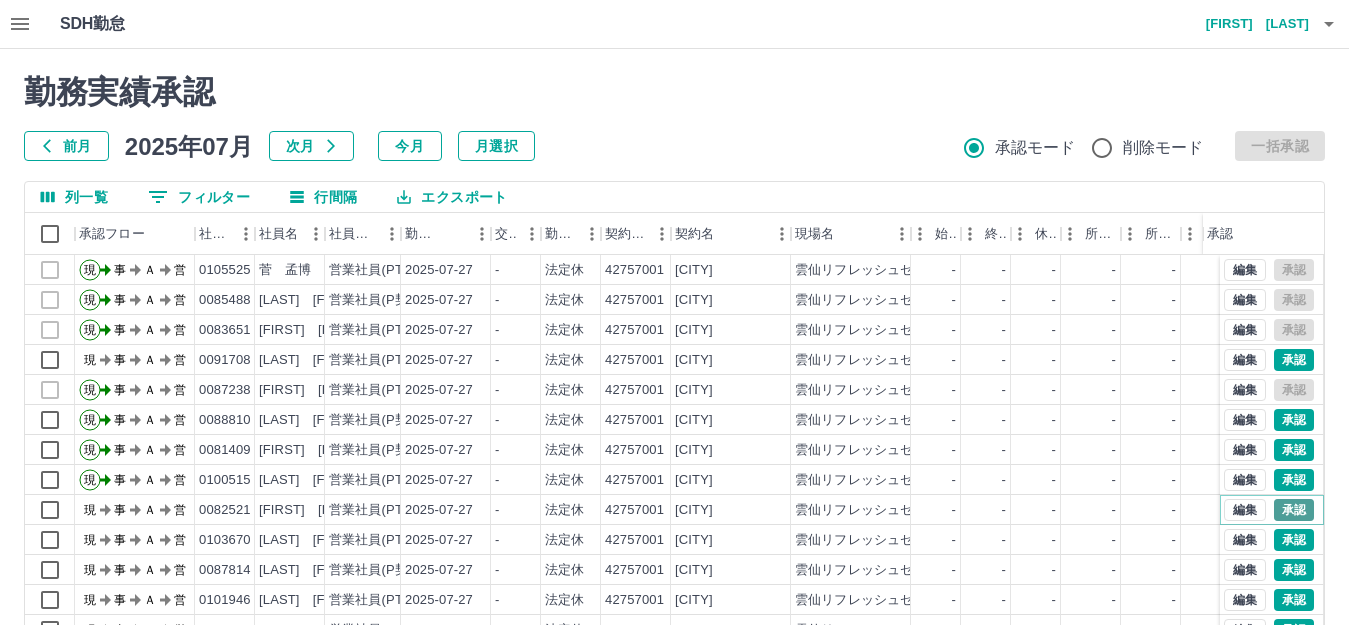 click on "承認" at bounding box center (1294, 510) 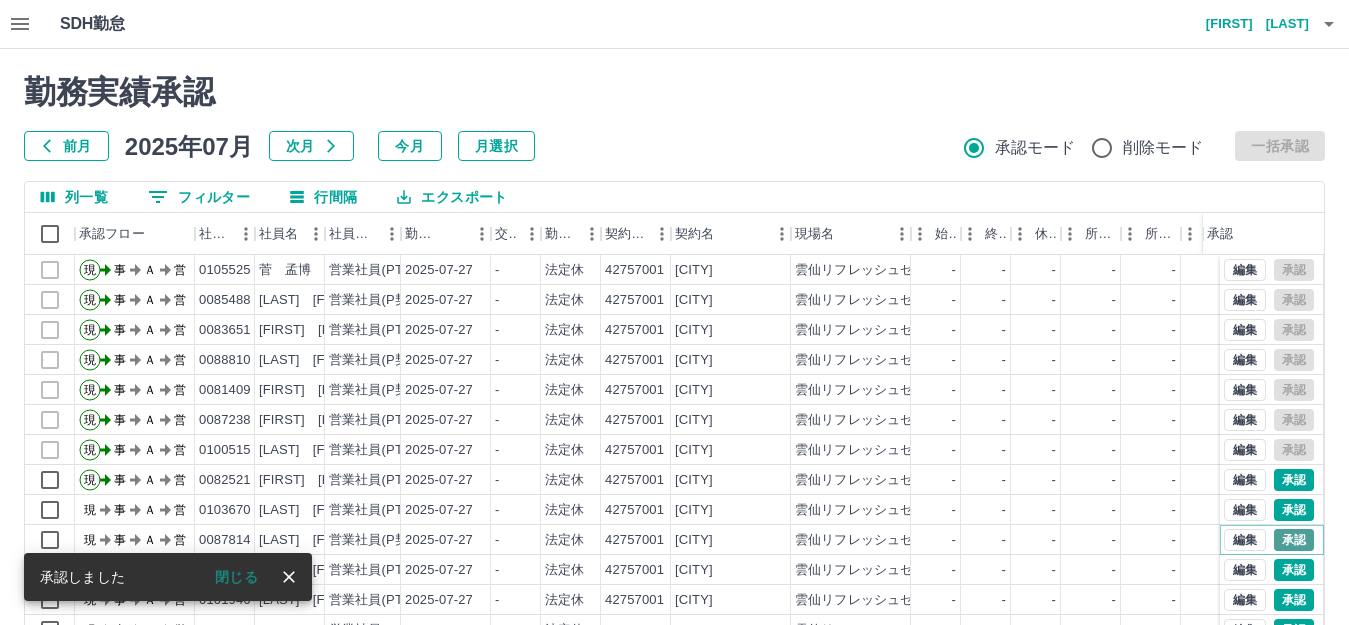click on "承認" at bounding box center [1294, 540] 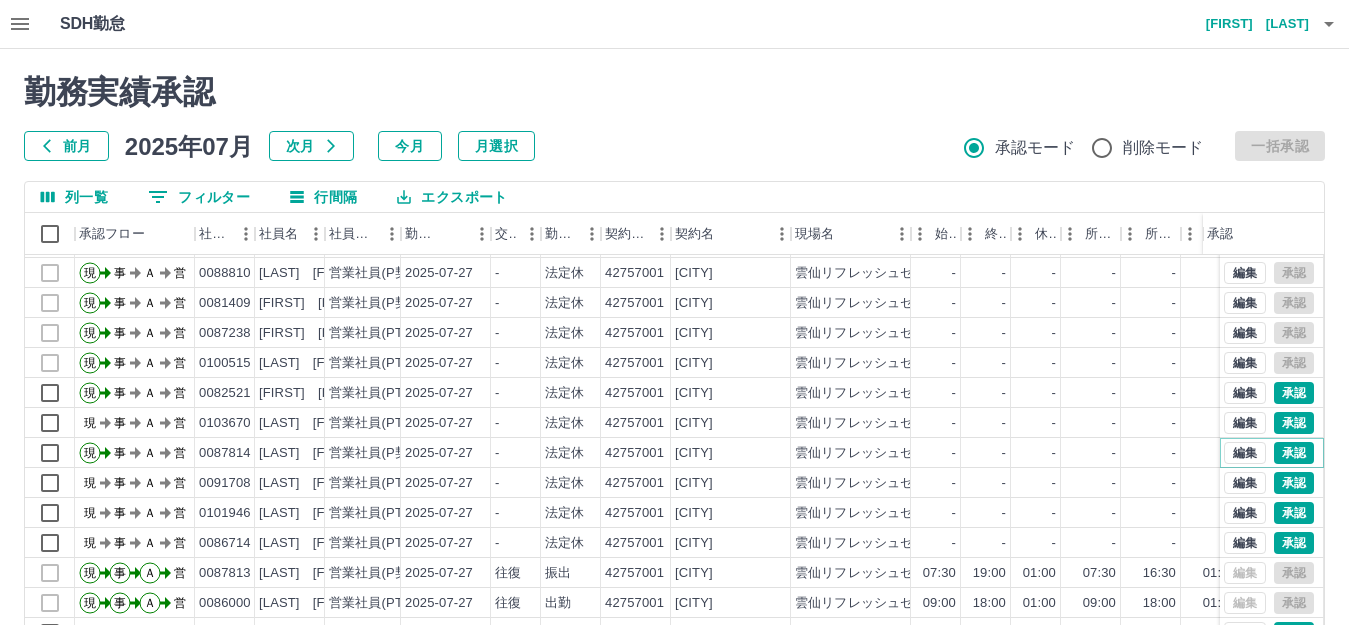 scroll, scrollTop: 104, scrollLeft: 0, axis: vertical 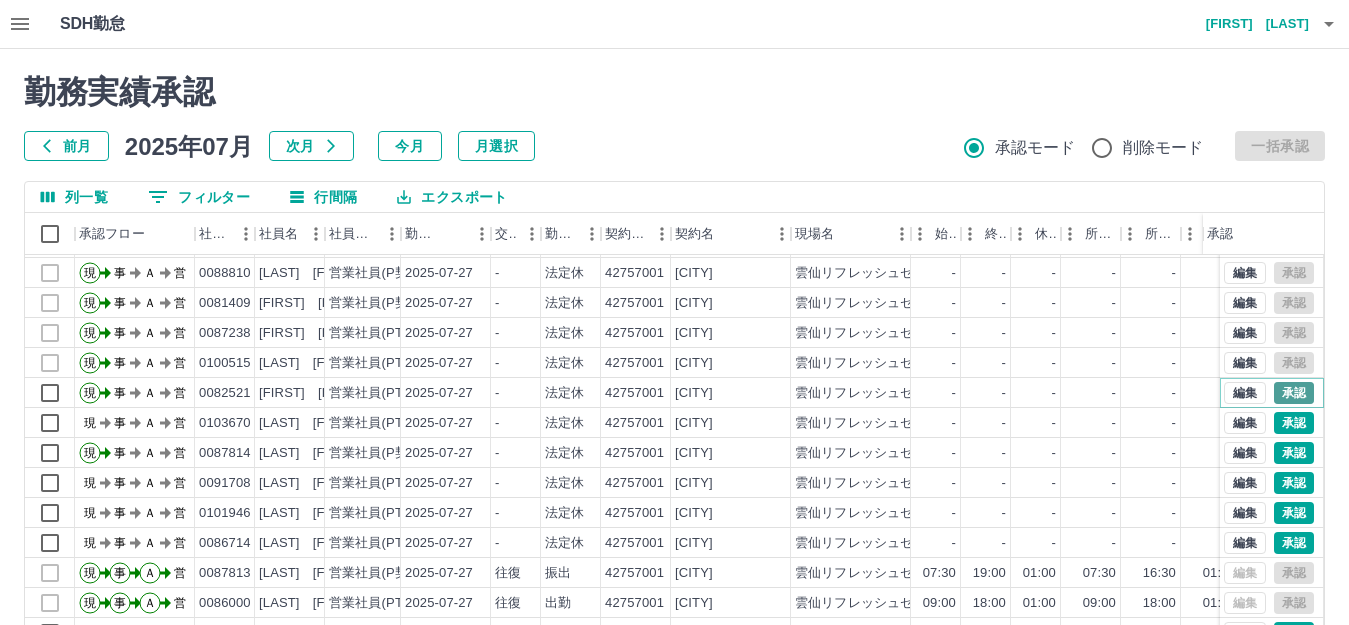 click on "承認" at bounding box center (1294, 393) 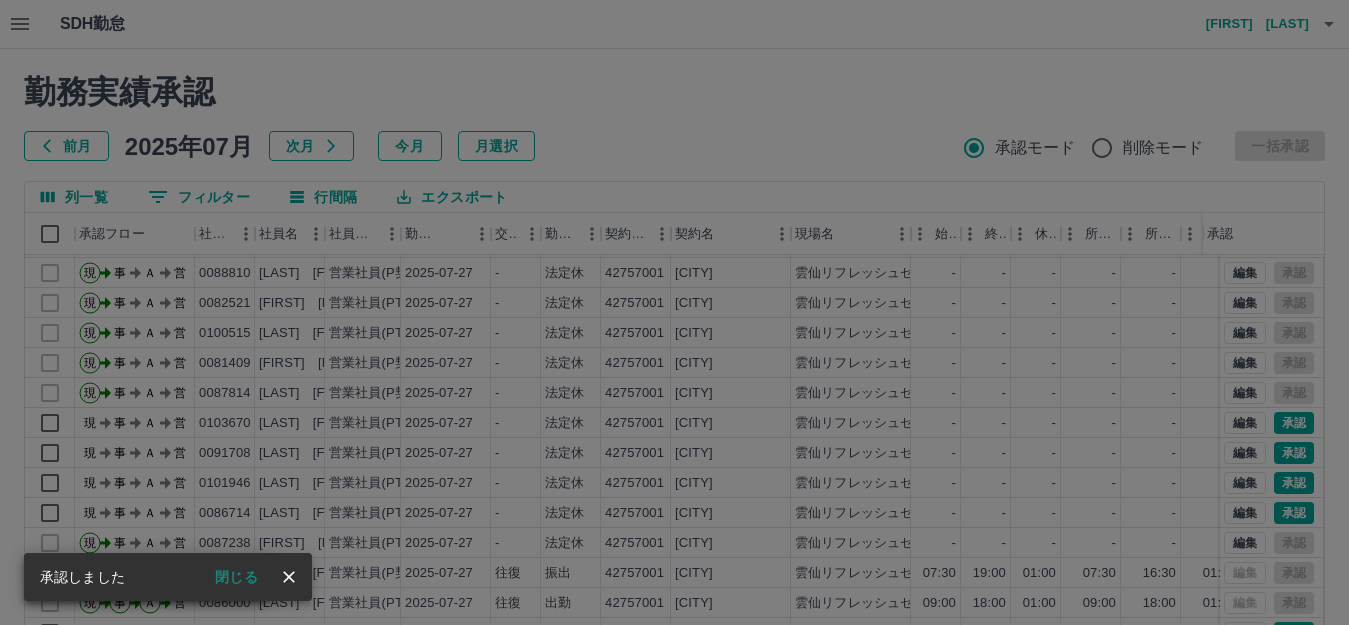 click on "承認権限がありません" at bounding box center (674, 312) 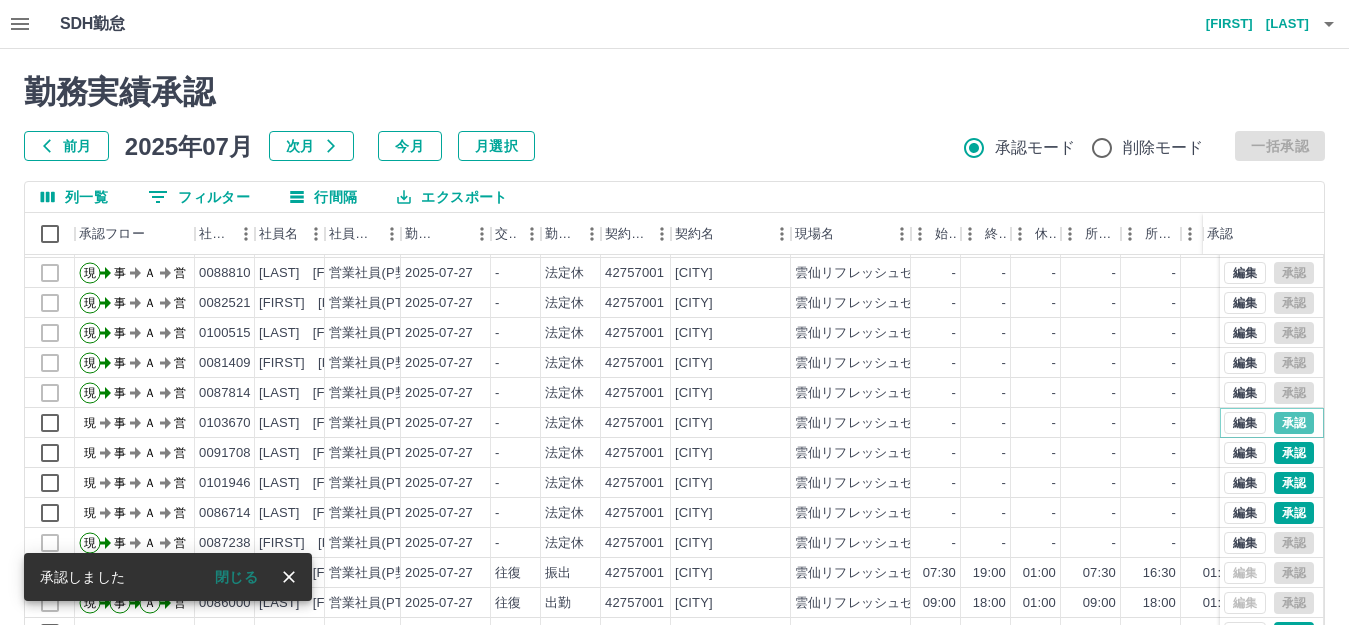 click on "承認" at bounding box center [1294, 423] 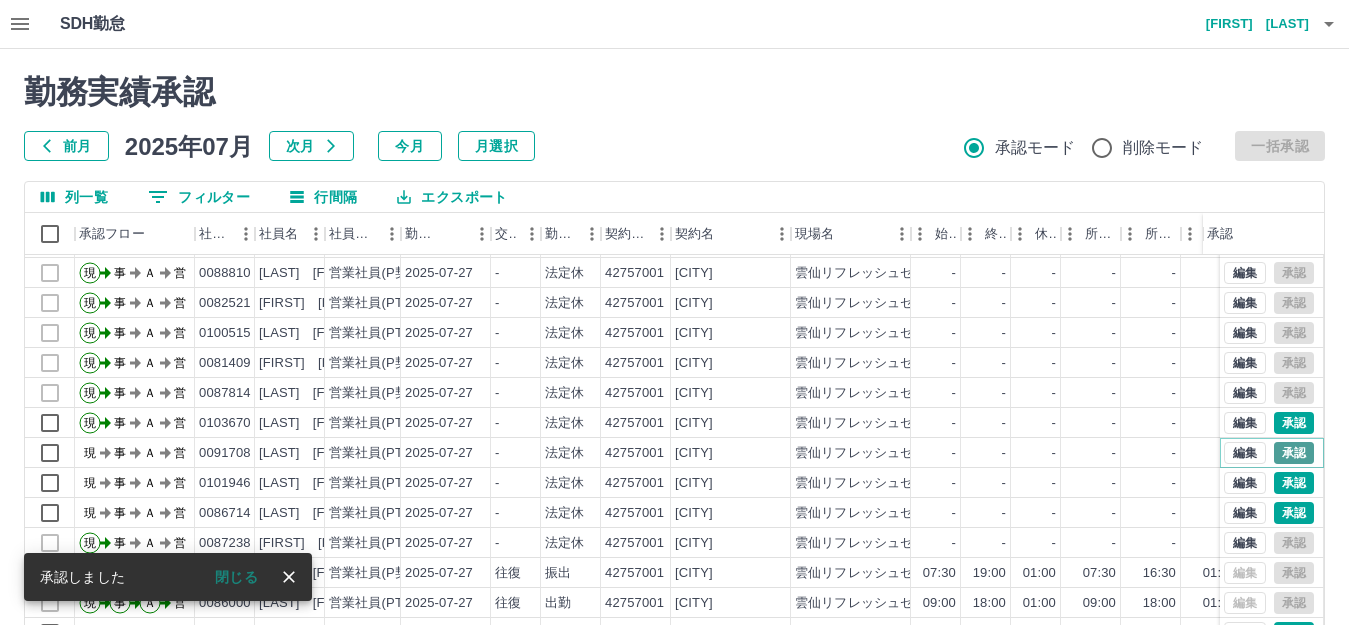 click on "承認" at bounding box center (1294, 453) 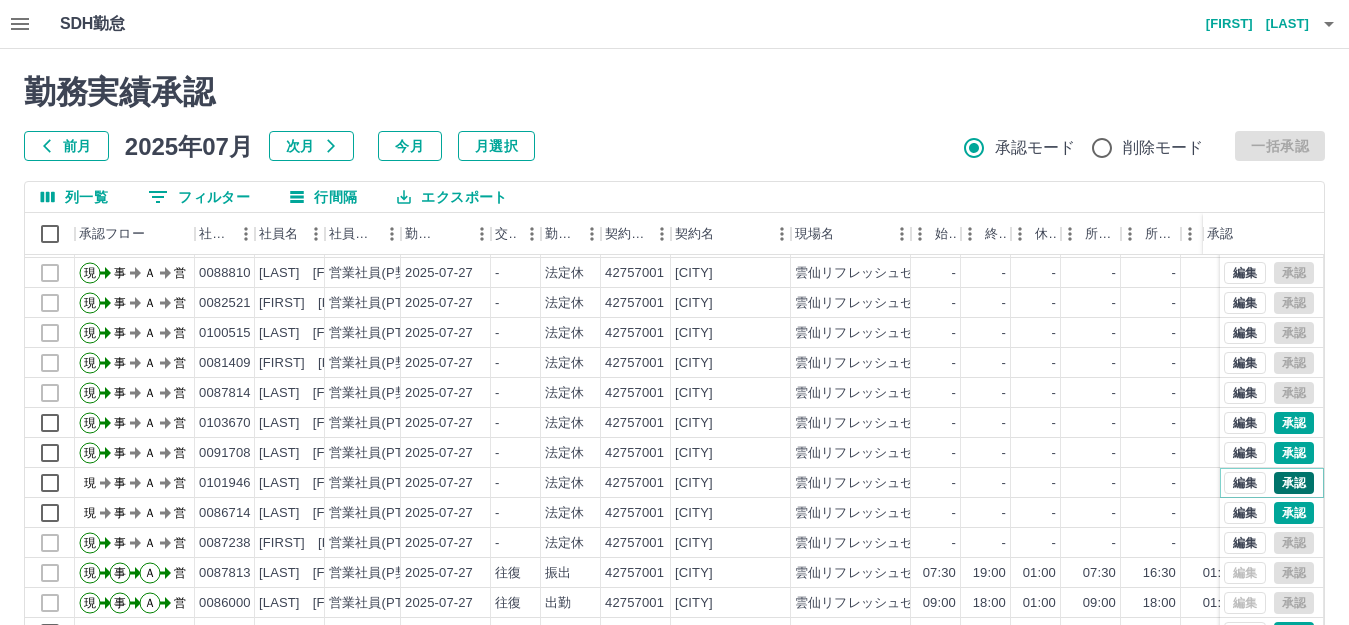 click on "承認" at bounding box center [1294, 483] 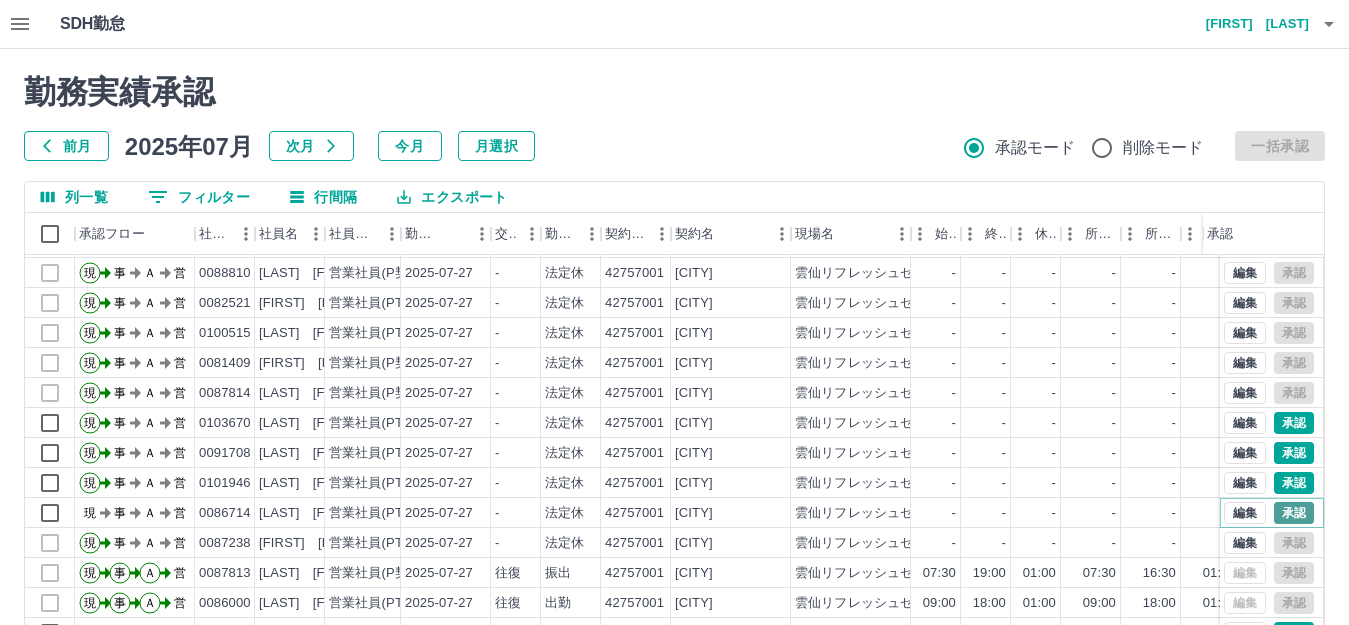 click on "承認" at bounding box center [1294, 513] 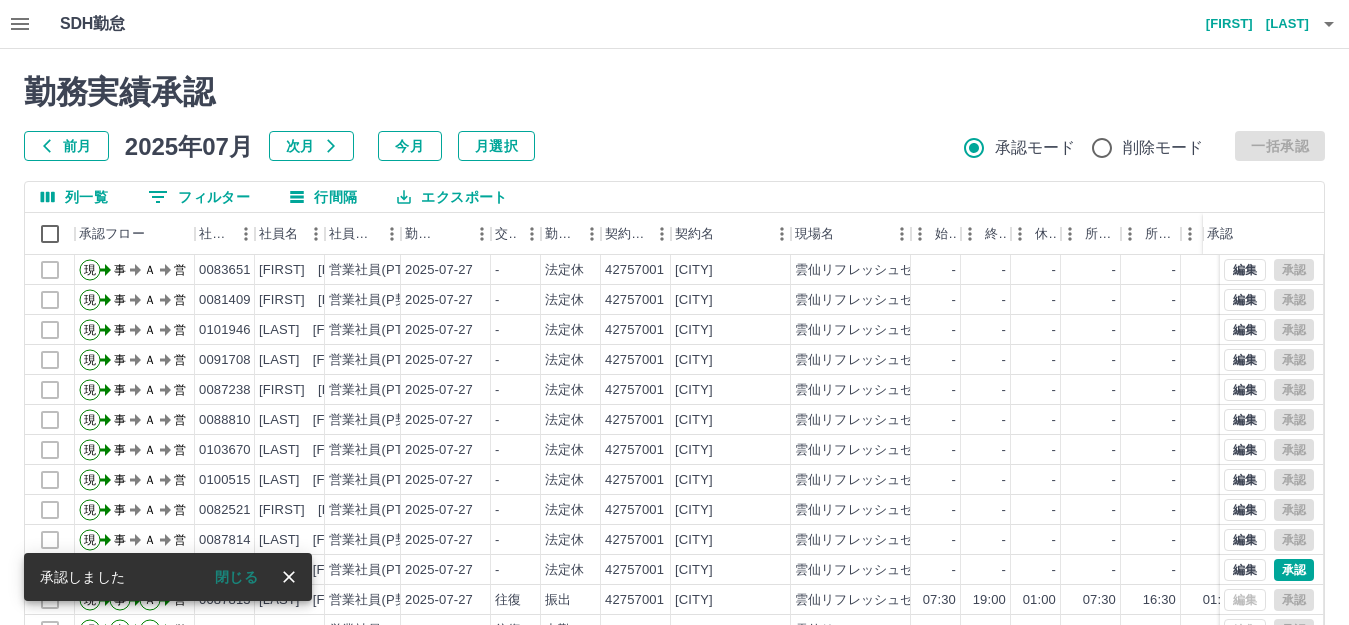 scroll, scrollTop: 104, scrollLeft: 0, axis: vertical 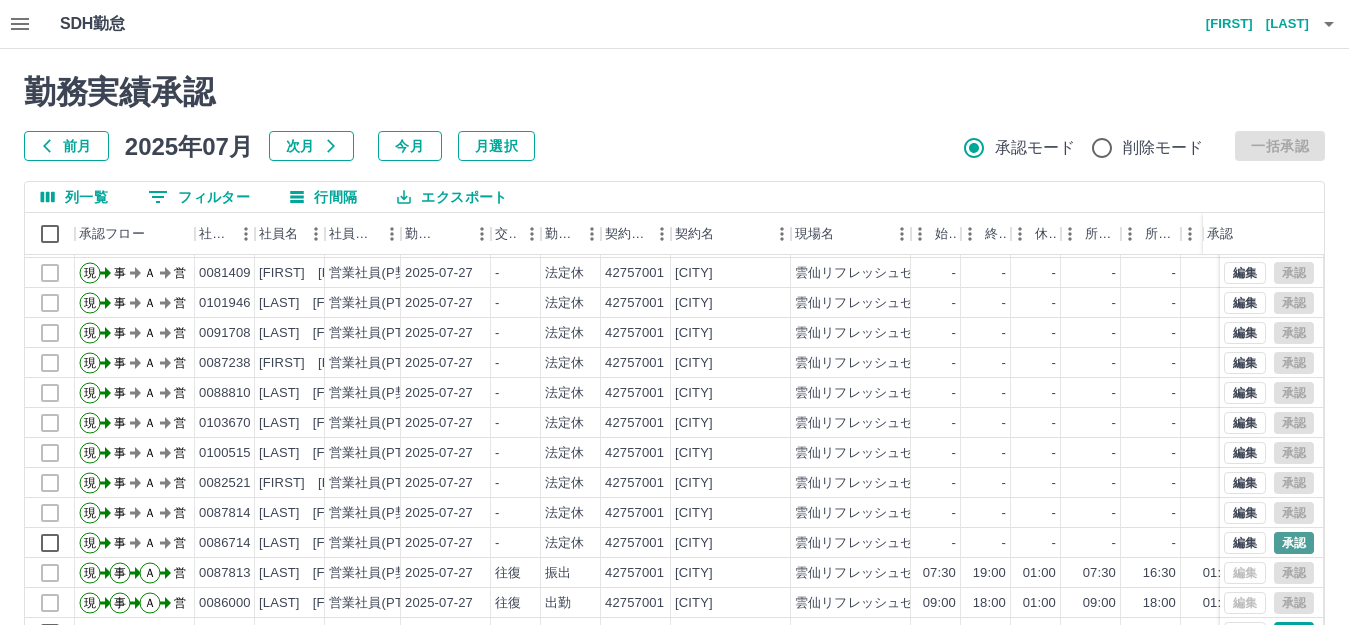 click on "承認" at bounding box center [1294, 543] 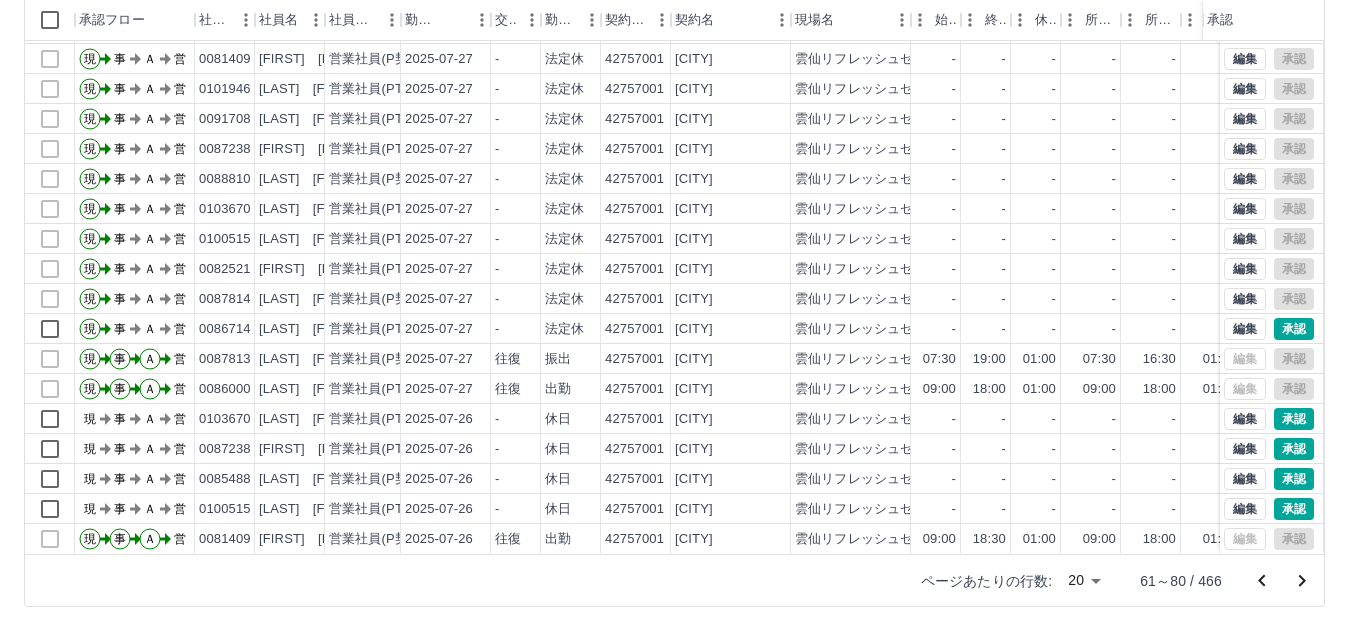 scroll, scrollTop: 220, scrollLeft: 0, axis: vertical 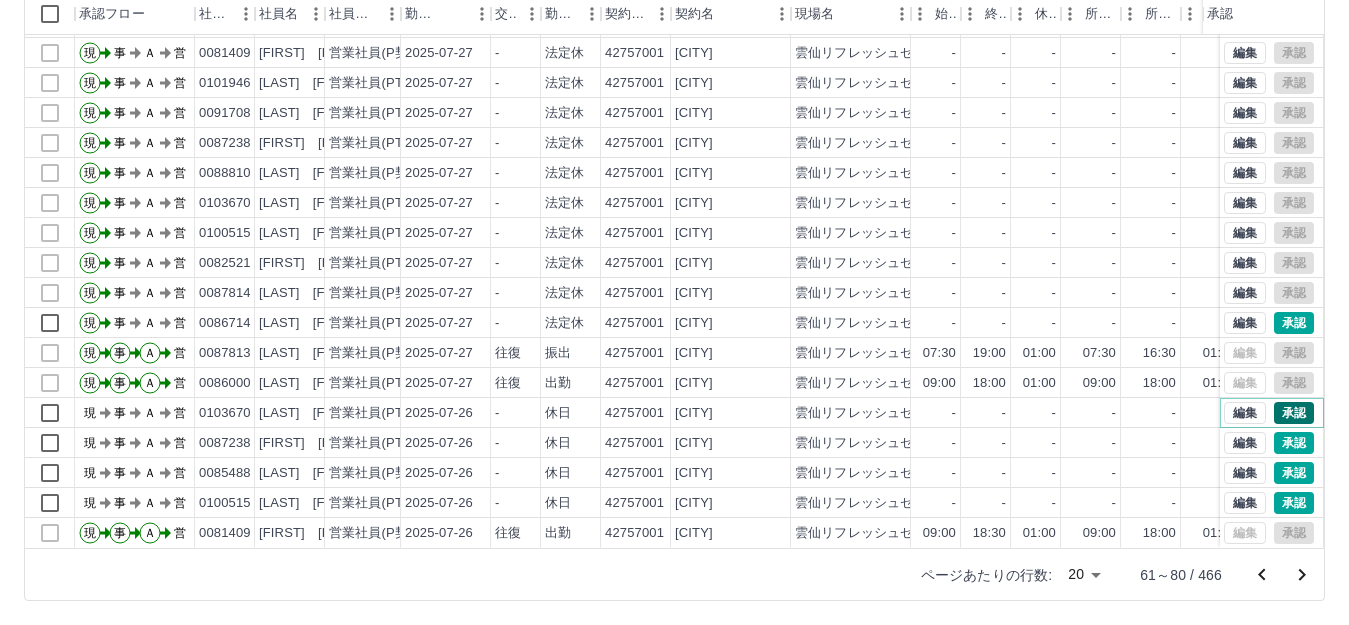 click on "承認" at bounding box center [1294, 413] 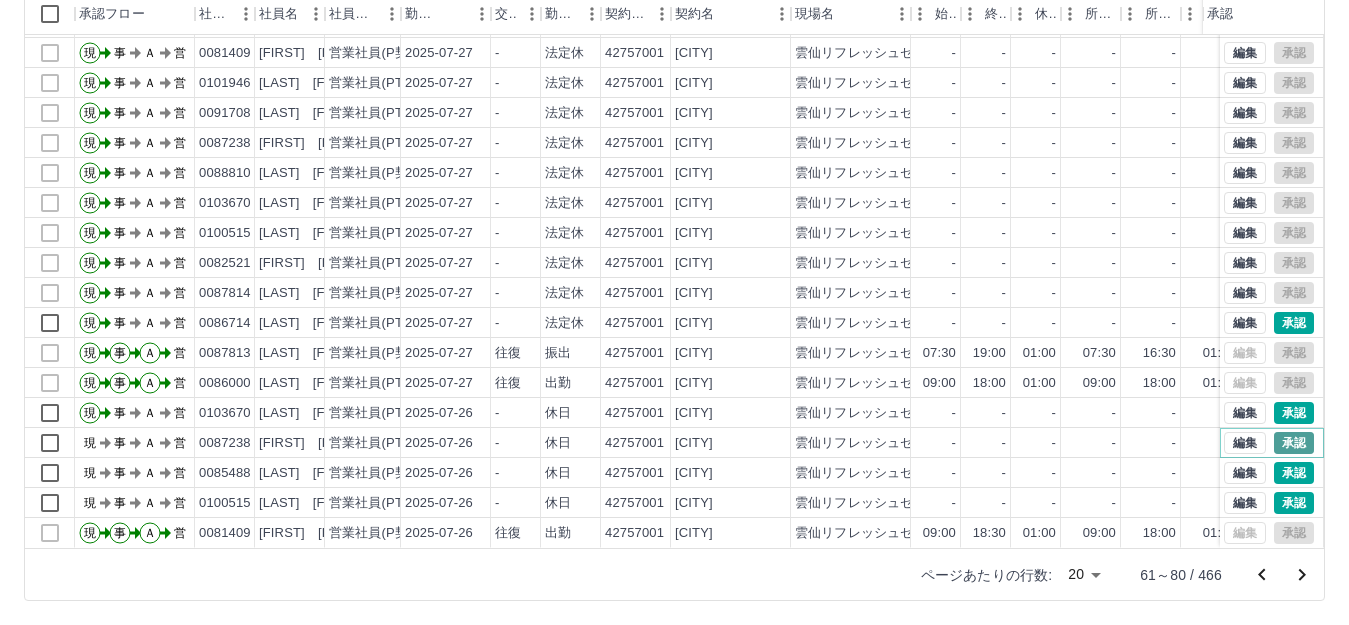 click on "承認" at bounding box center (1294, 443) 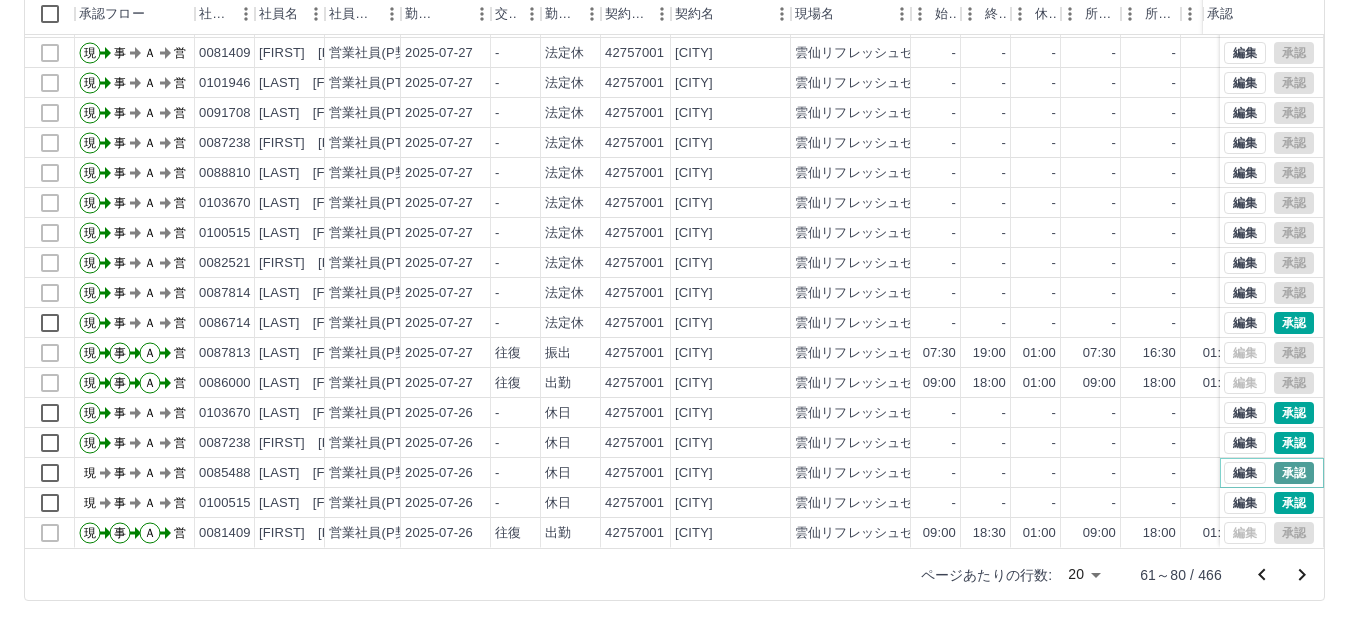 click on "承認" at bounding box center [1294, 473] 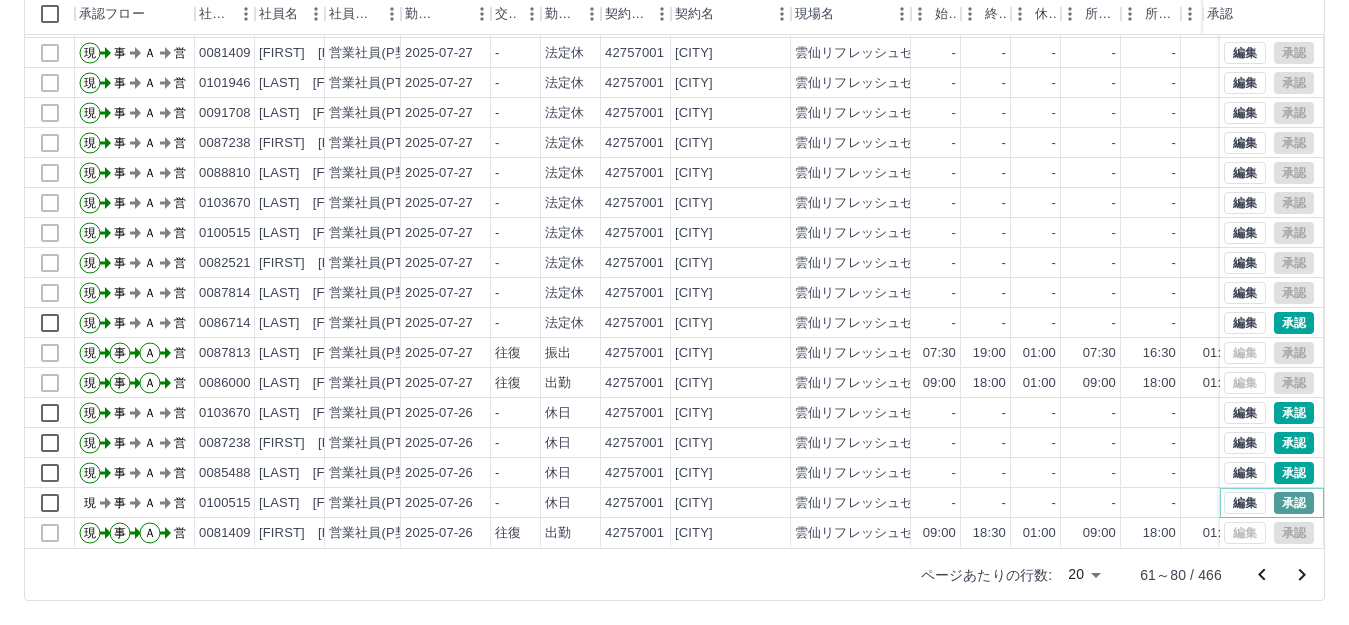 click on "承認" at bounding box center (1294, 503) 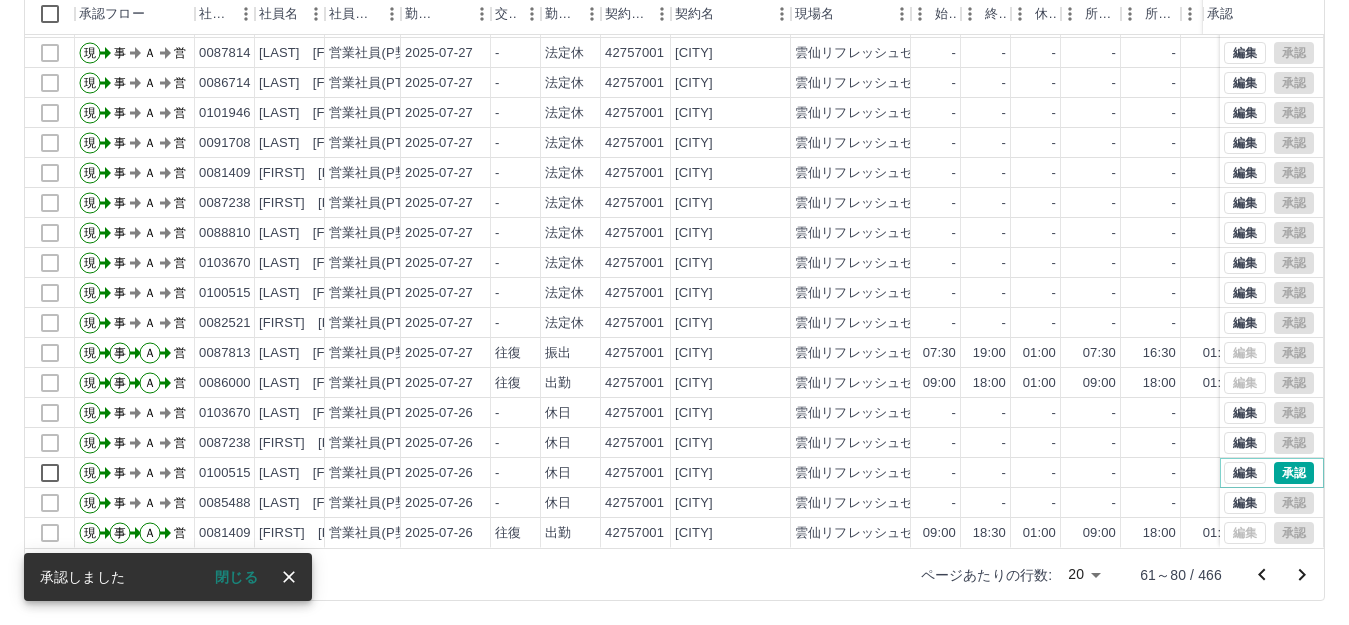 scroll, scrollTop: 104, scrollLeft: 0, axis: vertical 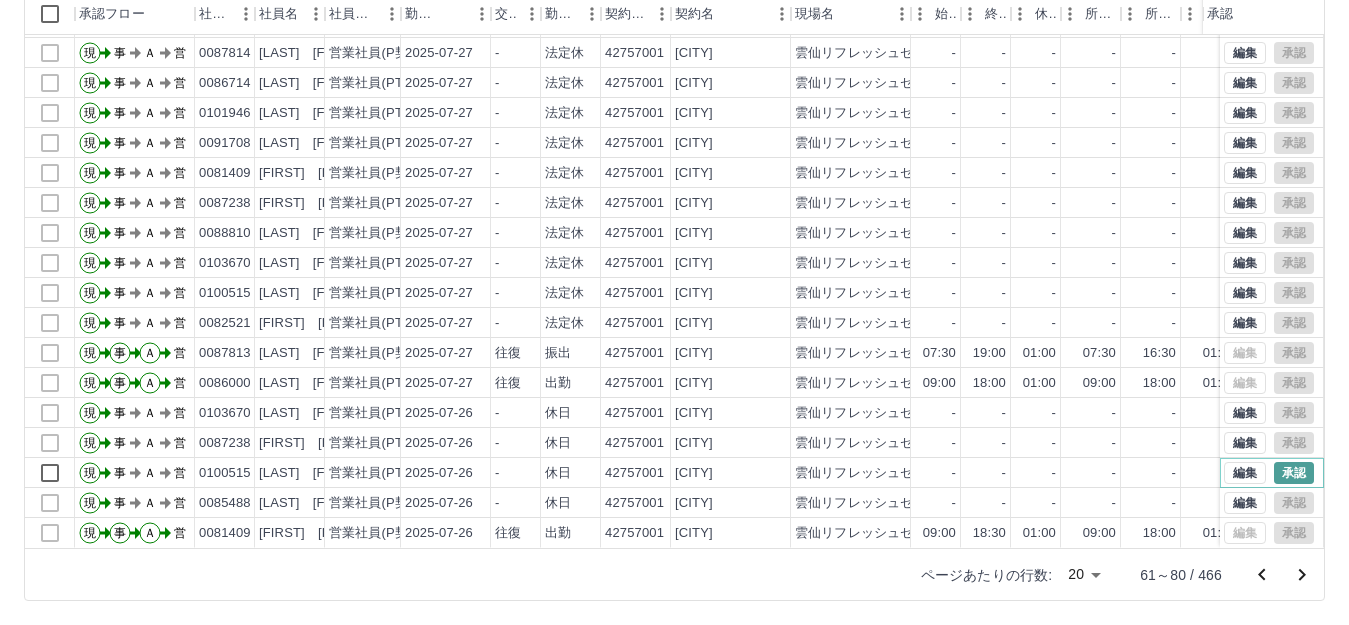 click on "承認" at bounding box center [1294, 473] 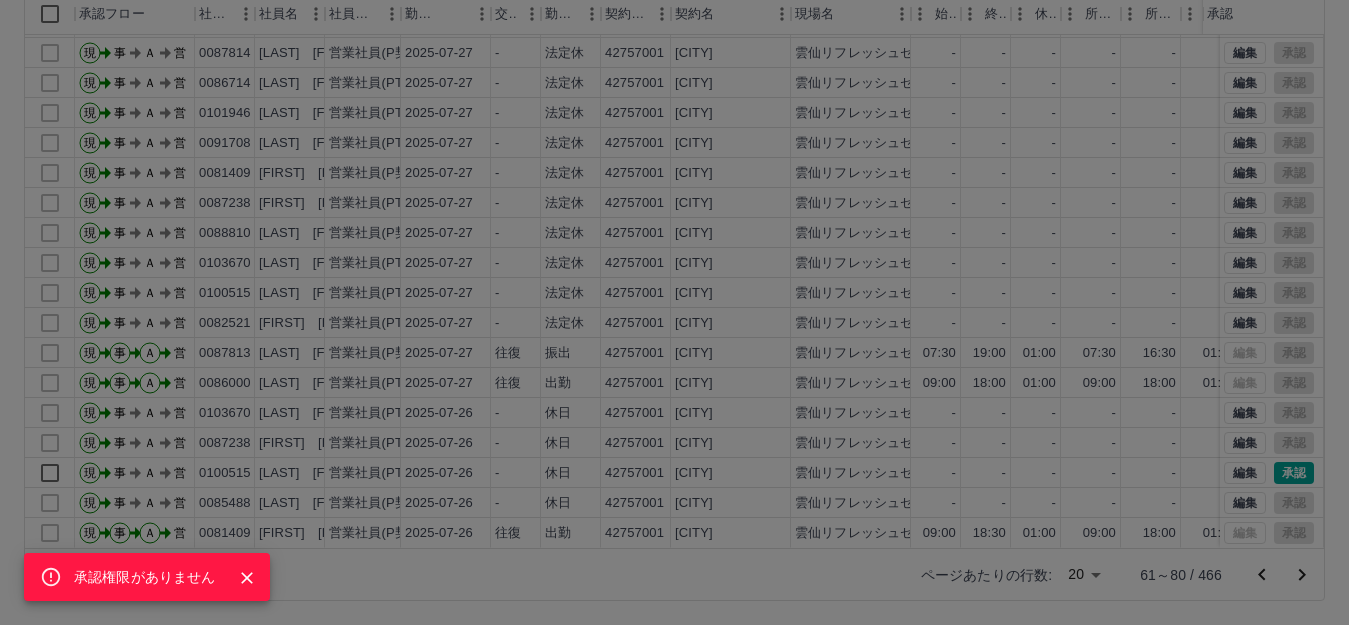 click on "承認権限がありません" at bounding box center (674, 312) 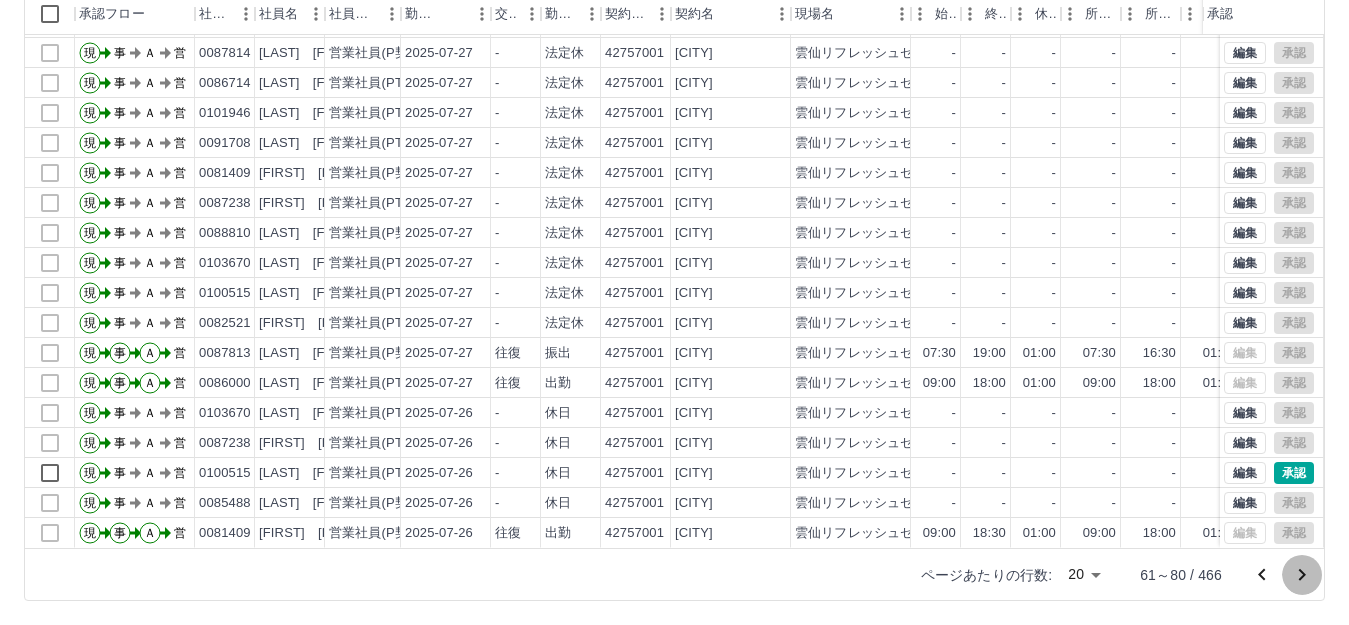 click 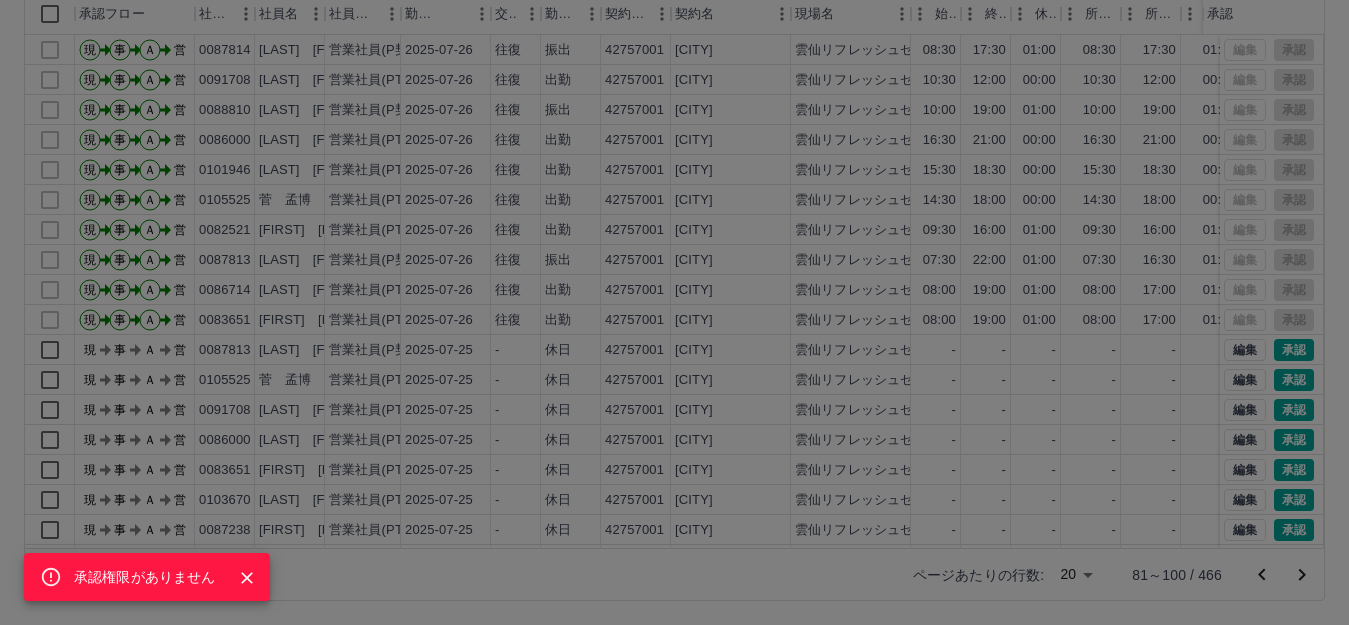 click on "承認権限がありません" at bounding box center [674, 312] 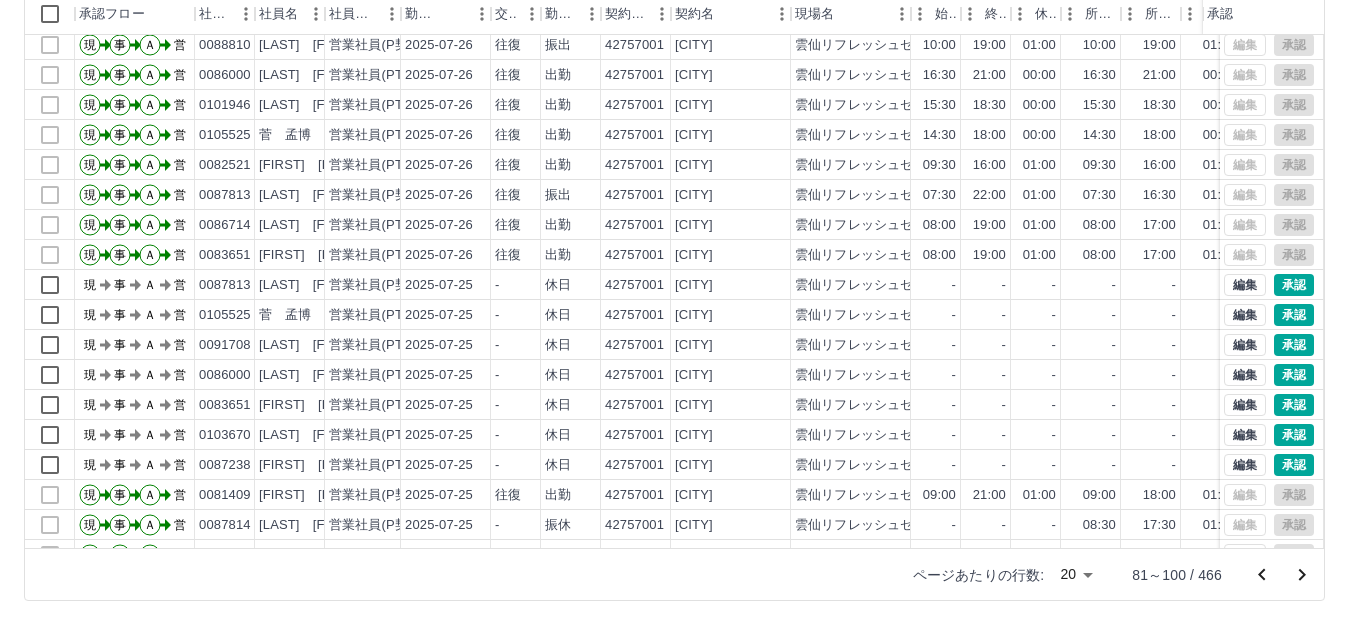 scroll, scrollTop: 104, scrollLeft: 0, axis: vertical 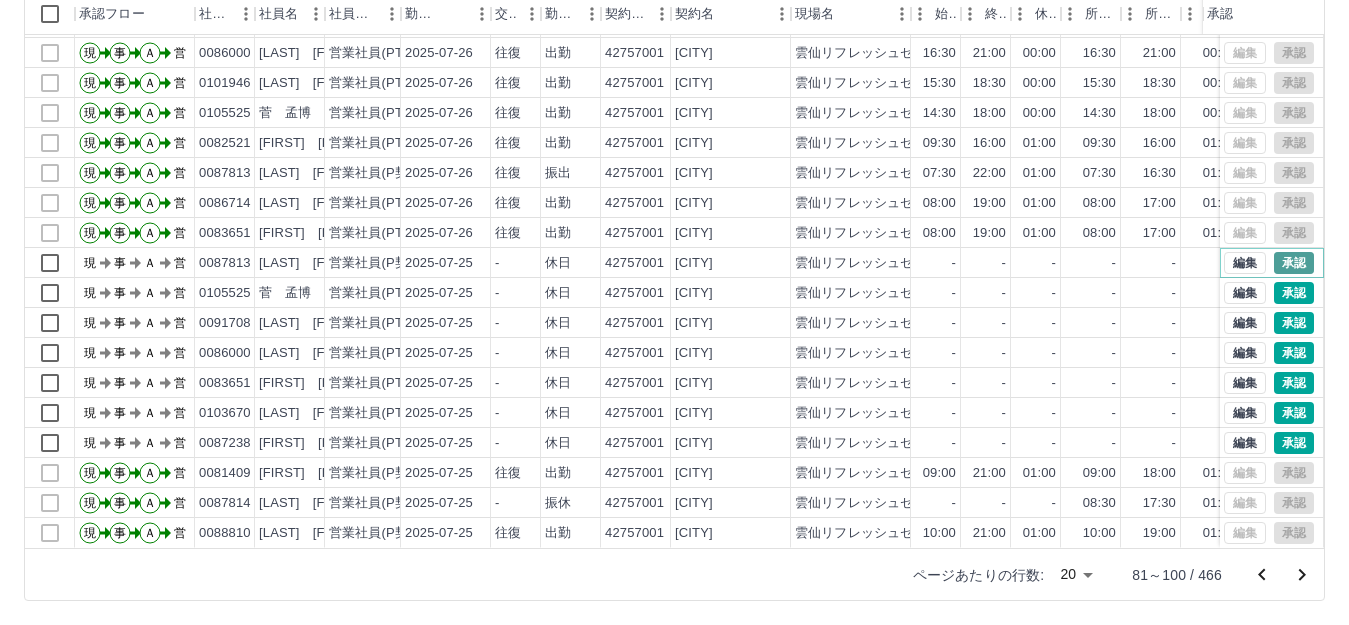 click on "承認" at bounding box center [1294, 263] 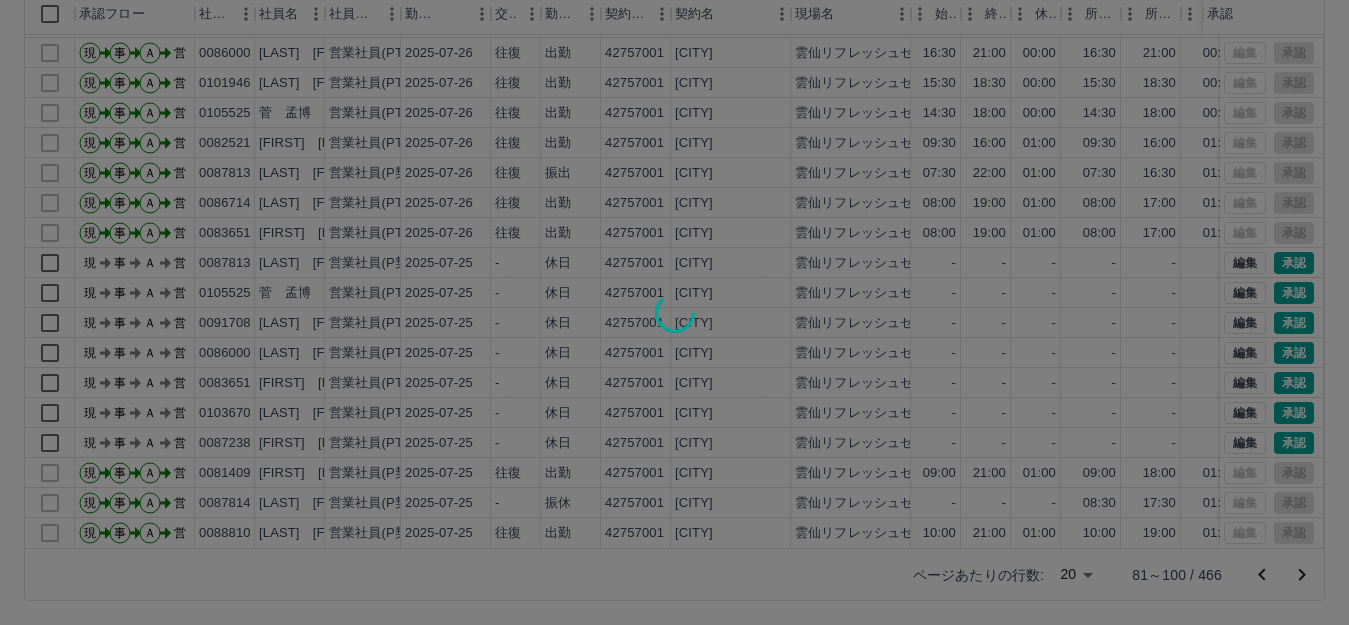 click at bounding box center (674, 312) 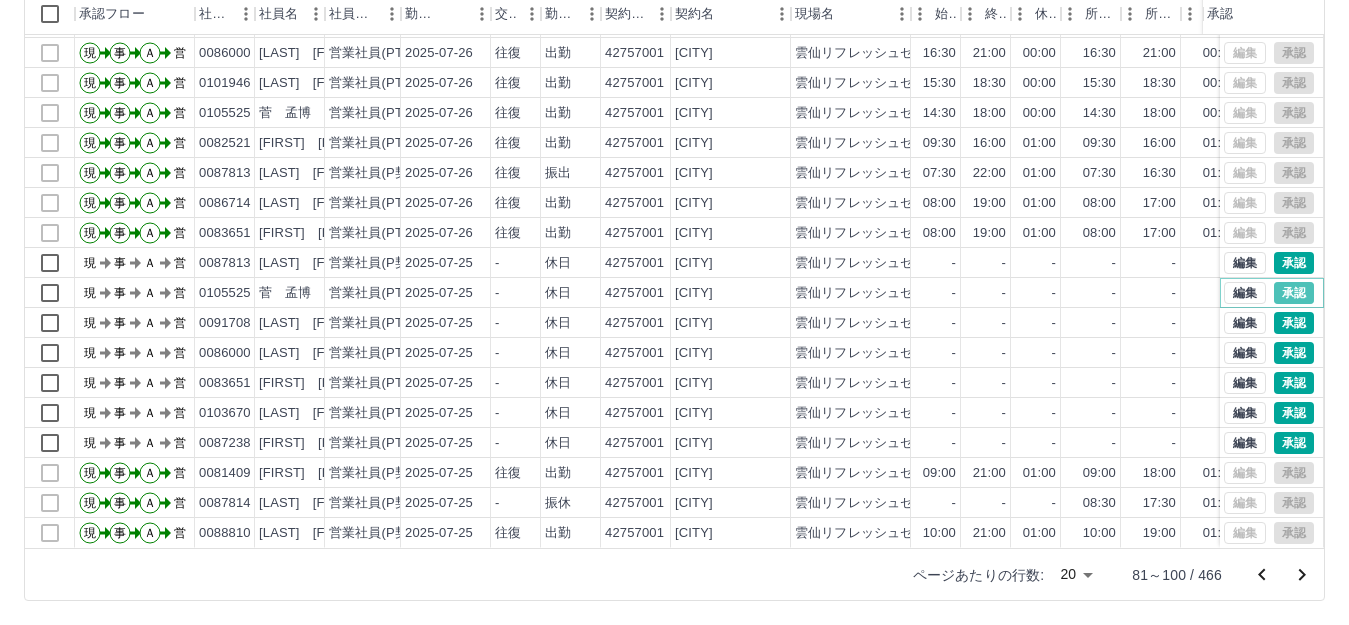 click on "承認" at bounding box center (1294, 293) 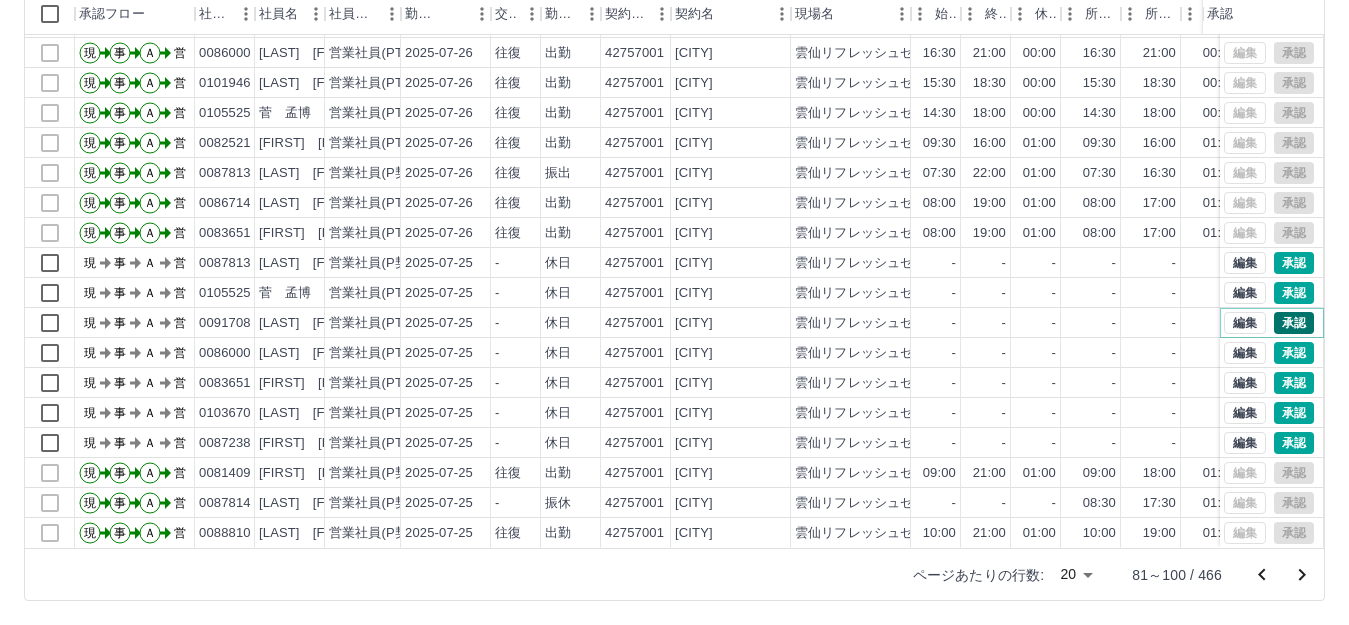 click on "承認" at bounding box center (1294, 323) 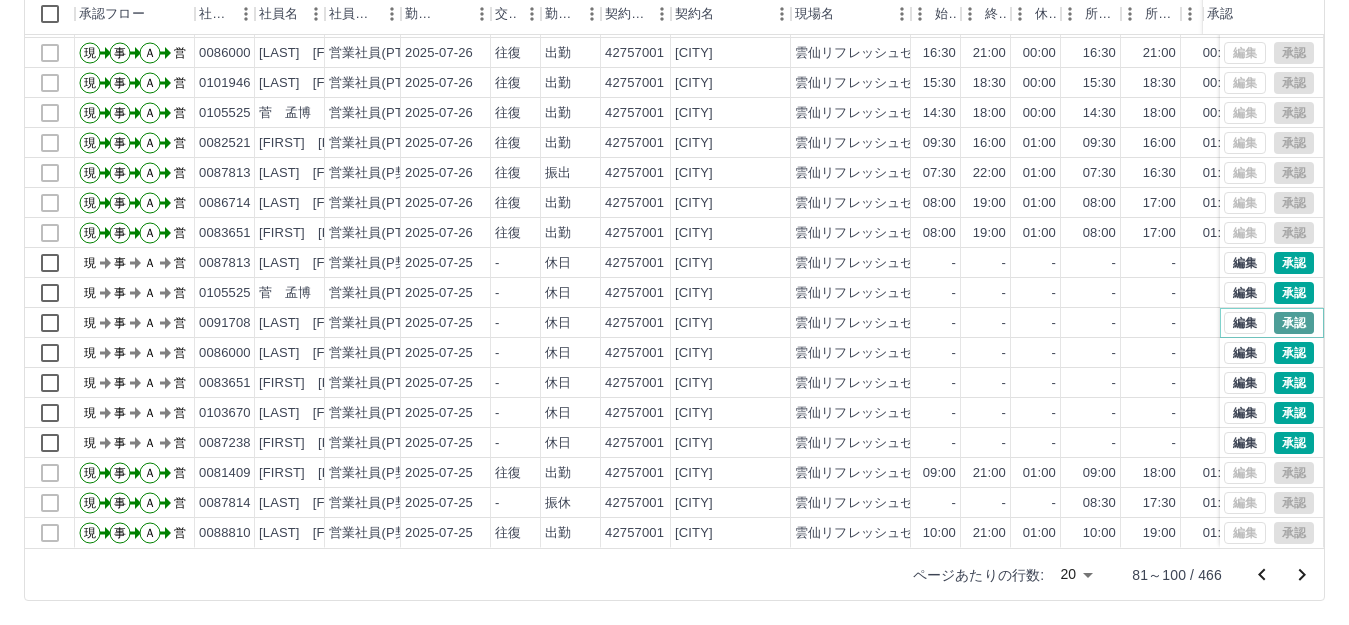 click on "承認" at bounding box center [1294, 323] 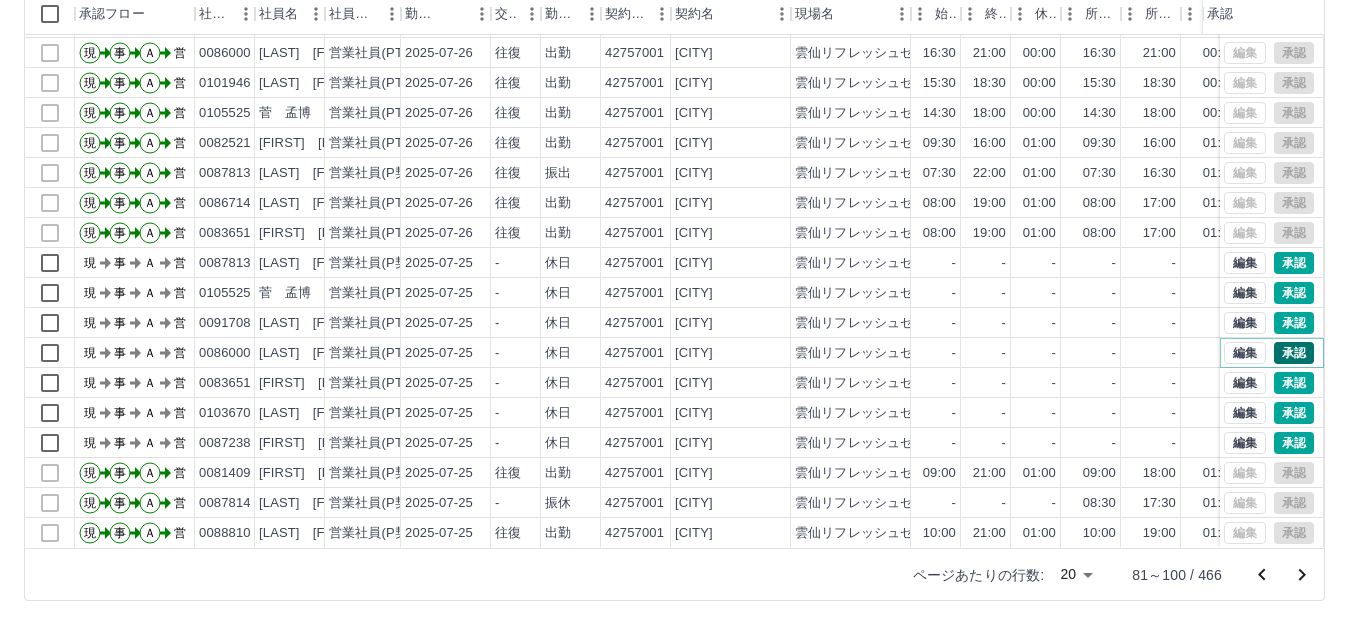 click on "承認" at bounding box center [1294, 353] 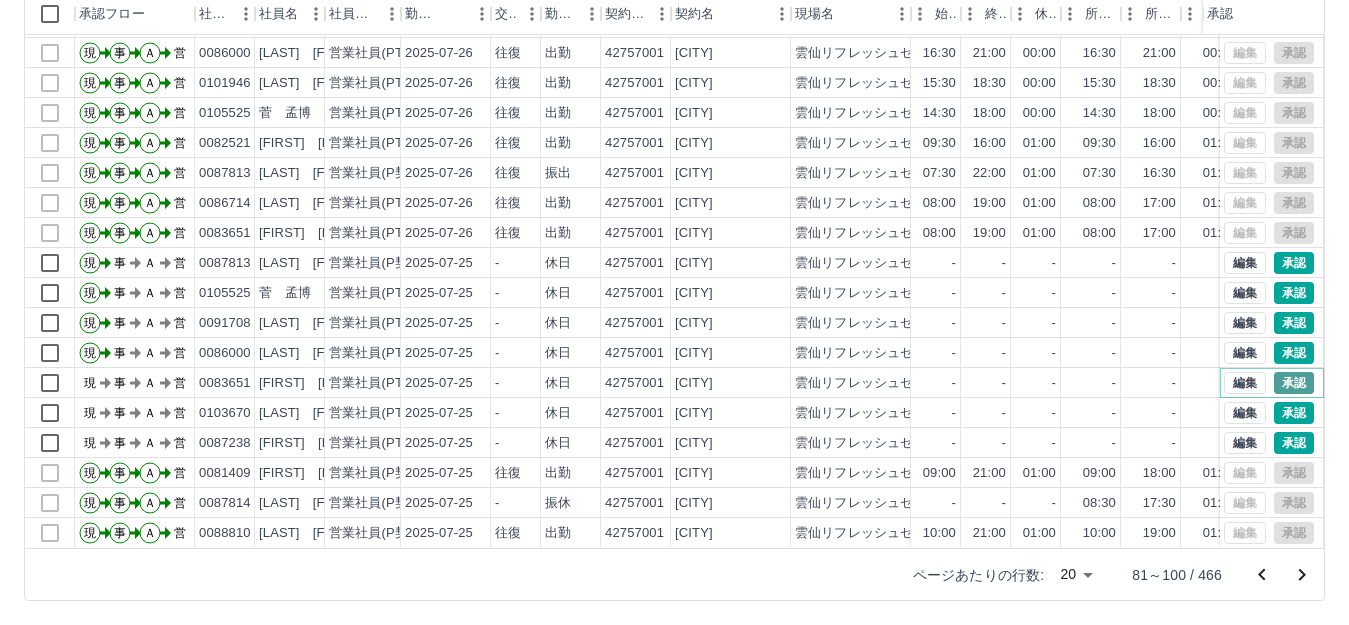 click on "承認" at bounding box center (1294, 383) 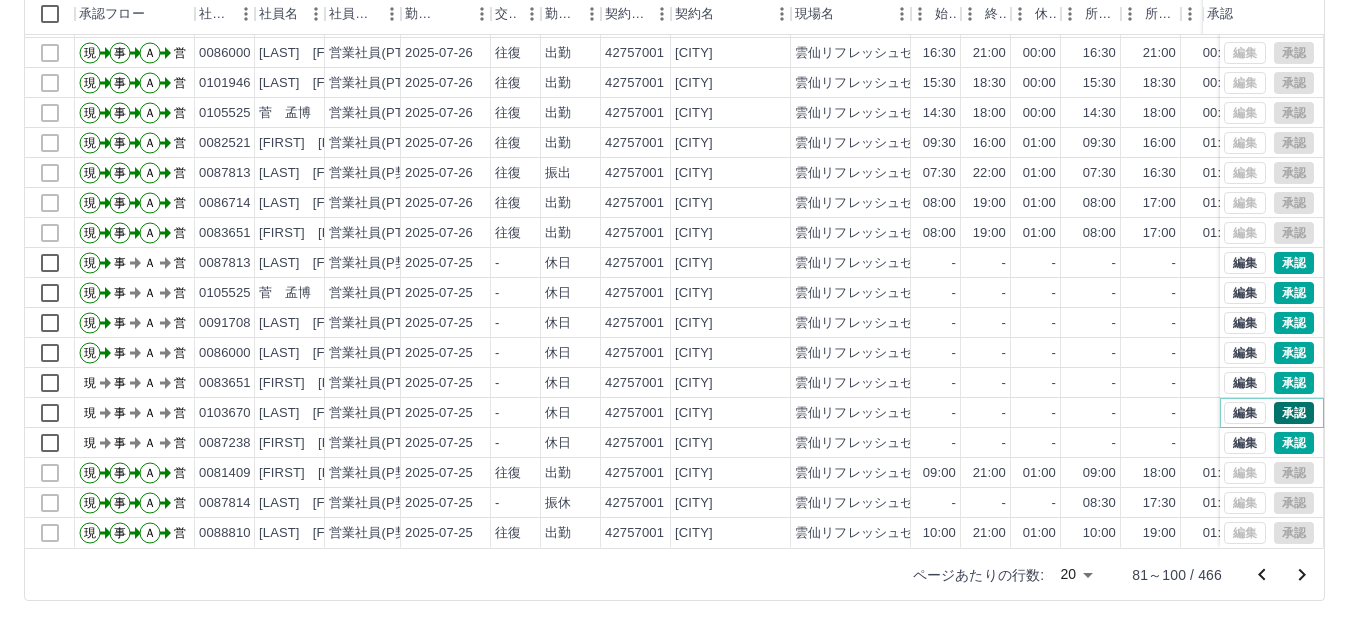 click on "承認" at bounding box center [1294, 413] 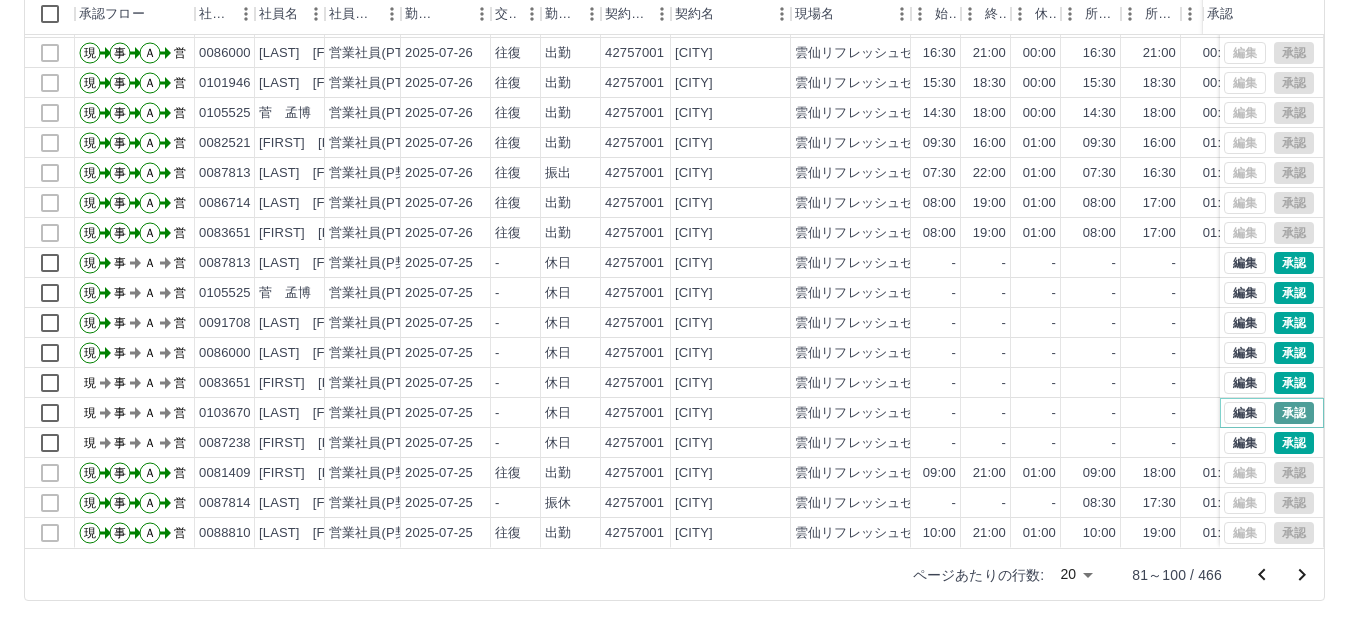 click on "承認" at bounding box center [1294, 413] 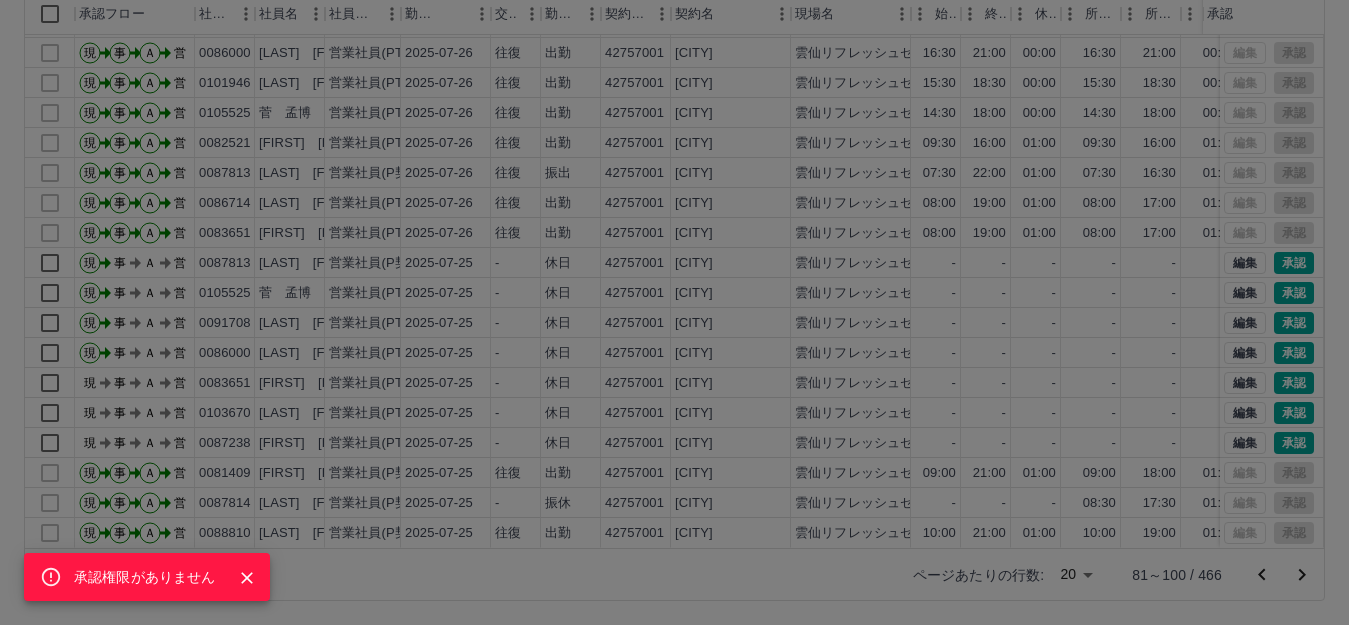 click on "承認権限がありません" at bounding box center [674, 312] 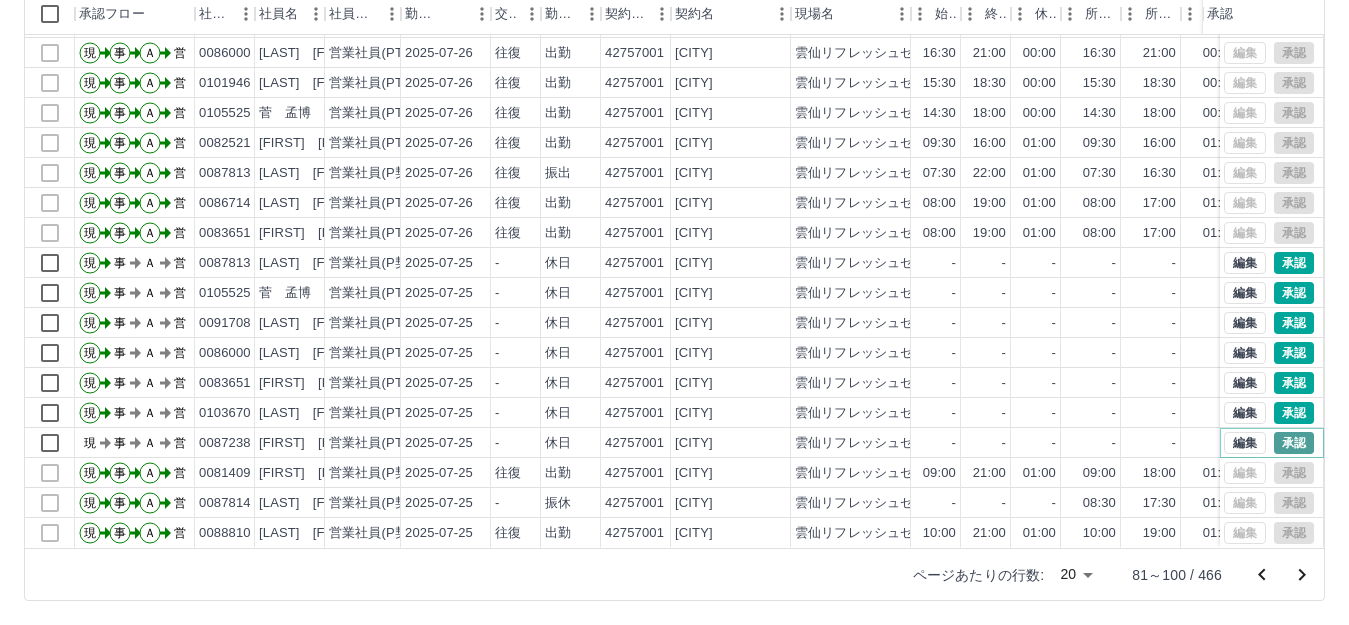 click on "承認" at bounding box center [1294, 443] 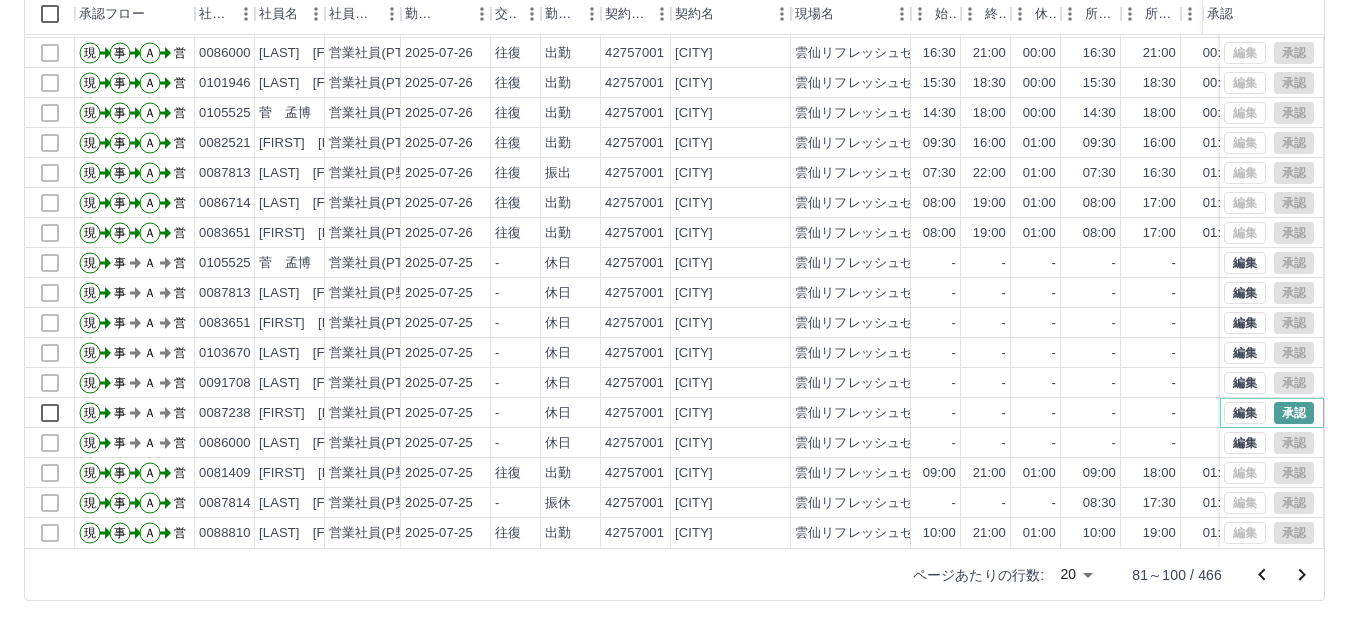 click on "承認" at bounding box center (1294, 413) 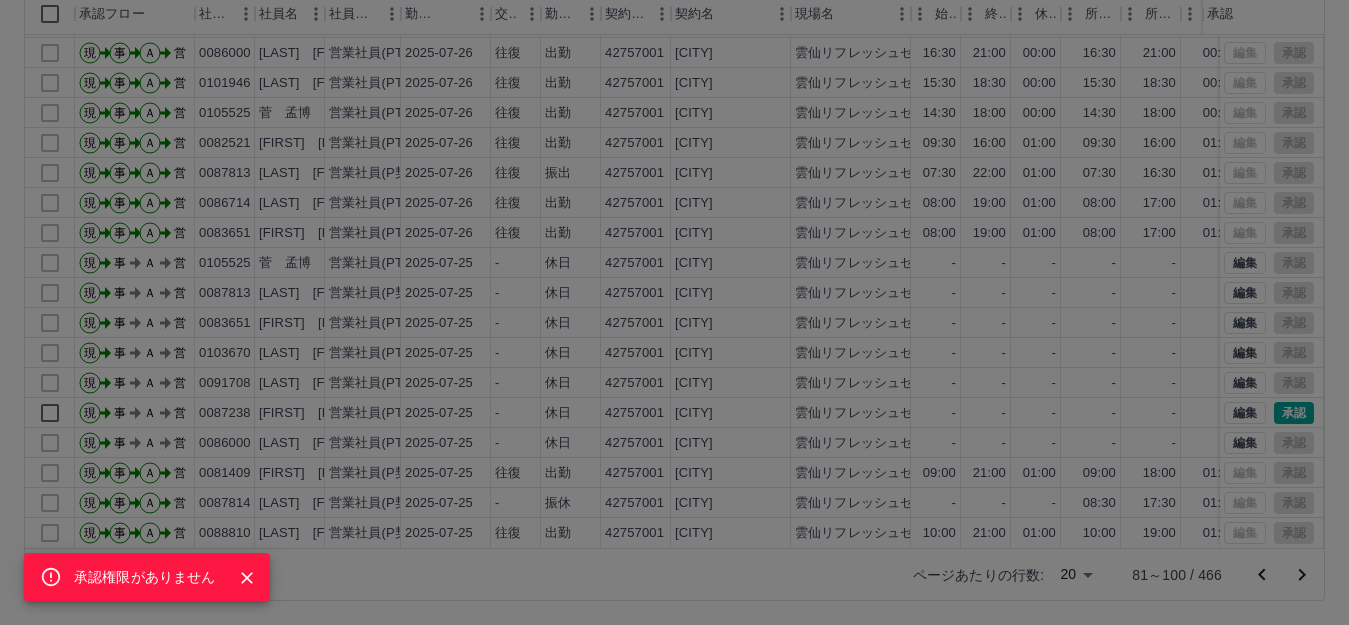 click on "承認権限がありません" at bounding box center [674, 312] 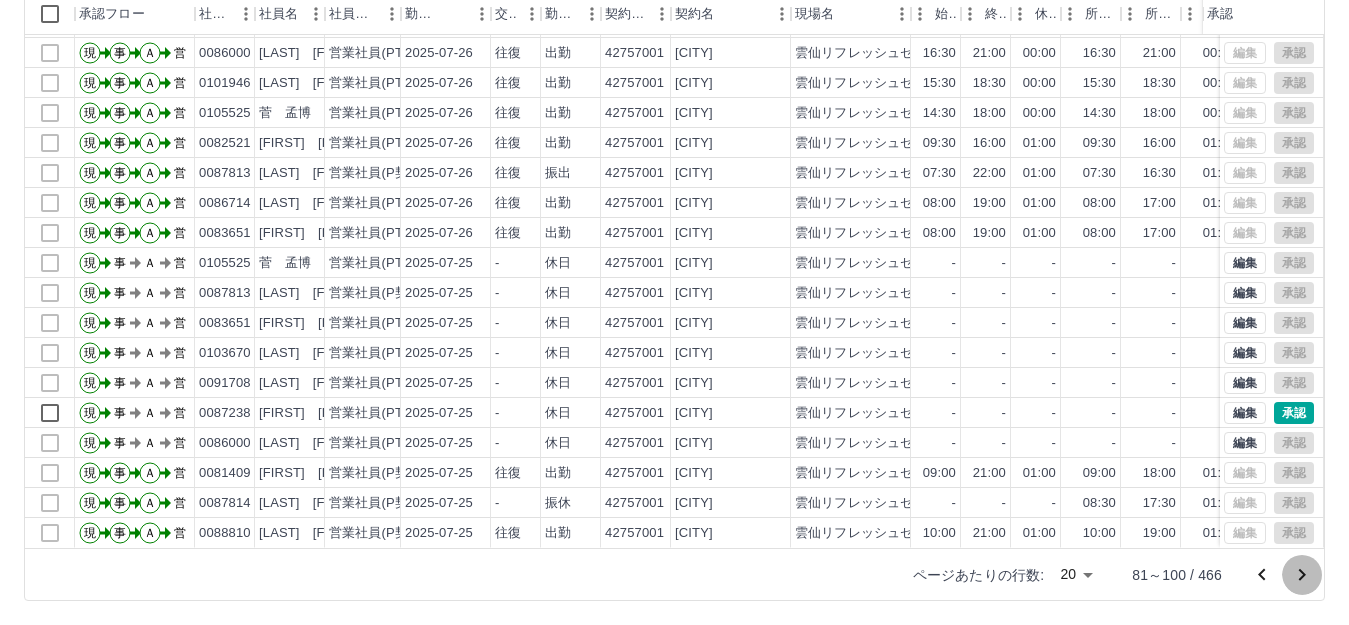 click 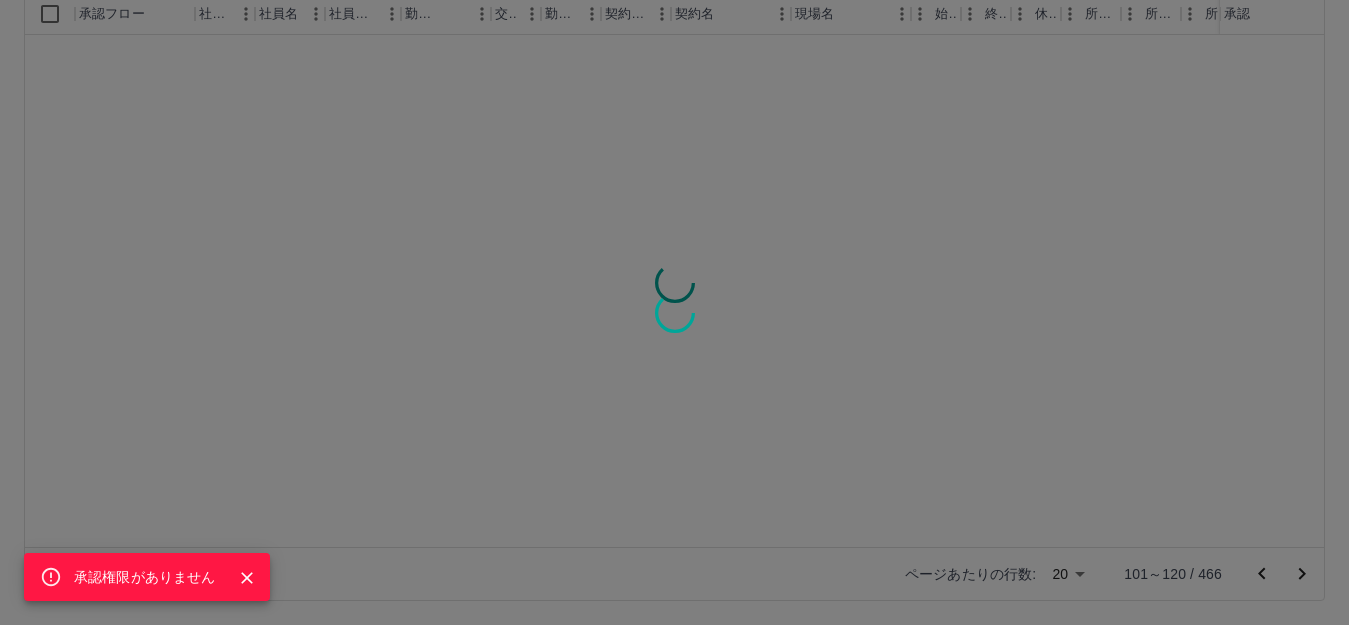 scroll, scrollTop: 0, scrollLeft: 0, axis: both 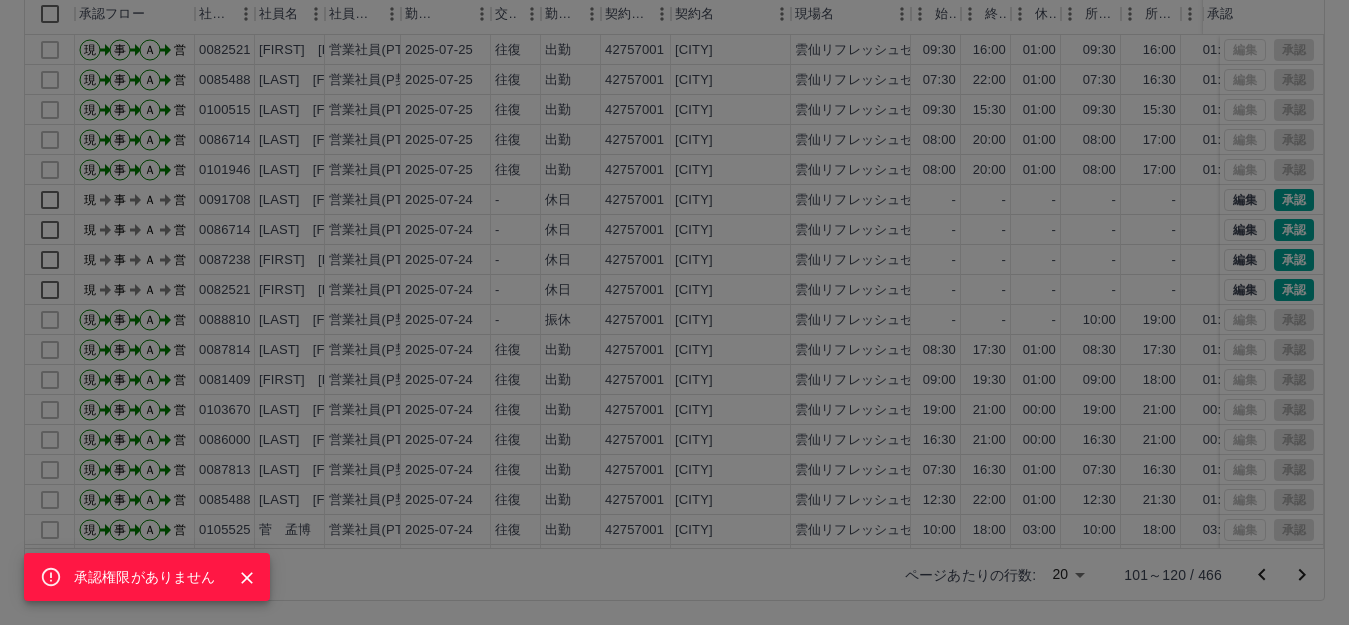 click on "承認権限がありません" at bounding box center (674, 312) 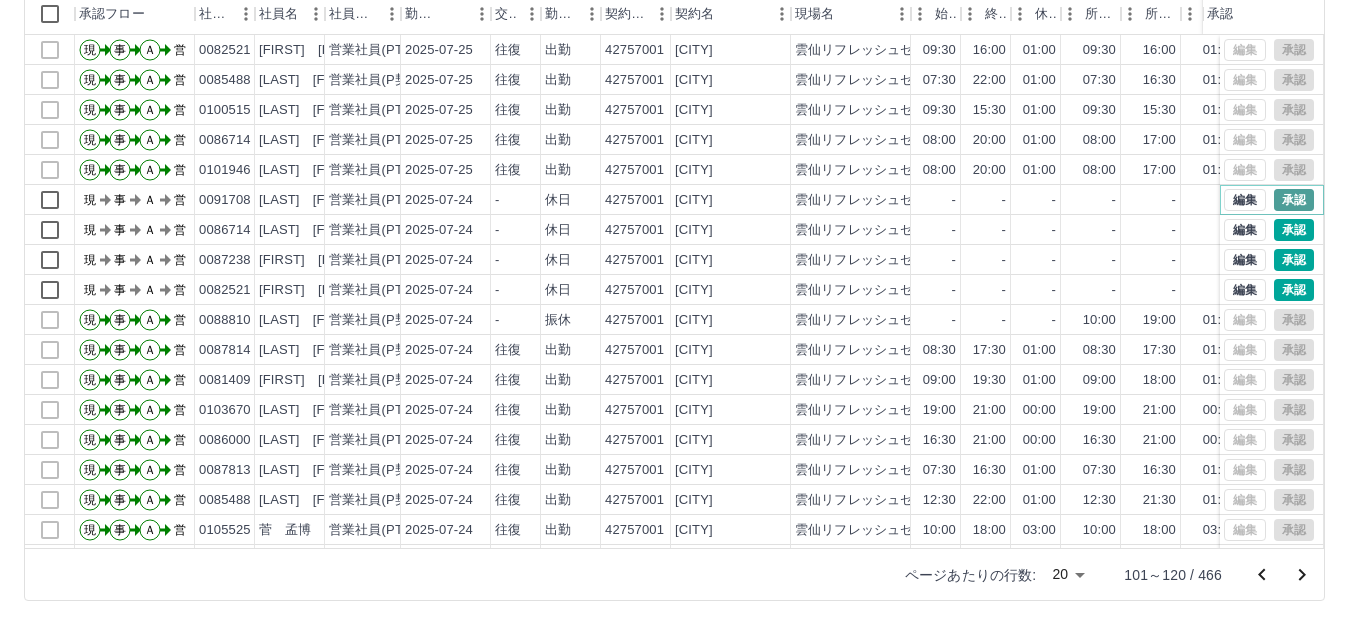 click on "承認" at bounding box center (1294, 200) 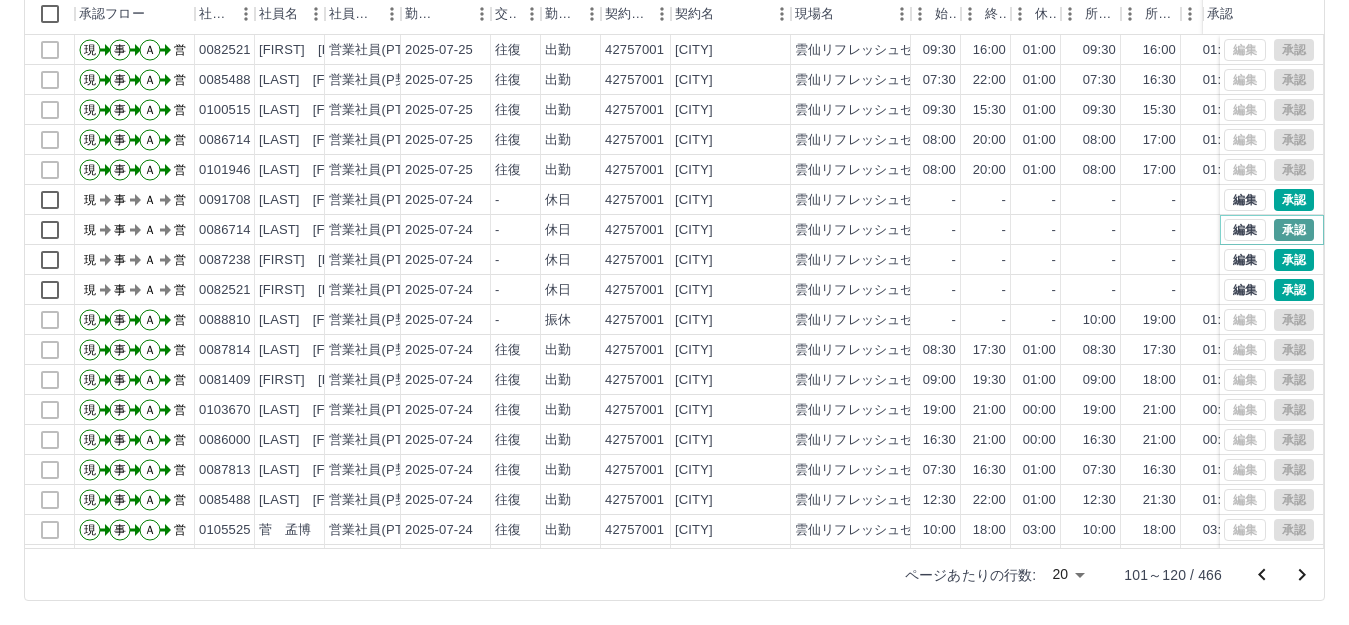 click on "承認" at bounding box center [1294, 230] 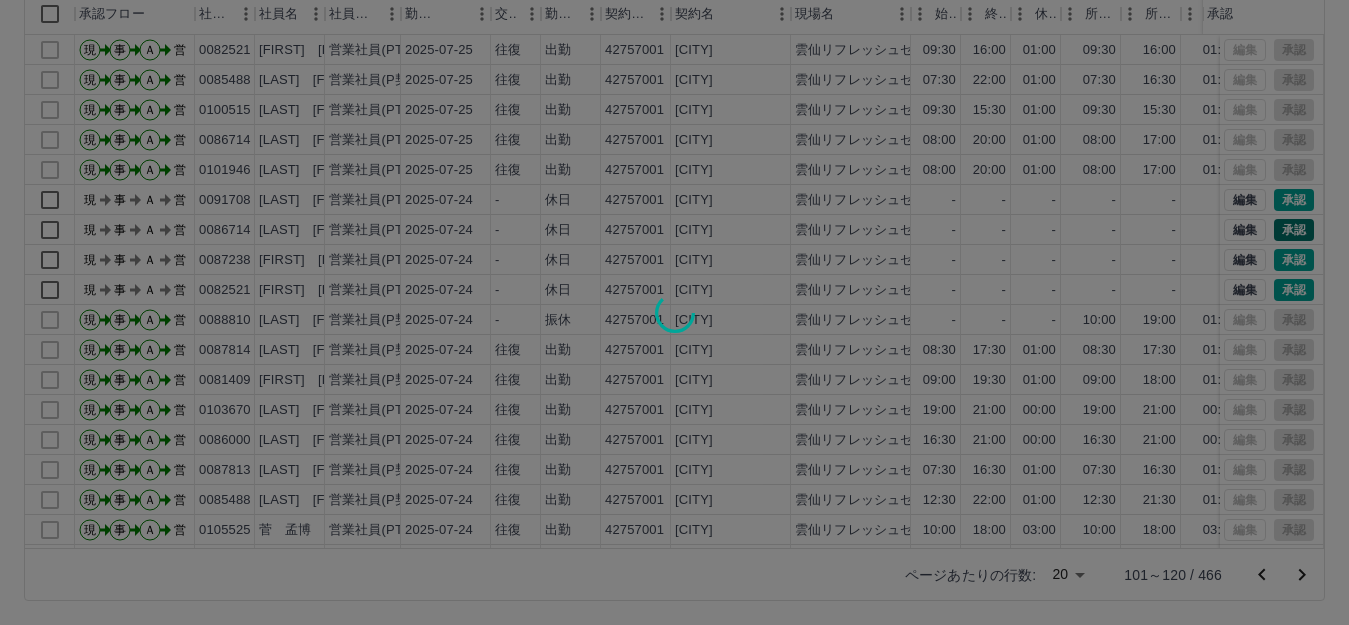 click at bounding box center [674, 312] 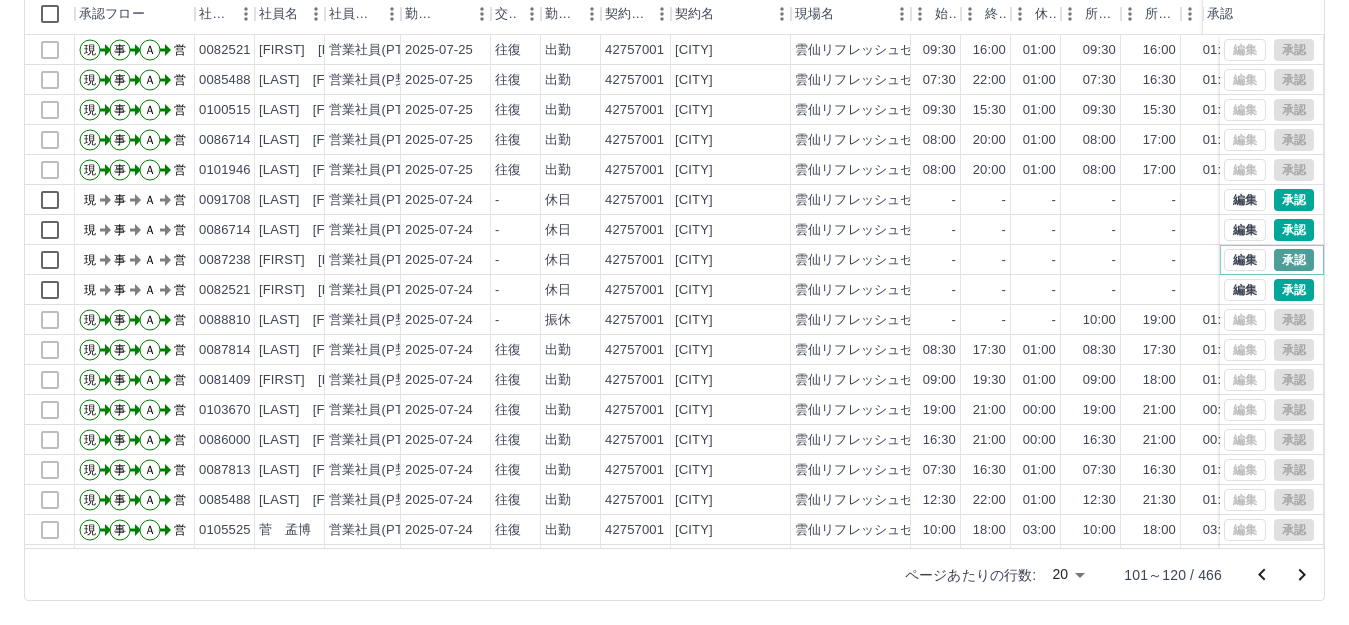 click on "承認" at bounding box center (1294, 260) 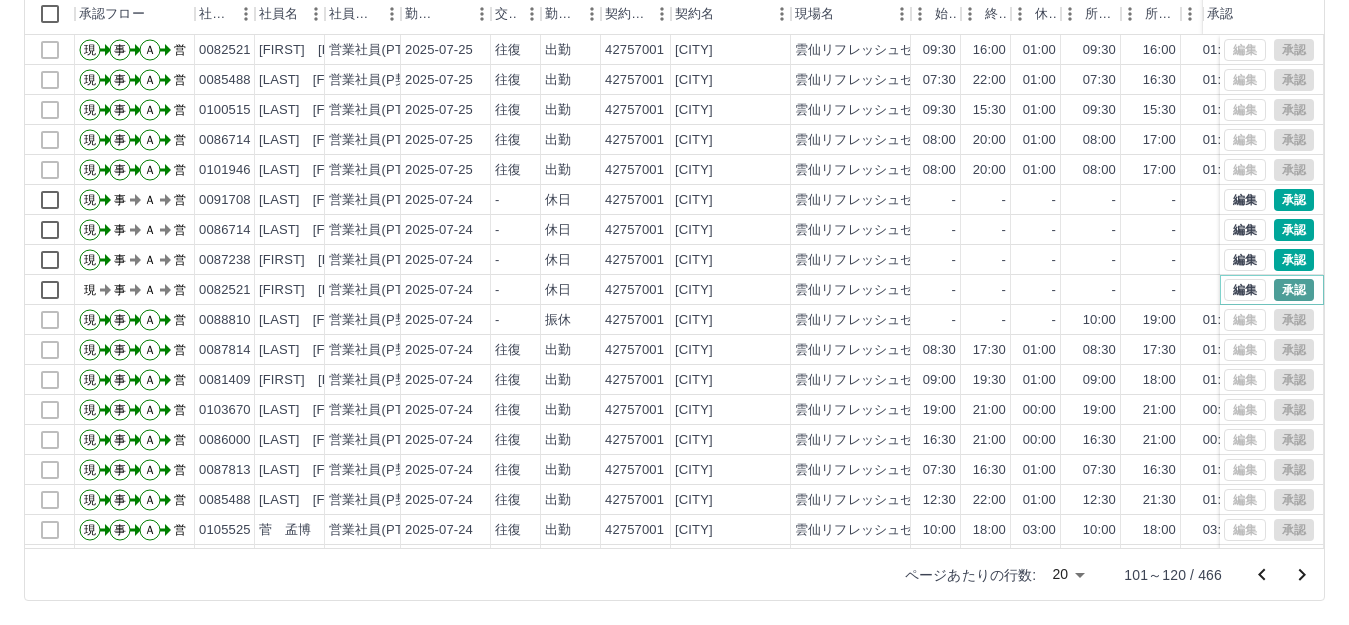 click on "承認" at bounding box center [1294, 290] 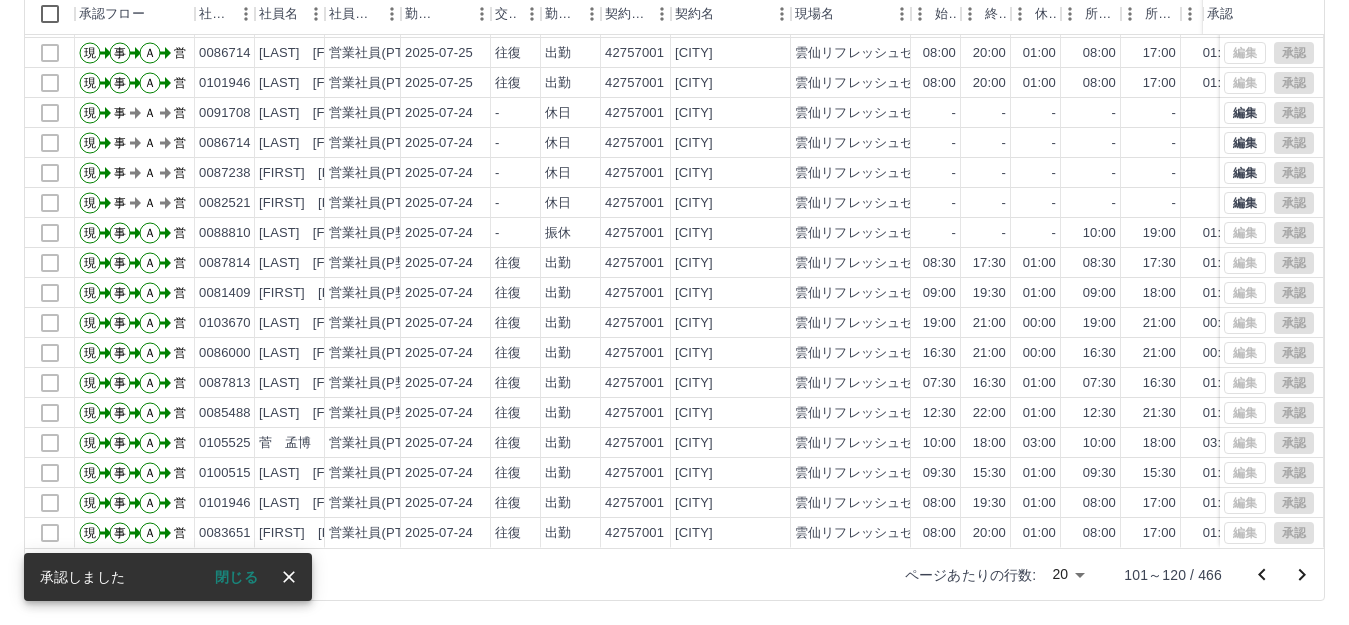 scroll, scrollTop: 104, scrollLeft: 0, axis: vertical 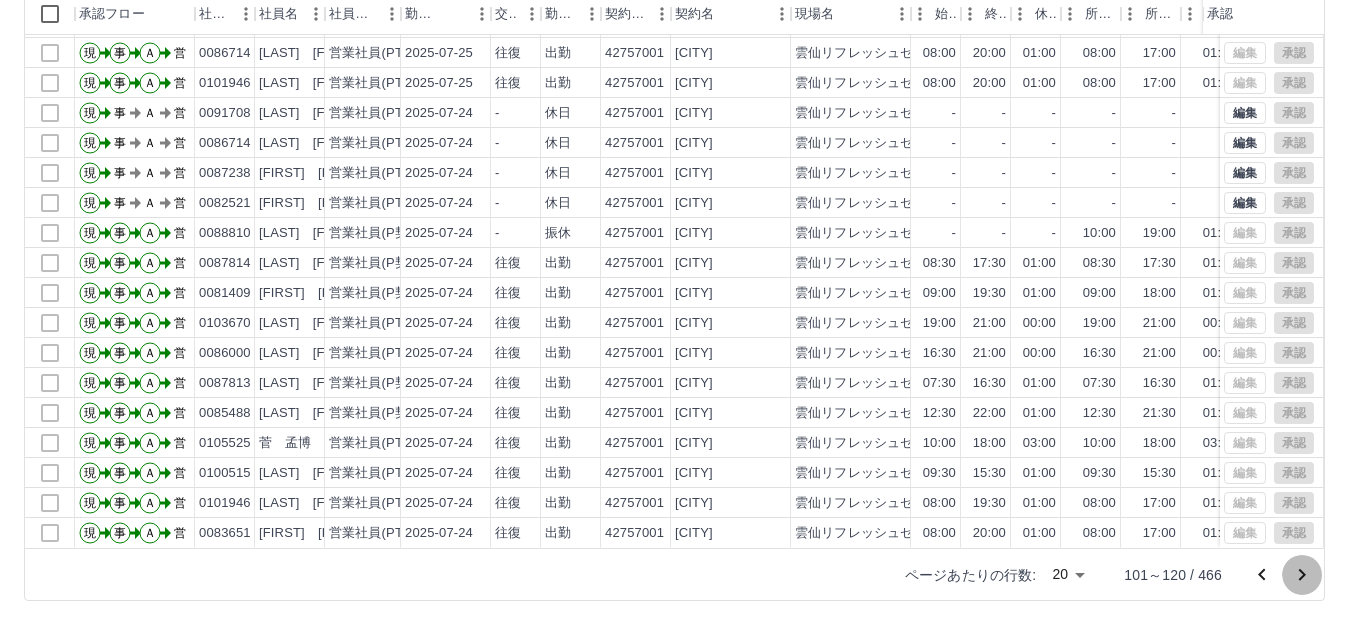 click 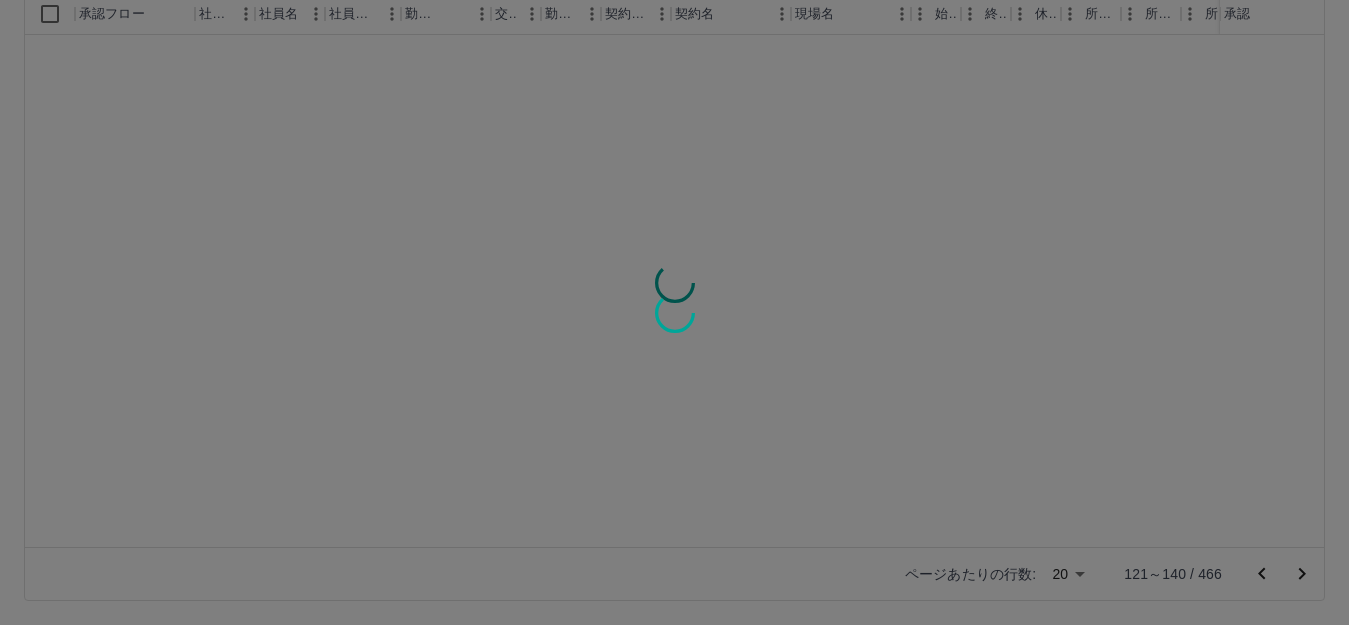 scroll, scrollTop: 0, scrollLeft: 0, axis: both 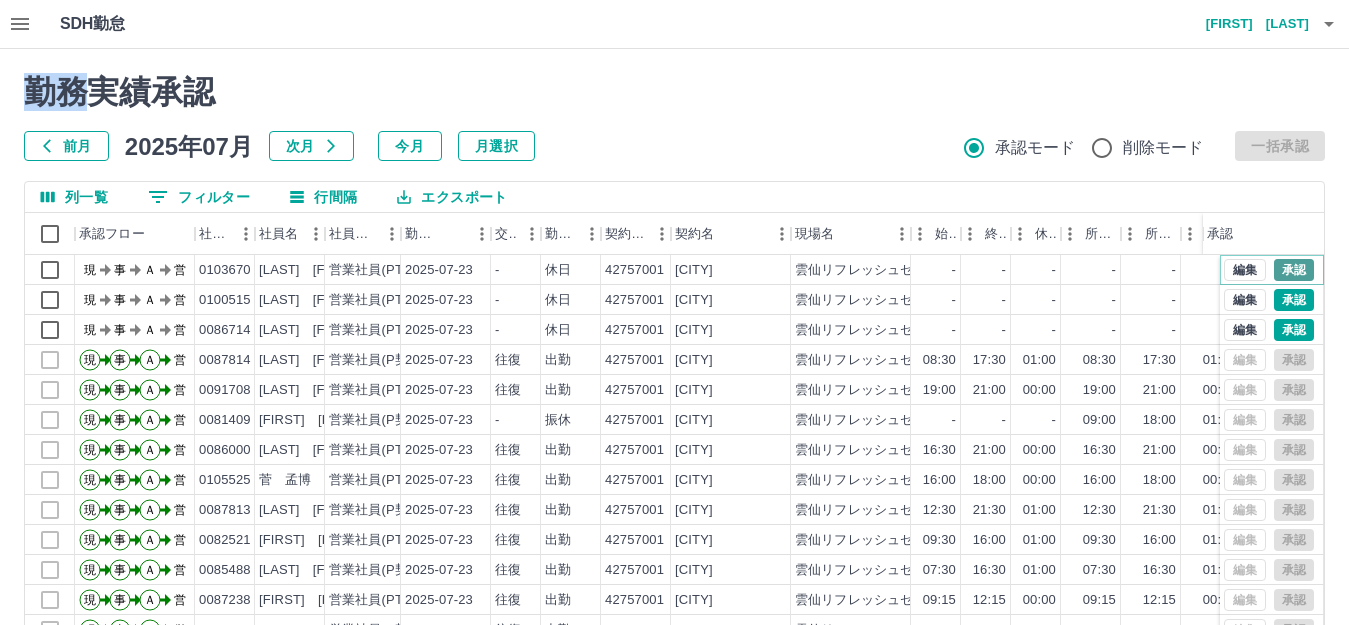 click on "承認" at bounding box center (1294, 270) 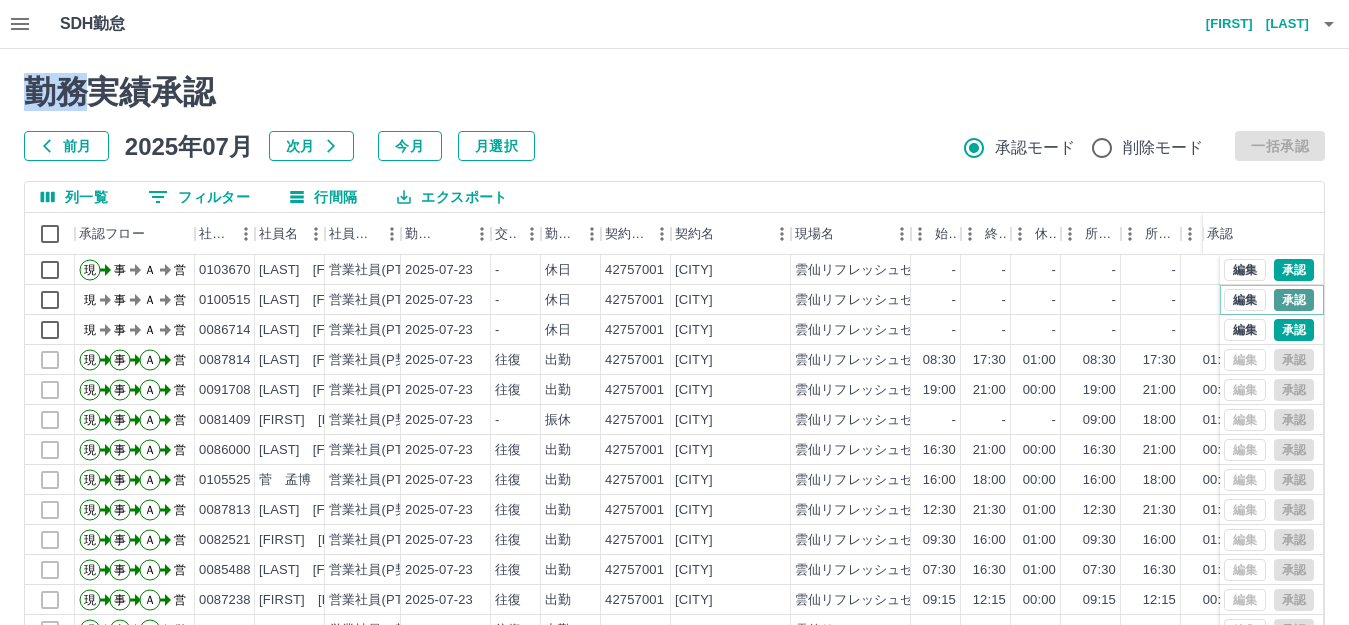click on "承認" at bounding box center (1294, 300) 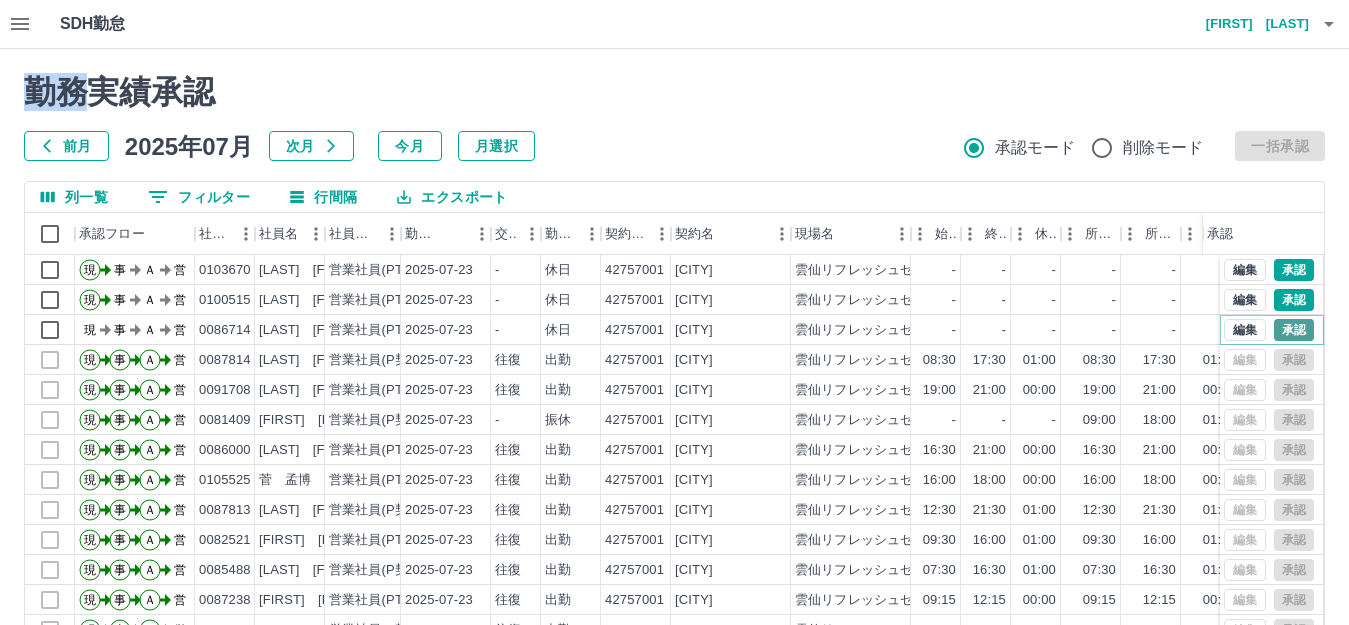 click on "承認" at bounding box center (1294, 330) 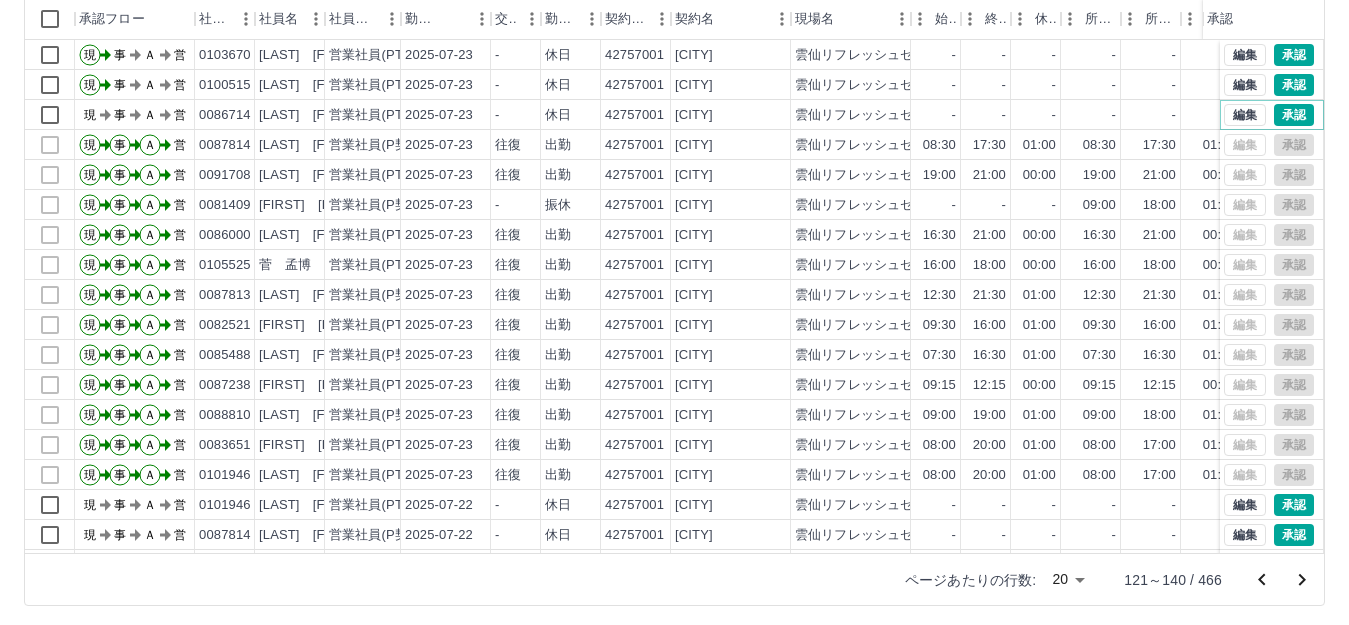 scroll, scrollTop: 220, scrollLeft: 0, axis: vertical 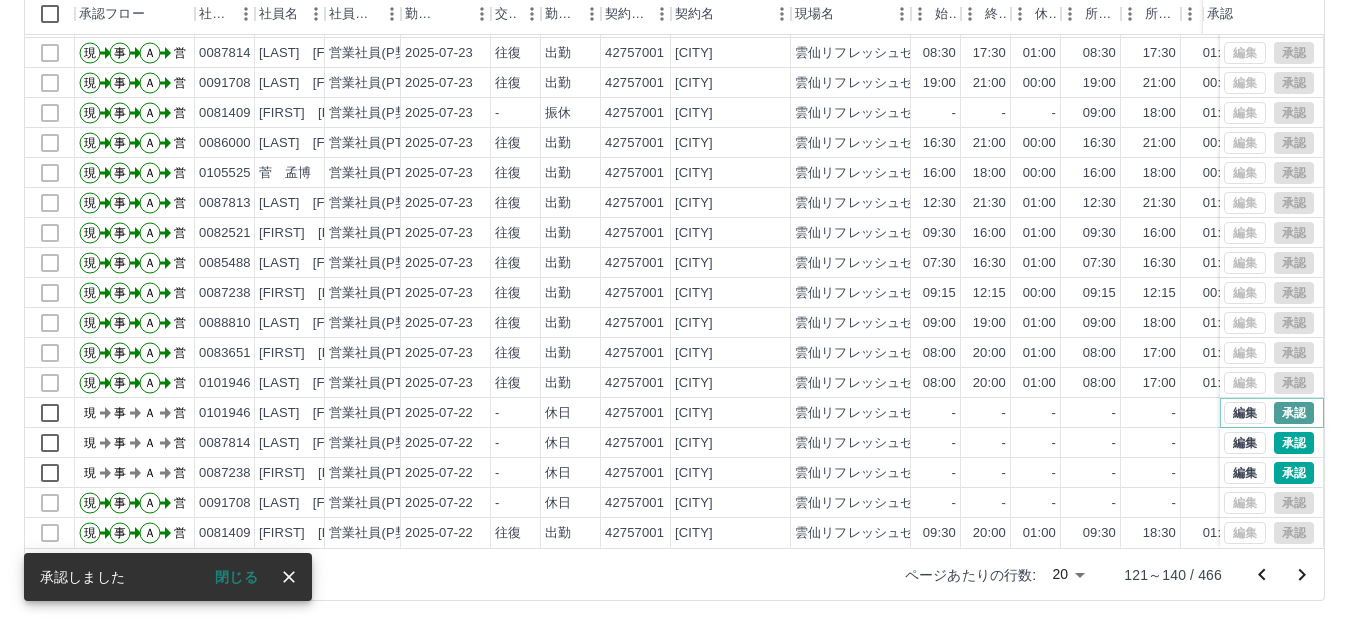 click on "承認" at bounding box center [1294, 413] 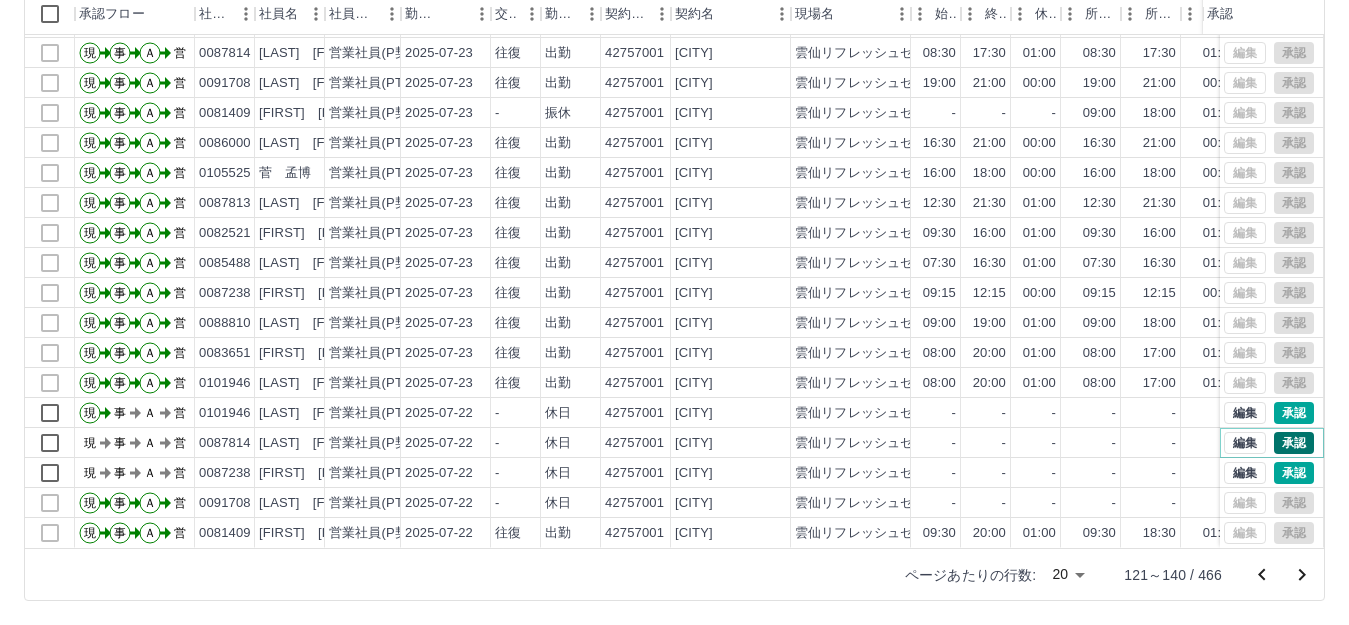 click on "承認" at bounding box center (1294, 443) 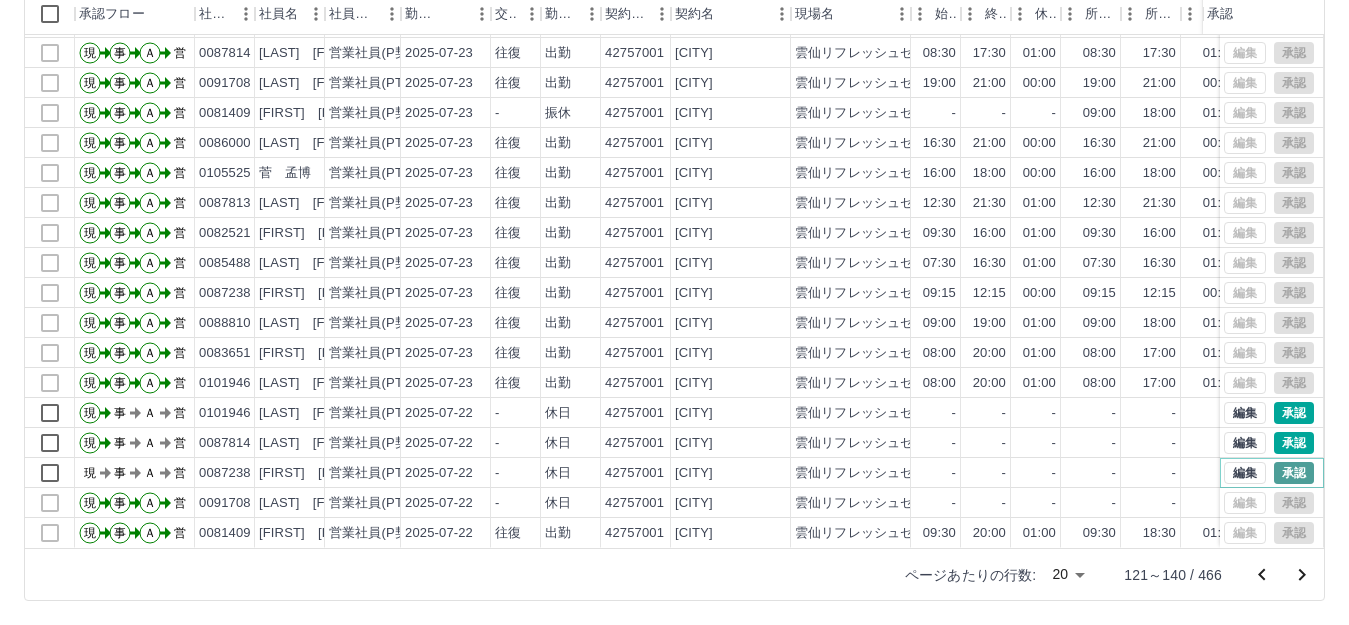 click on "承認" at bounding box center (1294, 473) 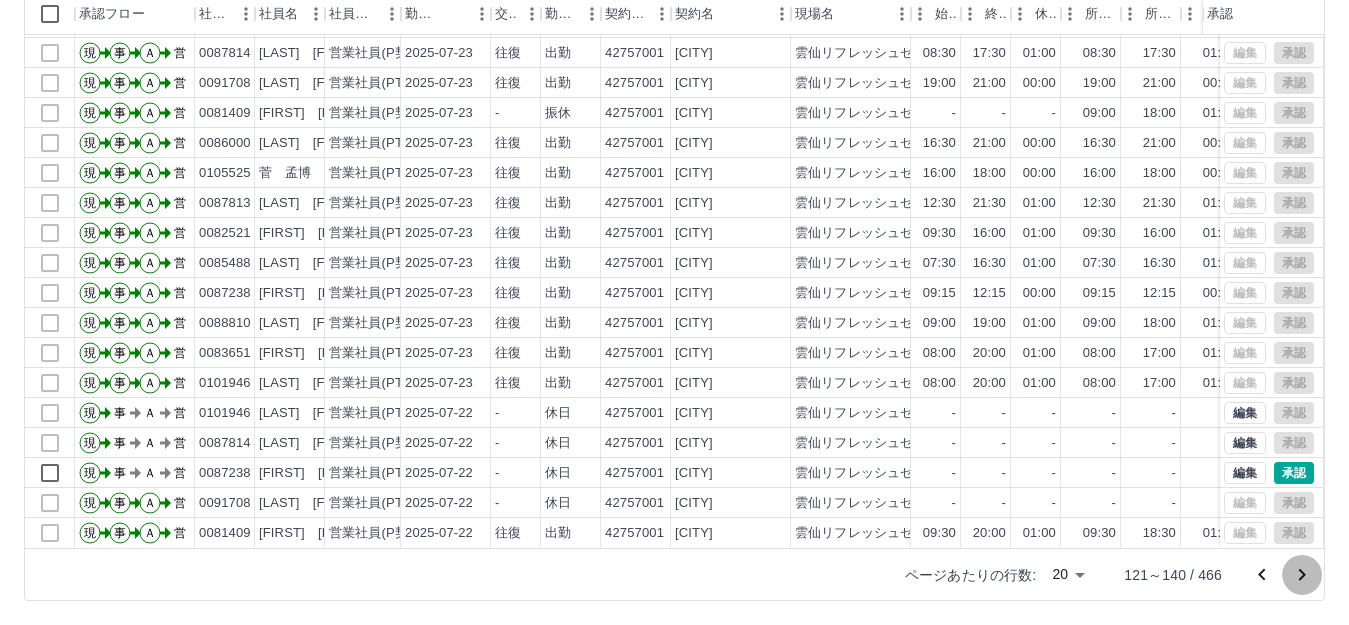 click 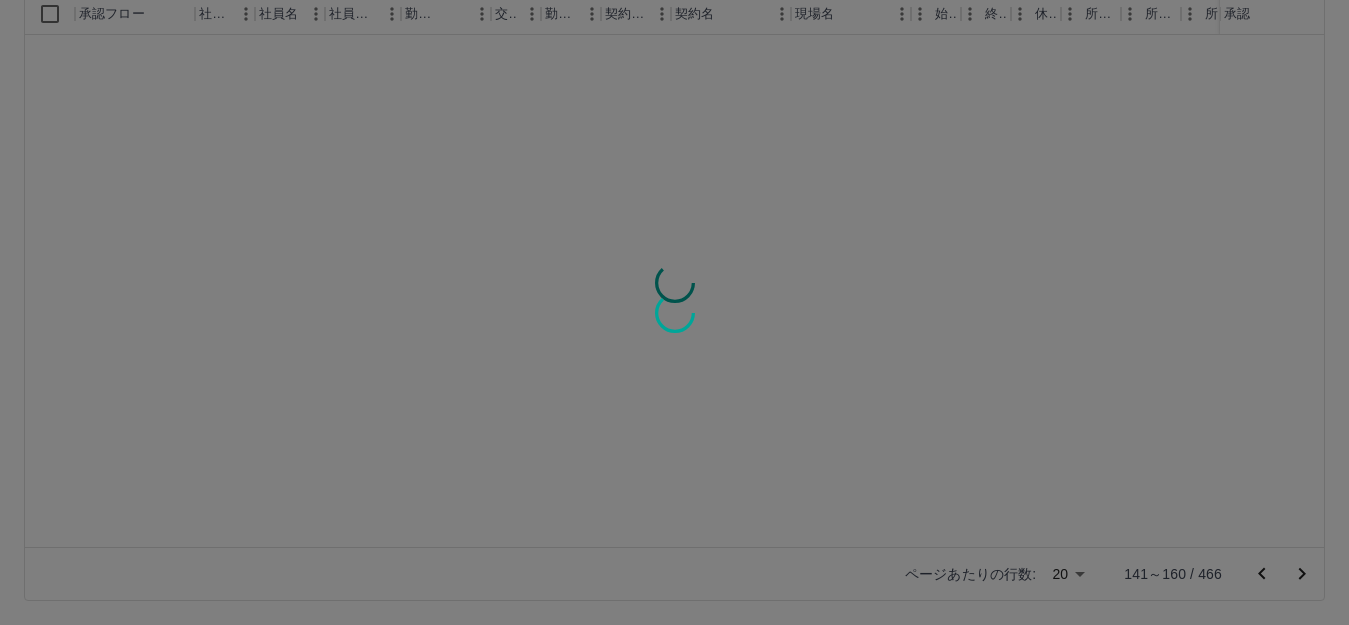 scroll, scrollTop: 0, scrollLeft: 0, axis: both 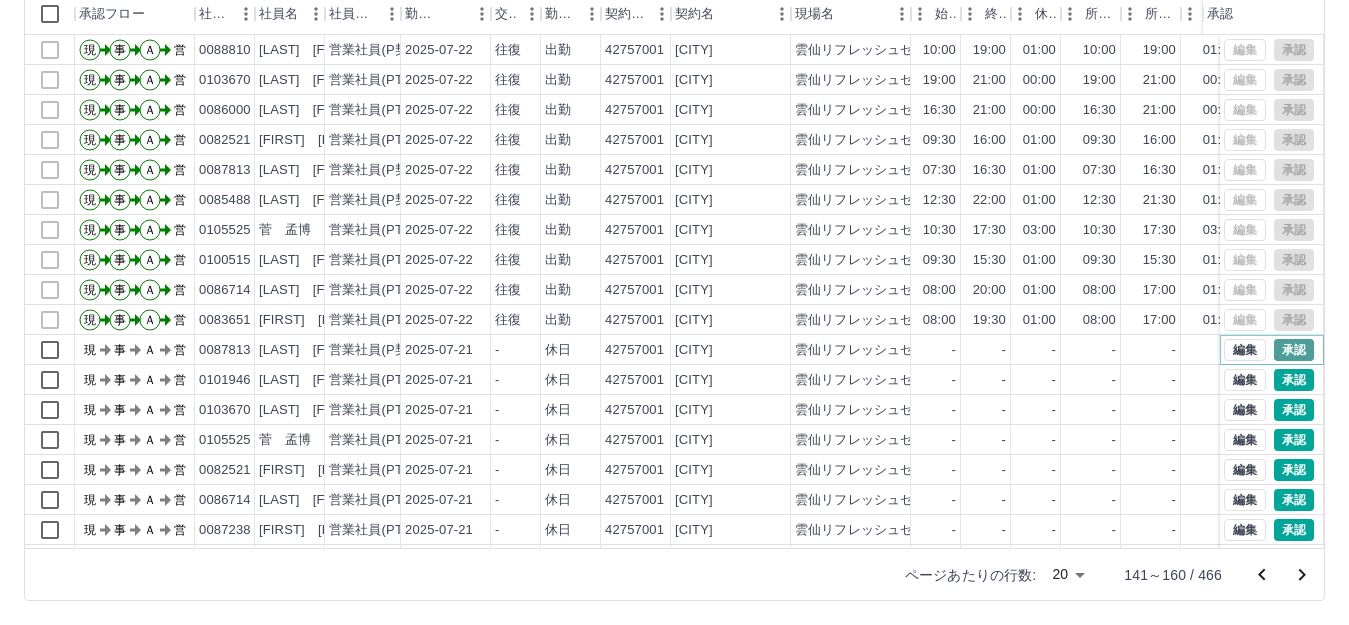 click on "承認" at bounding box center (1294, 350) 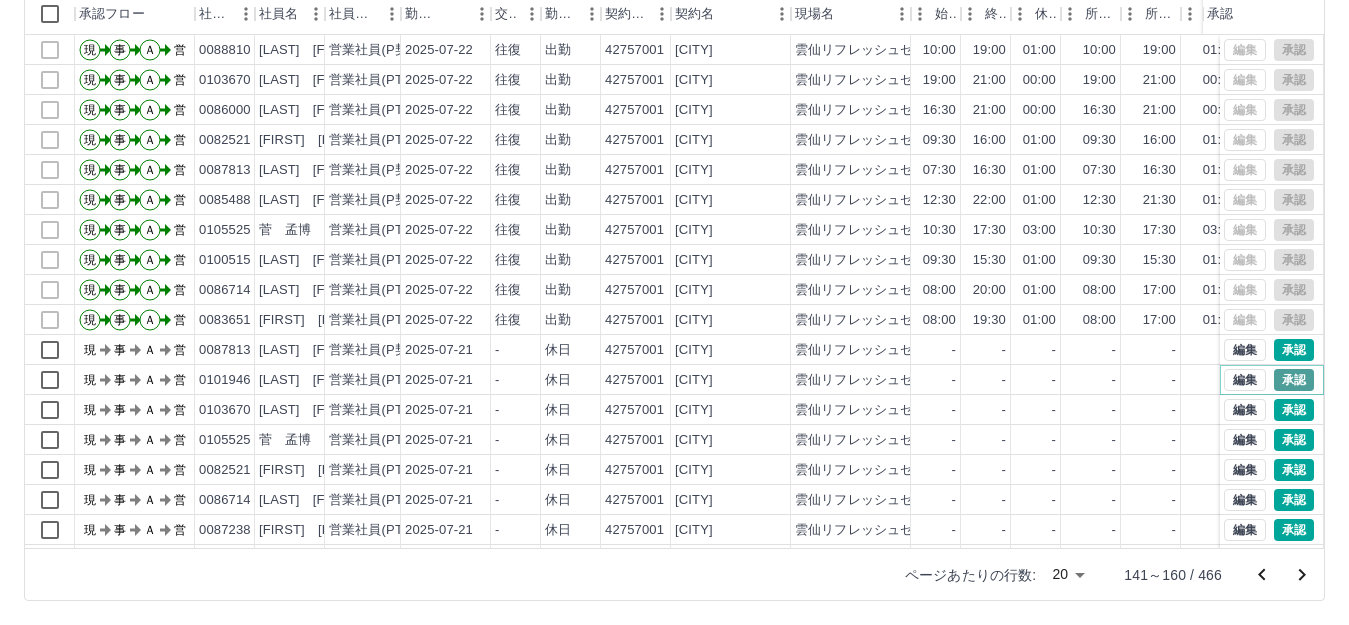 click on "承認" at bounding box center [1294, 380] 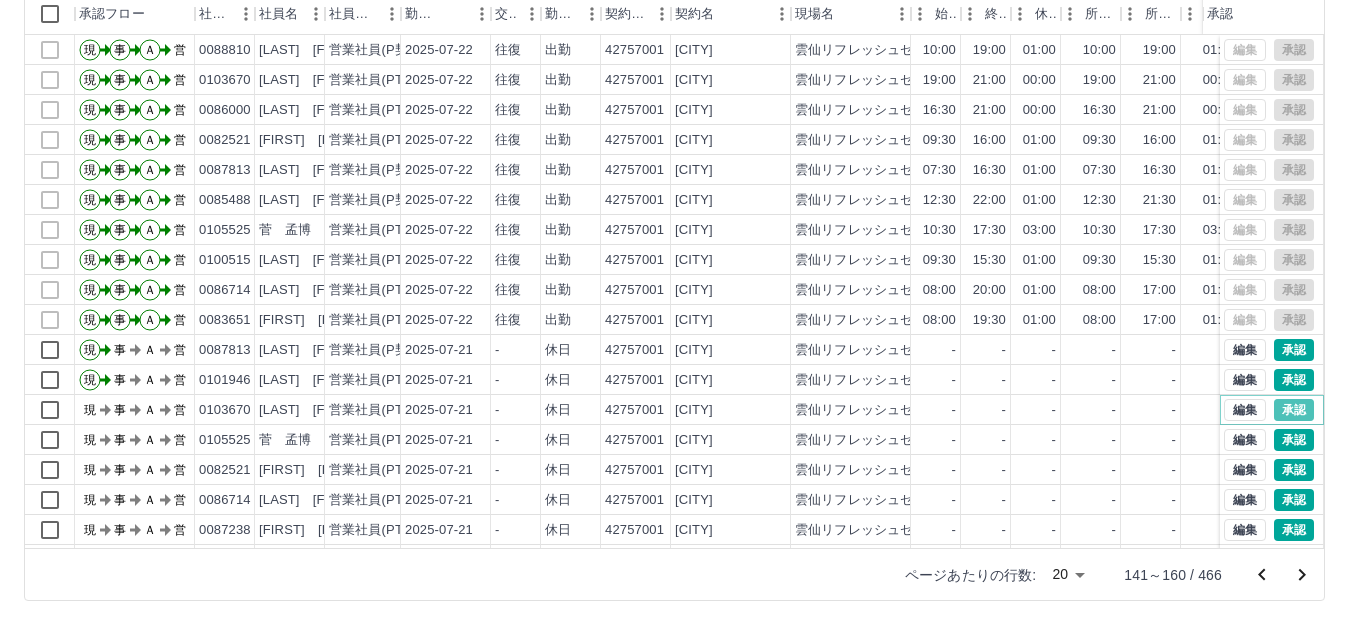 click on "承認" at bounding box center (1294, 410) 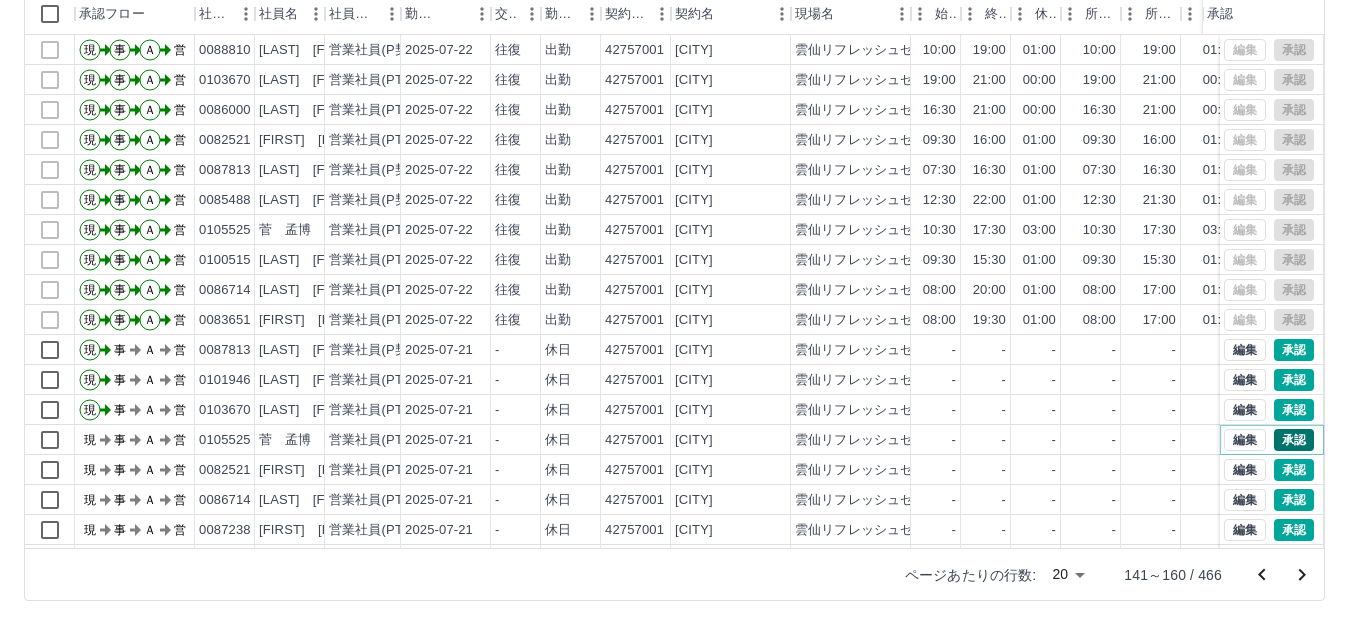 click on "承認" at bounding box center [1294, 440] 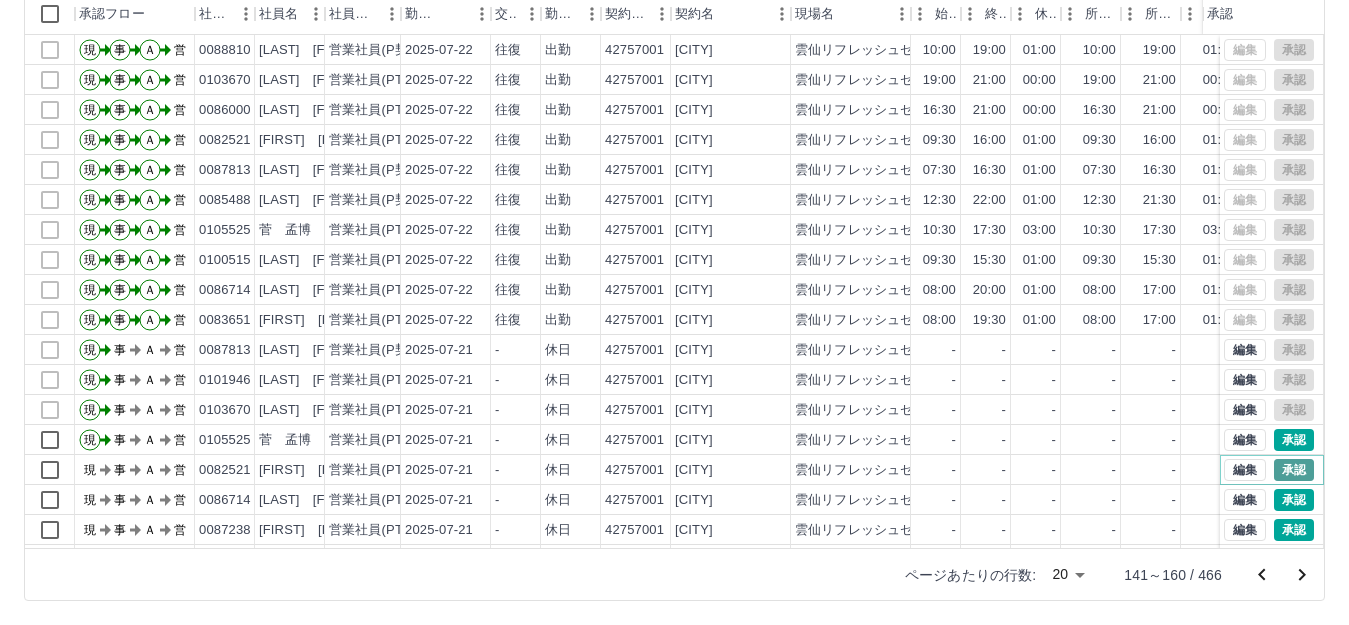 click on "承認" at bounding box center [1294, 470] 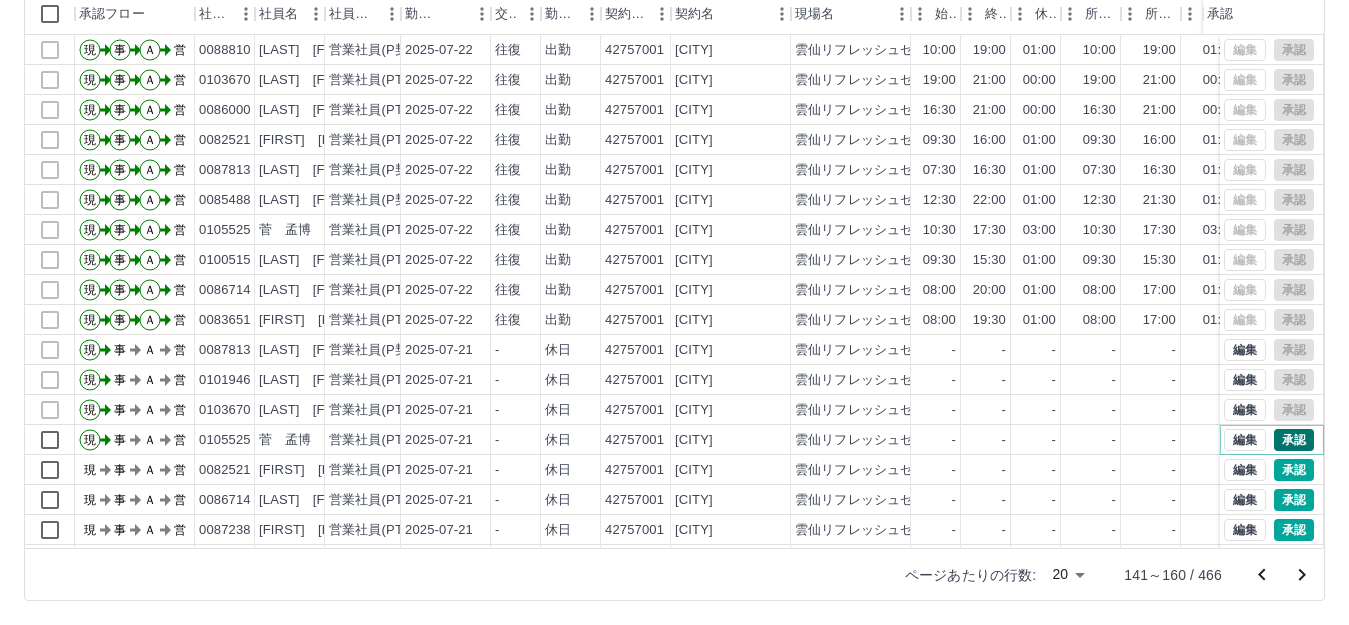 click on "承認" at bounding box center (1294, 440) 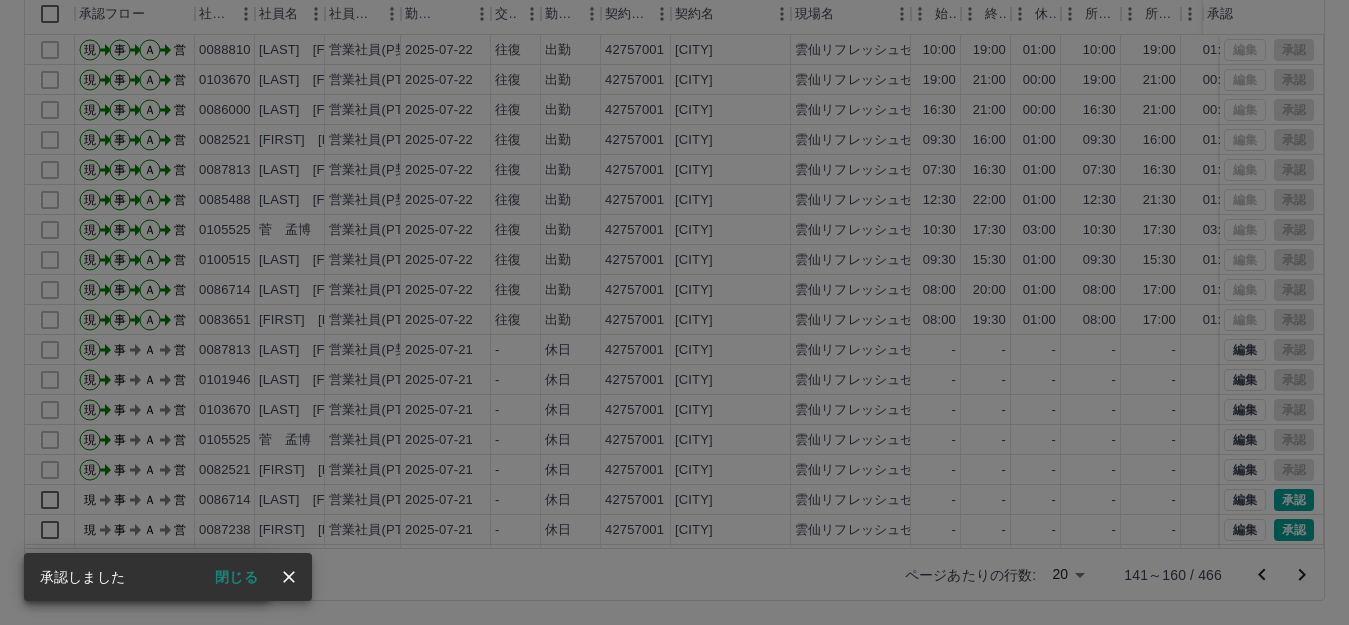 click on "承認権限がありません" at bounding box center [674, 312] 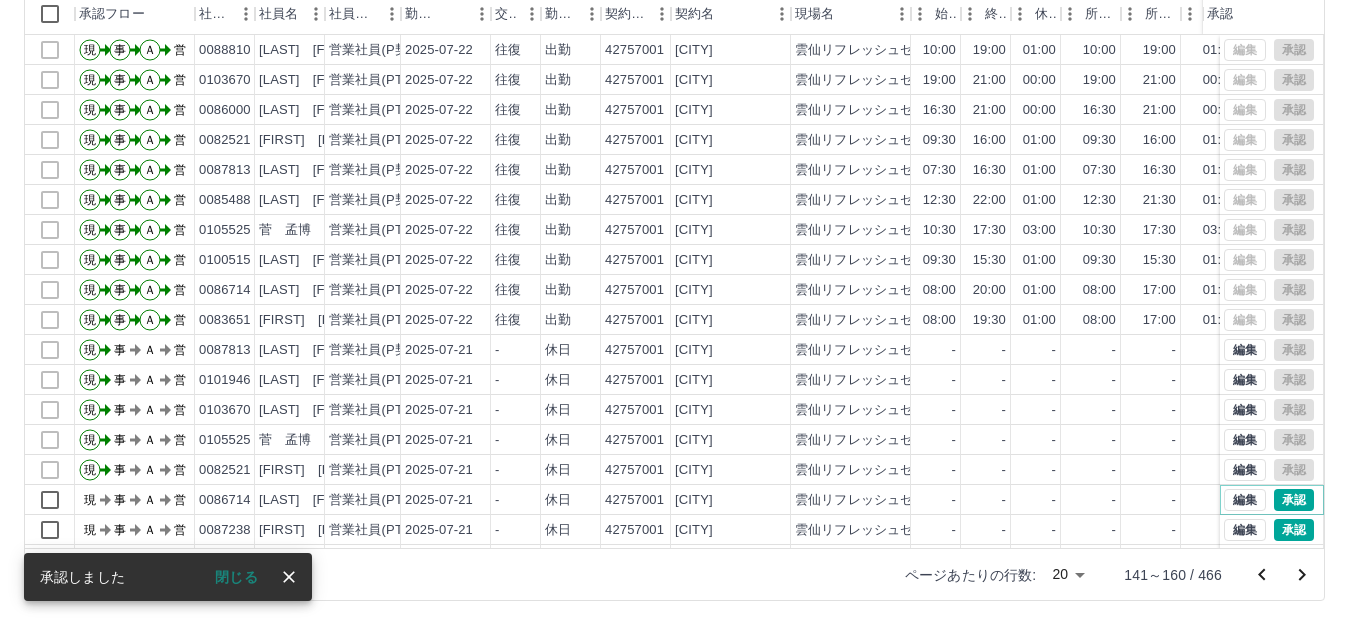 click on "承認" at bounding box center [1294, 500] 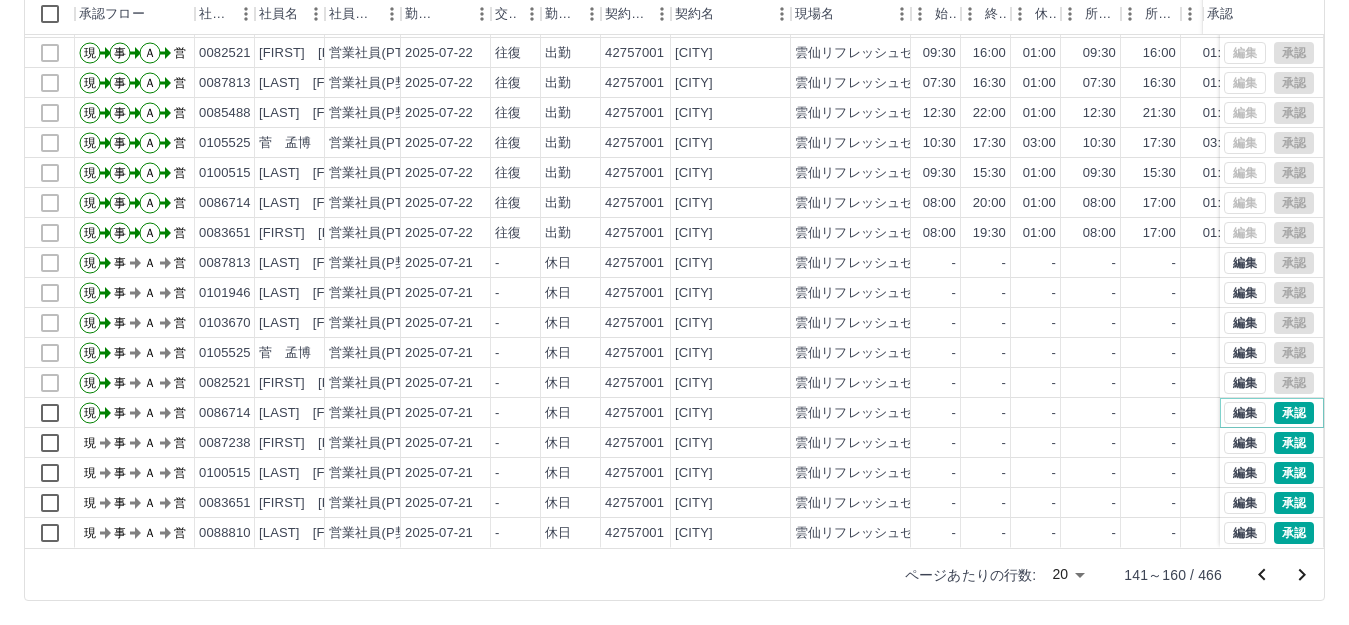 scroll, scrollTop: 104, scrollLeft: 0, axis: vertical 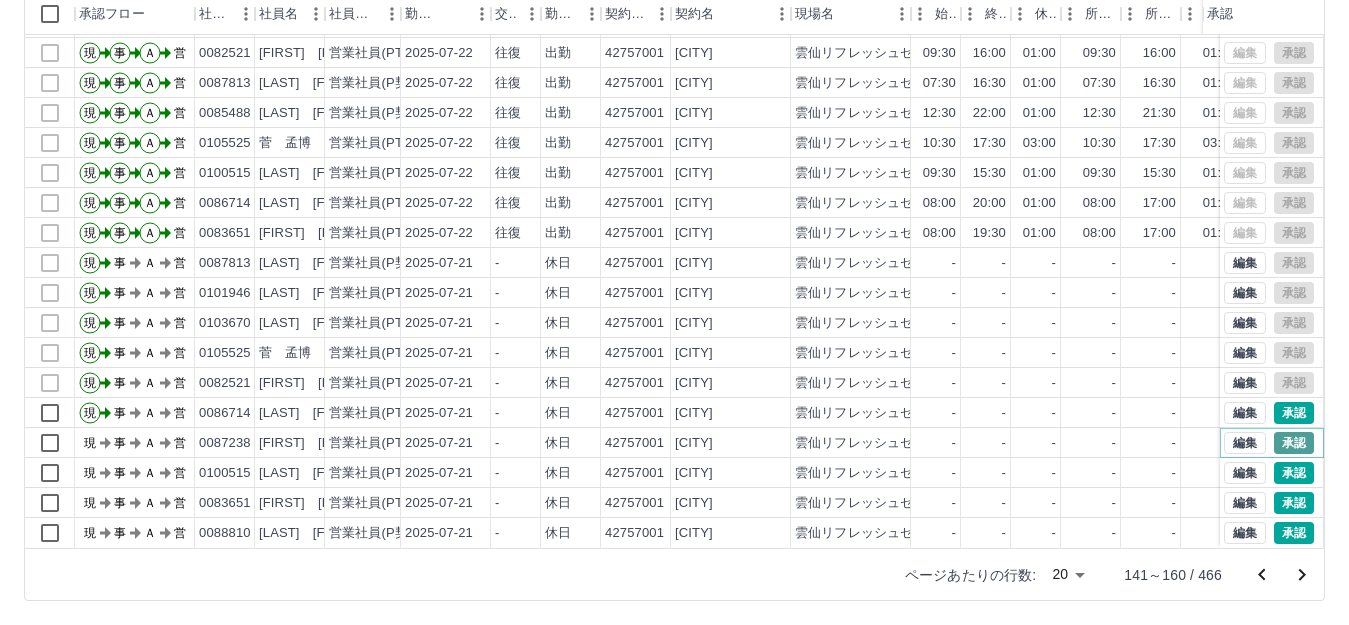click on "承認" at bounding box center [1294, 443] 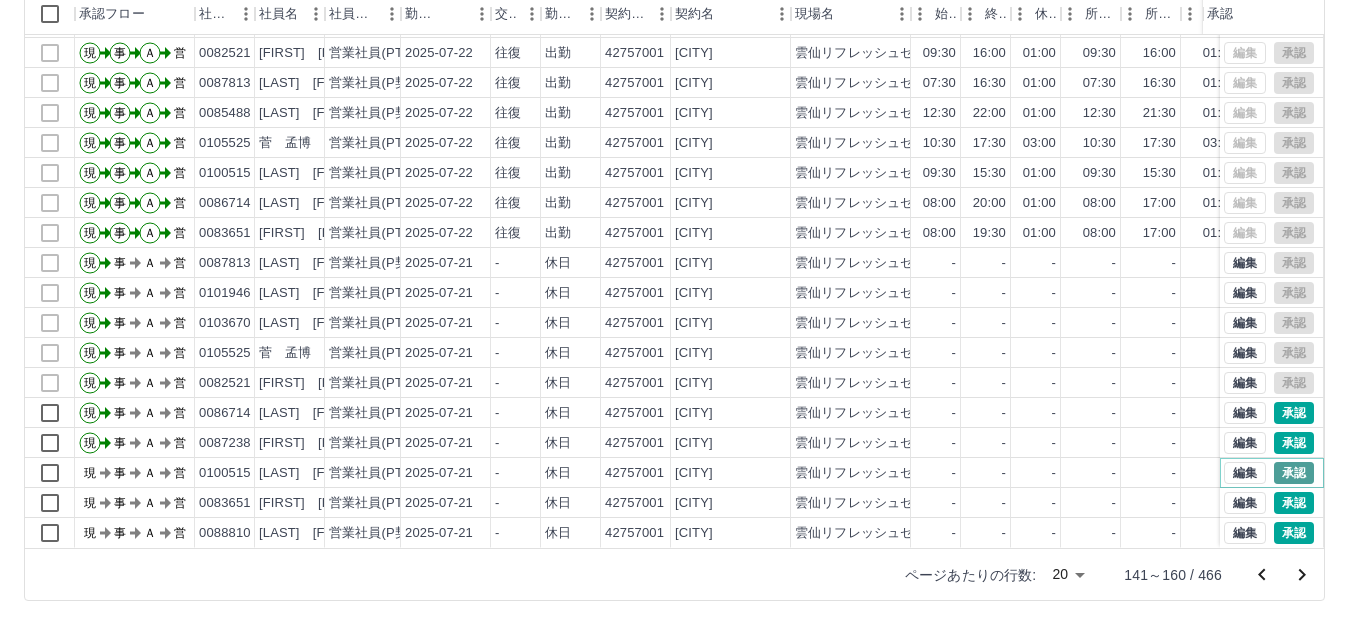 click on "承認" at bounding box center (1294, 473) 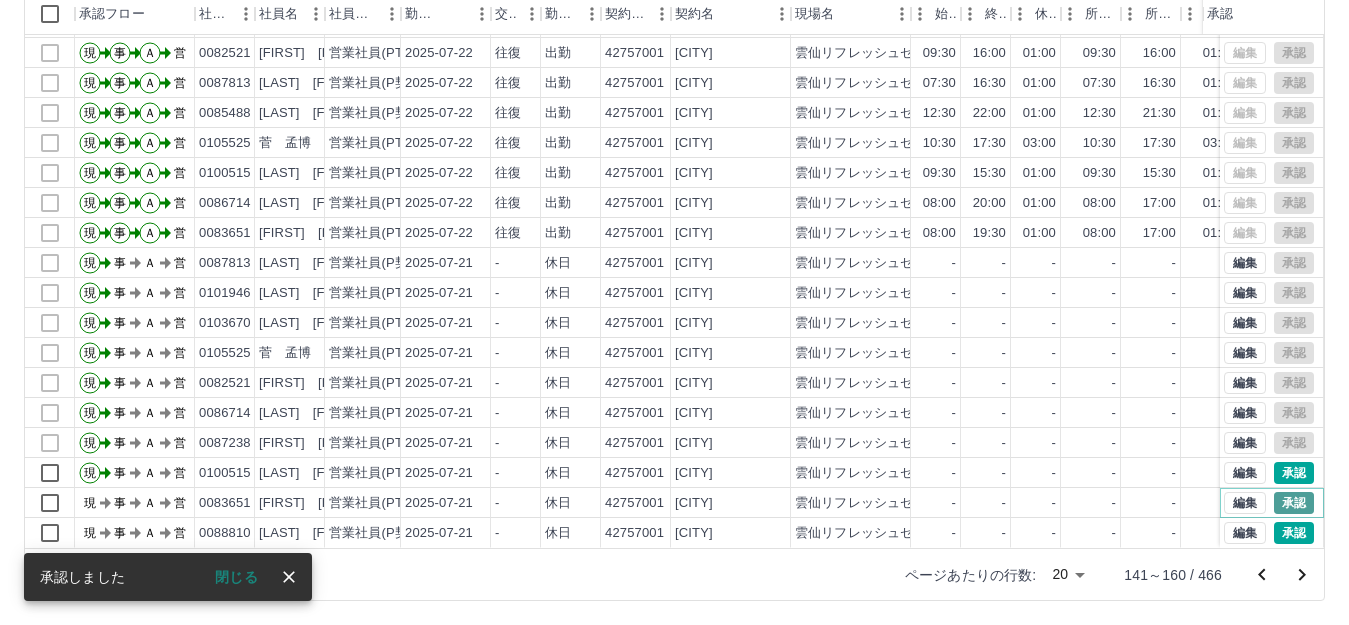 click on "承認" at bounding box center [1294, 503] 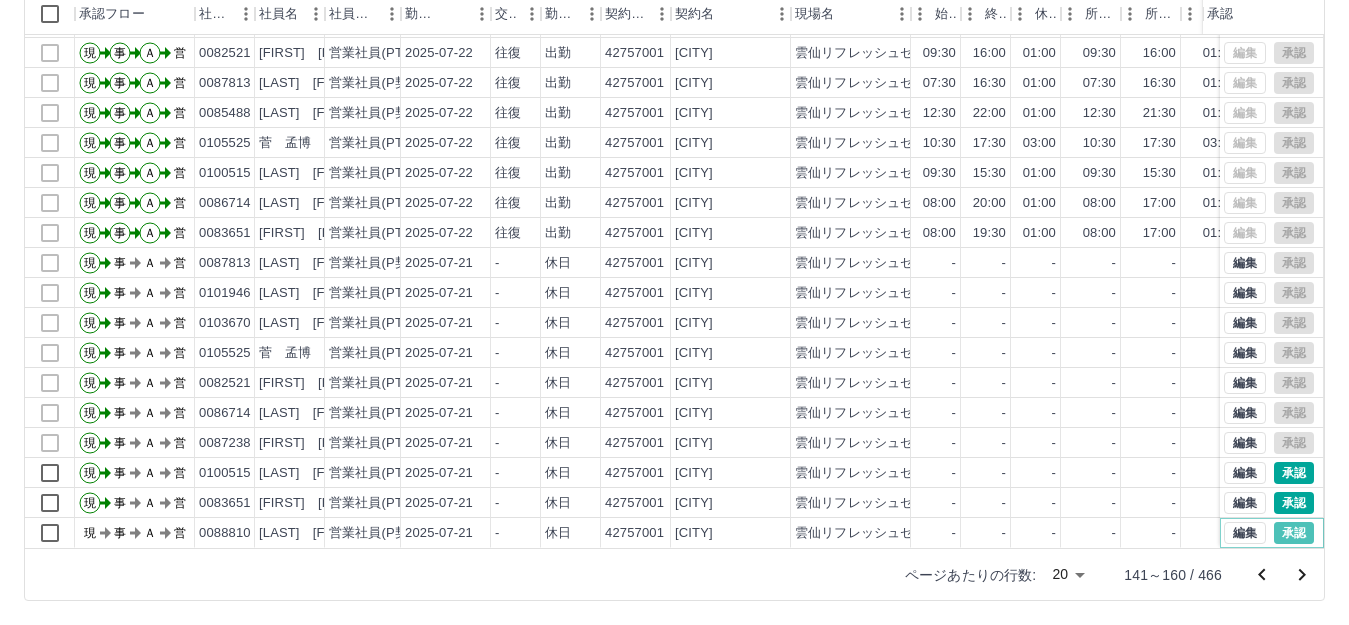 click on "承認" at bounding box center (1294, 533) 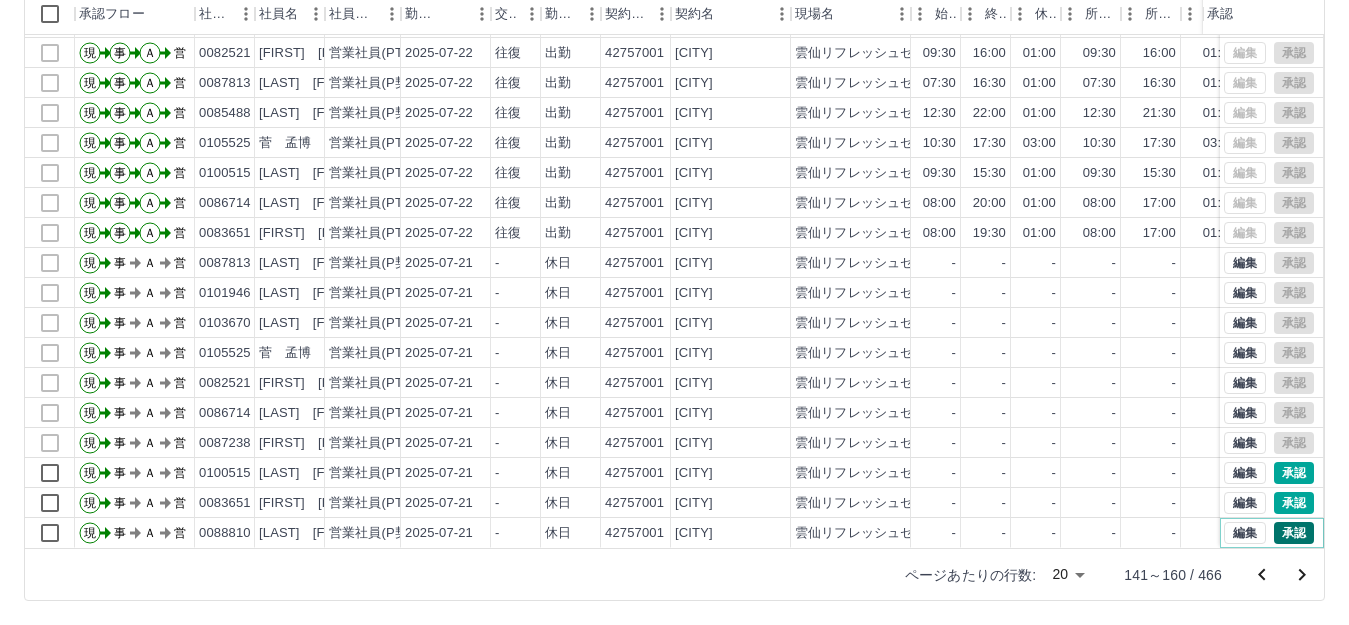 click on "承認" at bounding box center (1294, 533) 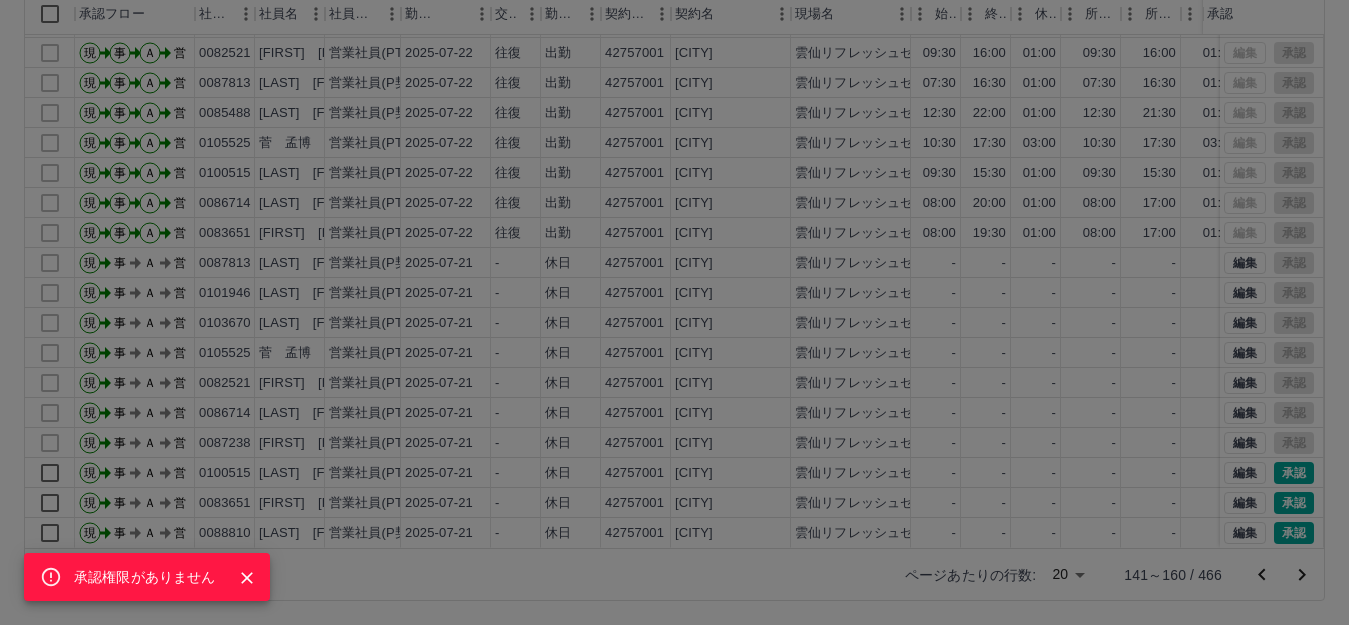click on "承認権限がありません" at bounding box center [674, 312] 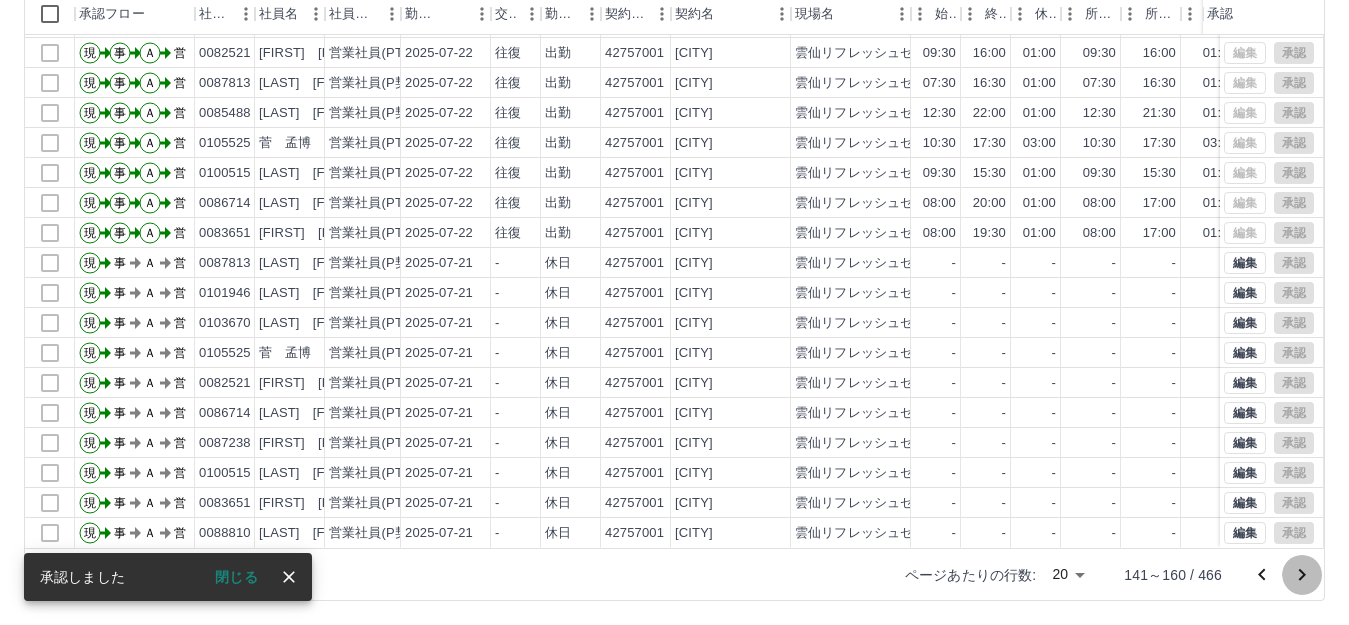 click 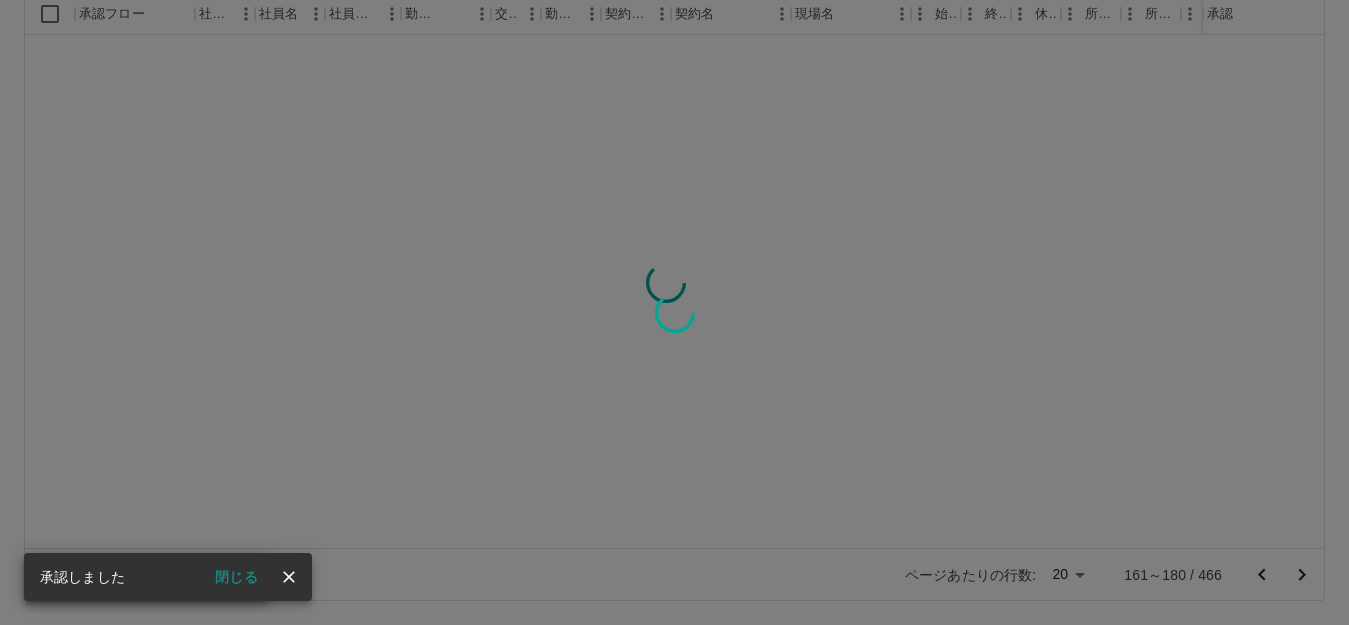 scroll, scrollTop: 0, scrollLeft: 0, axis: both 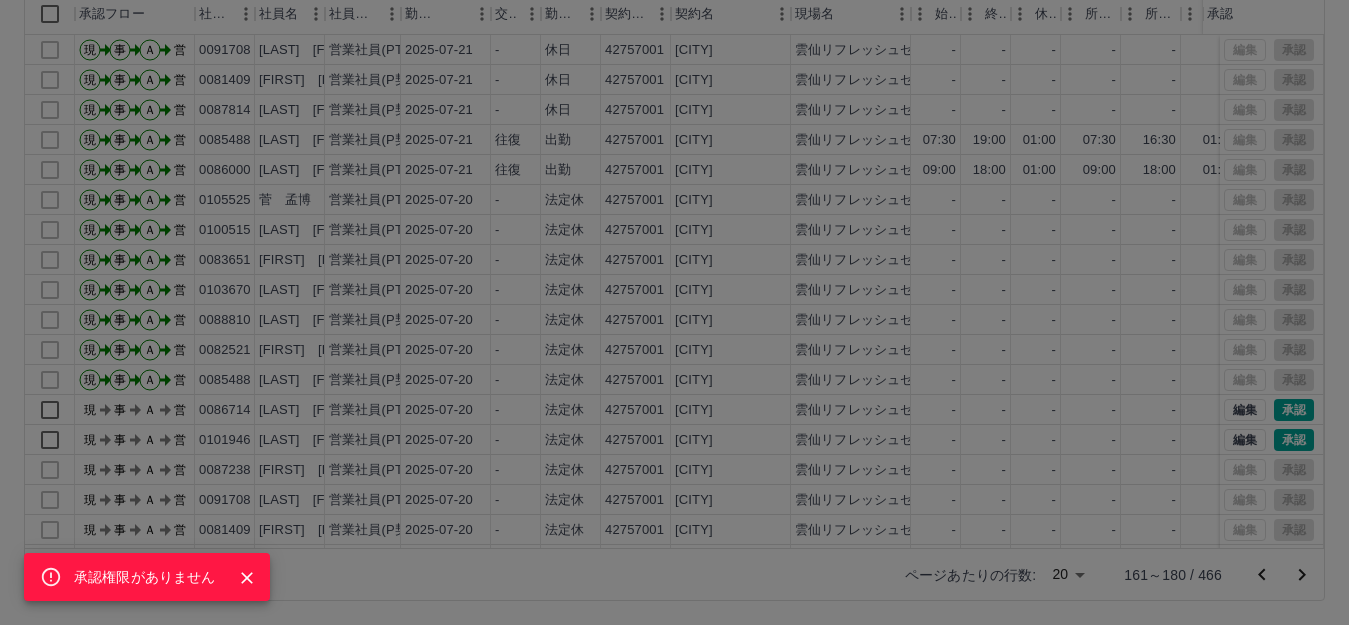 click on "承認権限がありません" at bounding box center (674, 312) 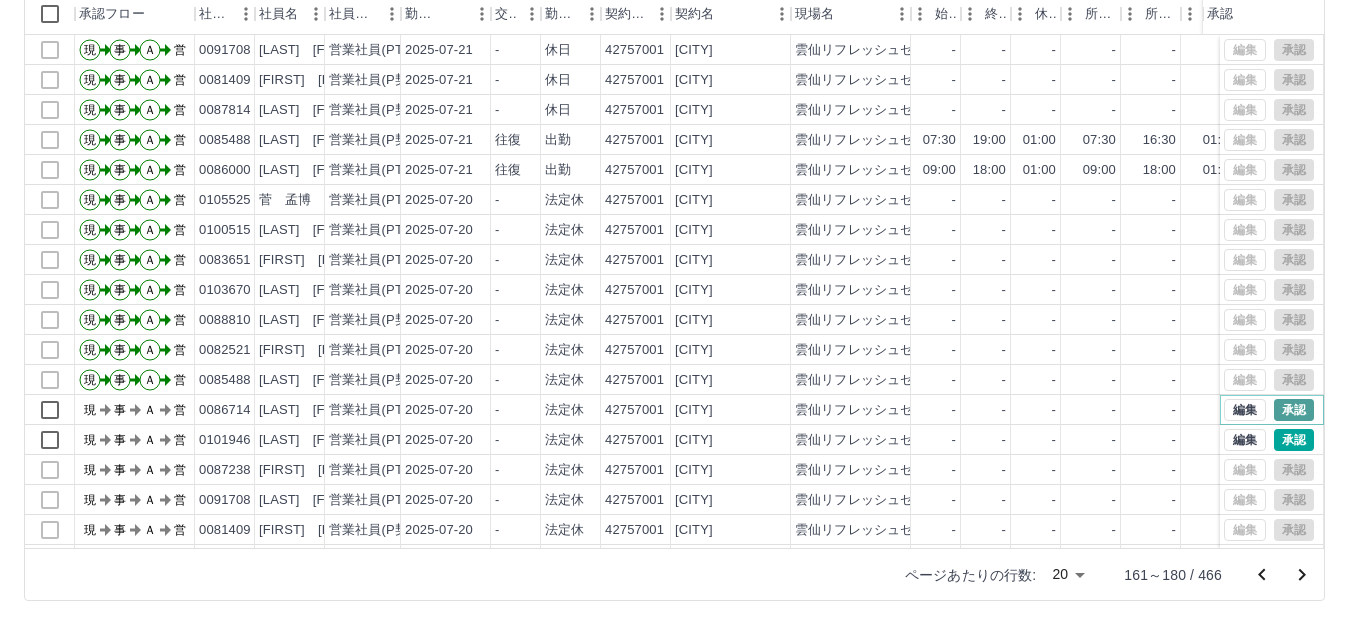 click on "承認" at bounding box center [1294, 410] 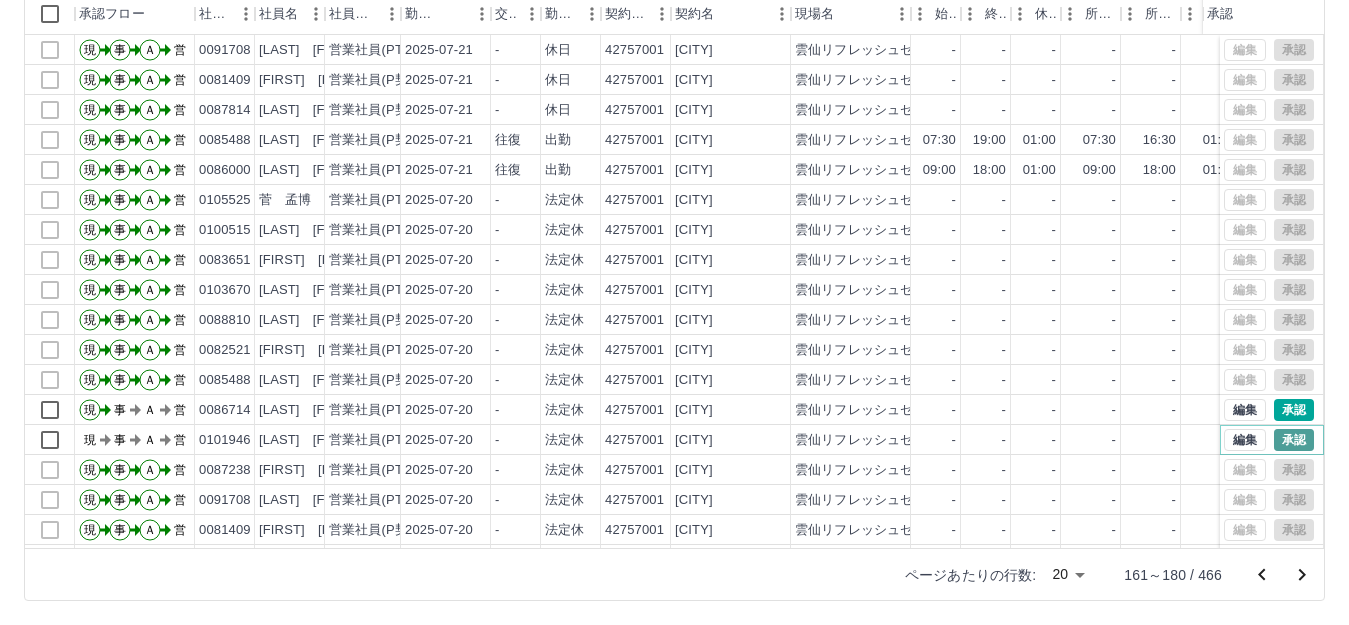 click on "承認" at bounding box center (1294, 440) 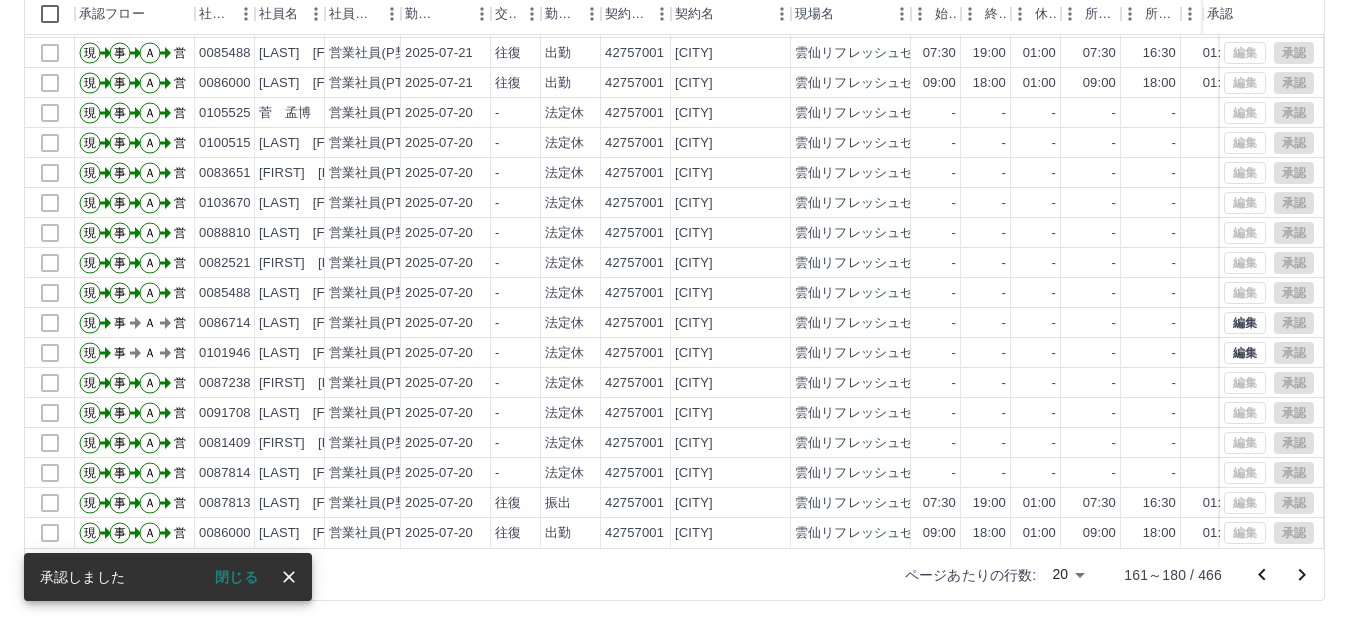 scroll, scrollTop: 104, scrollLeft: 0, axis: vertical 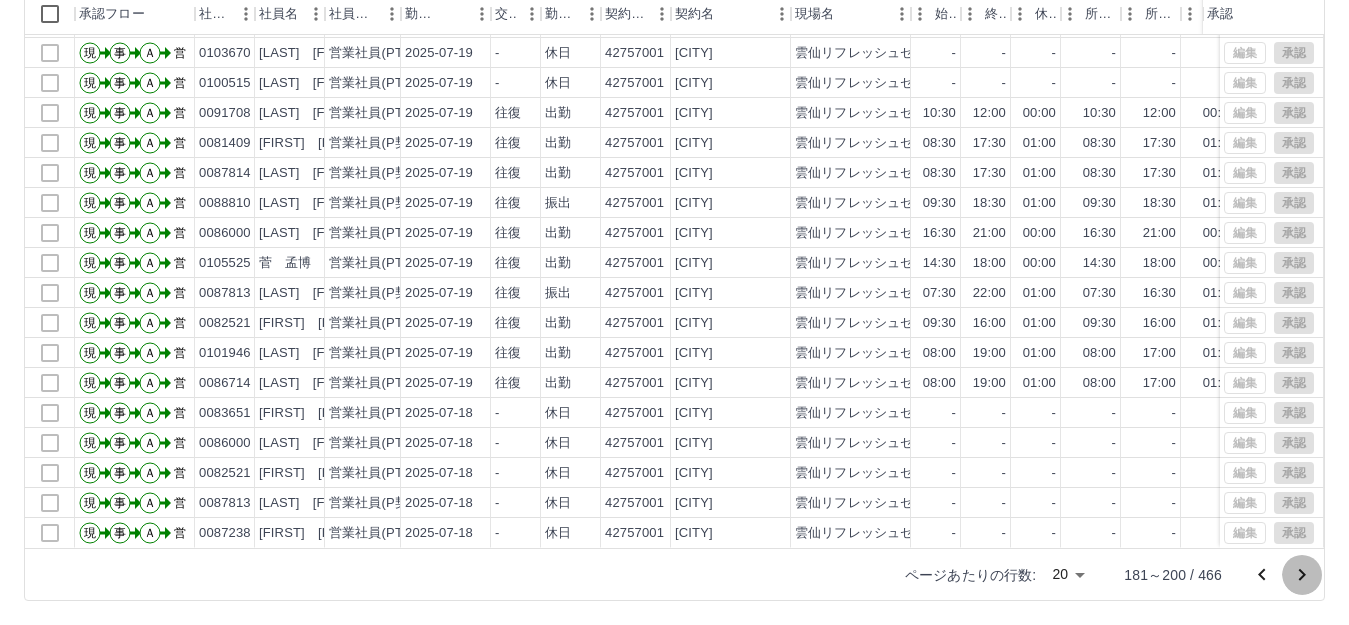 click 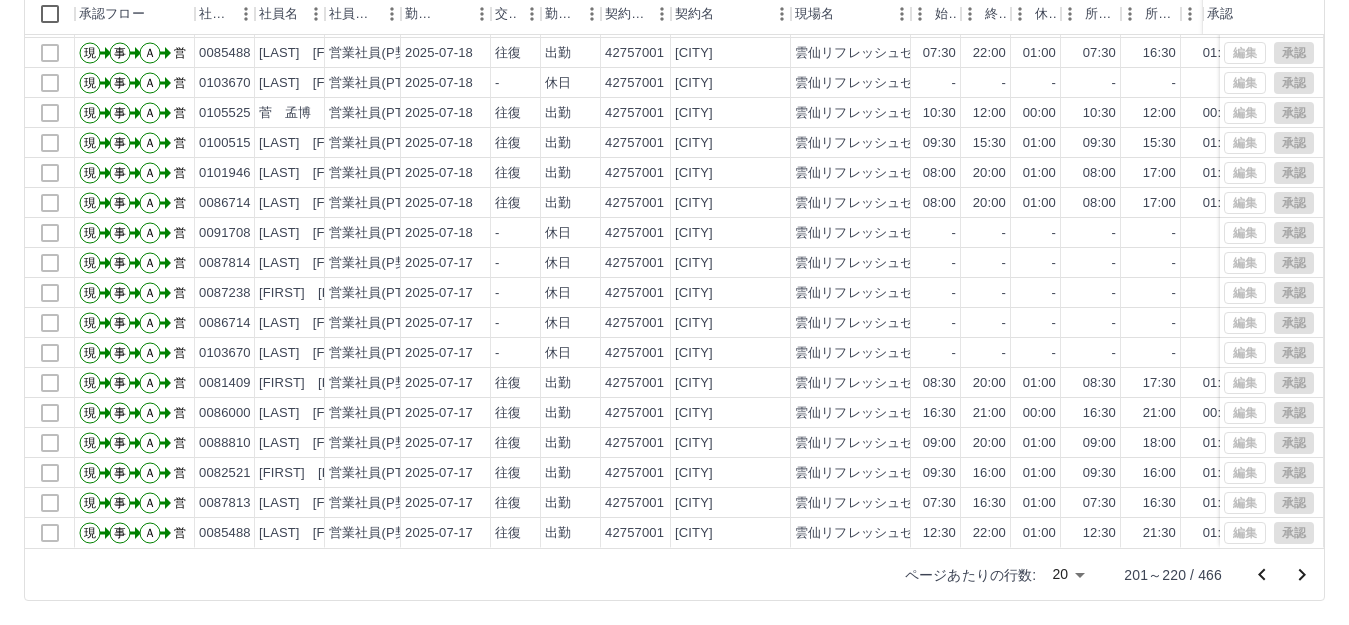 scroll, scrollTop: 104, scrollLeft: 0, axis: vertical 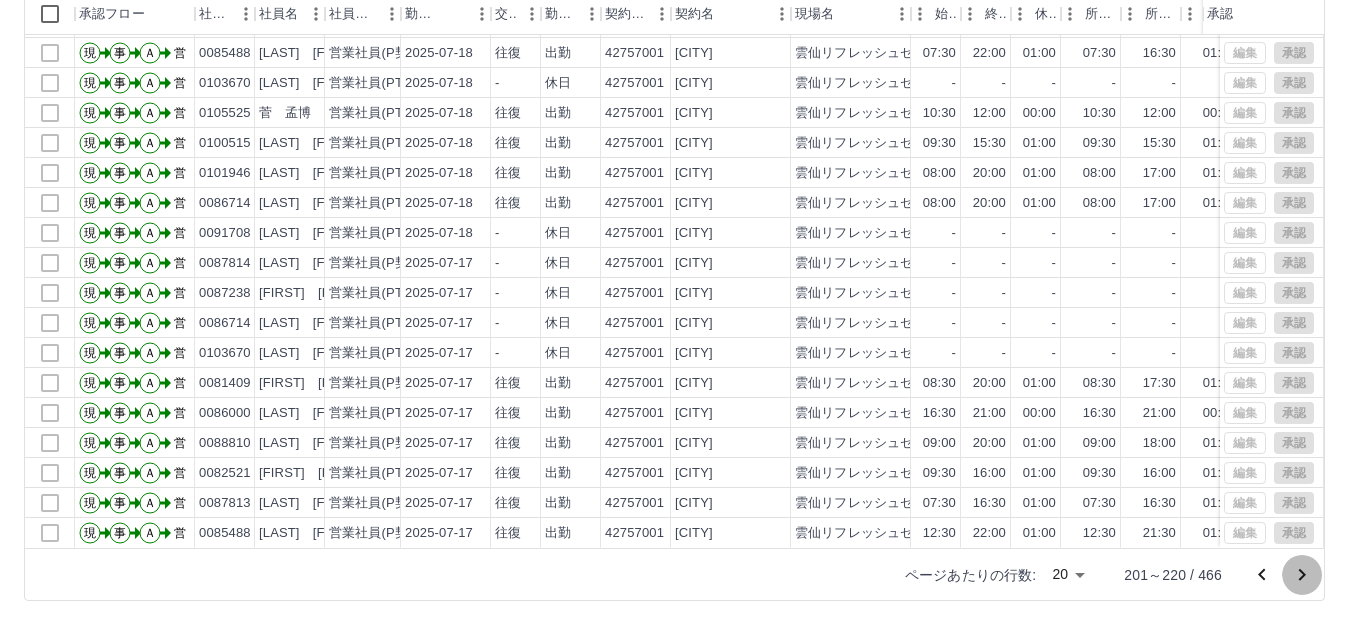 click 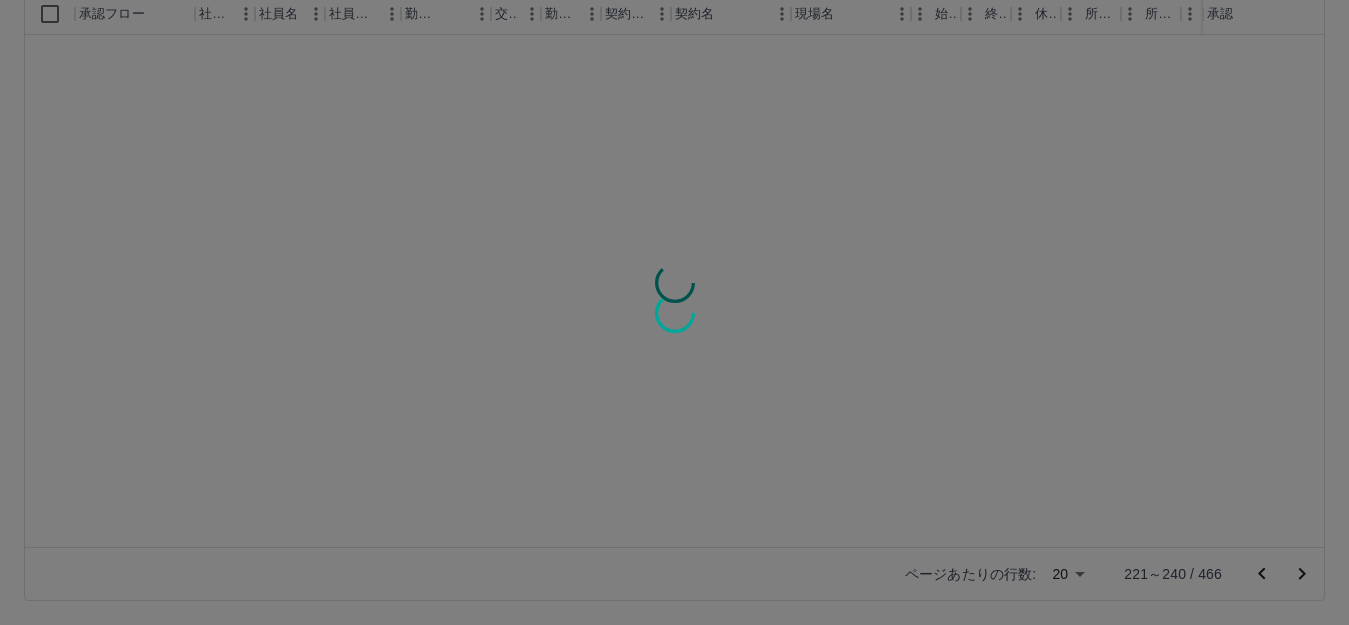 scroll, scrollTop: 0, scrollLeft: 0, axis: both 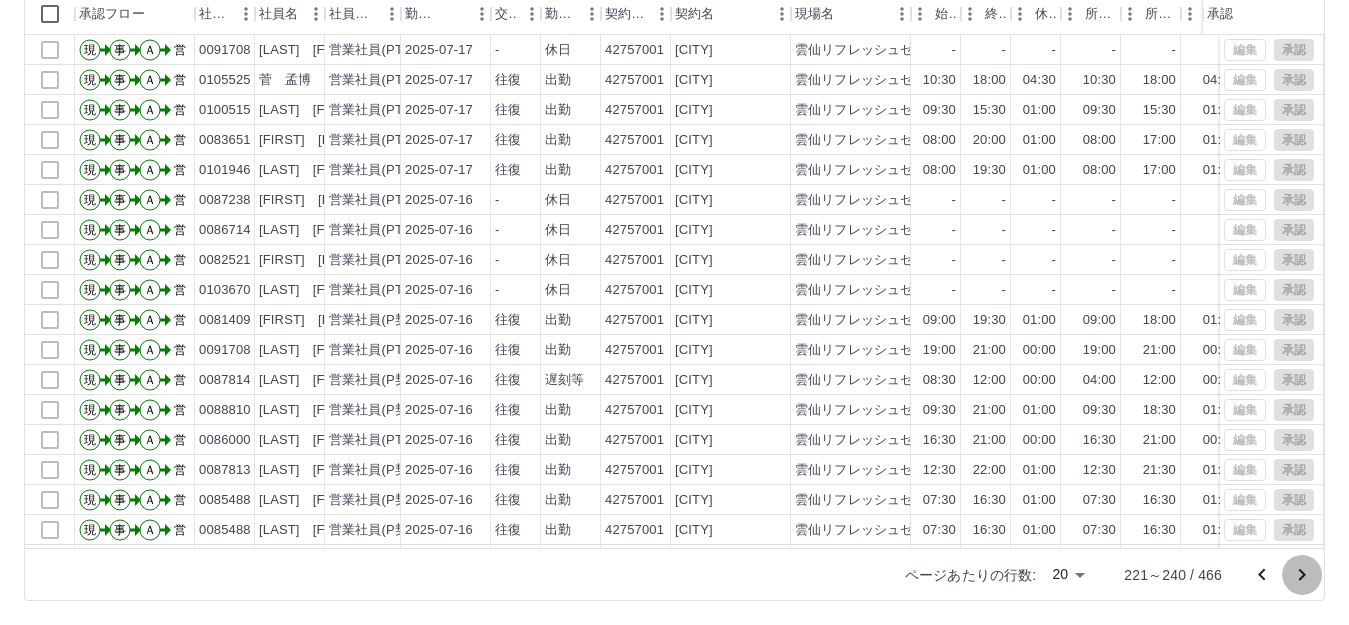 click 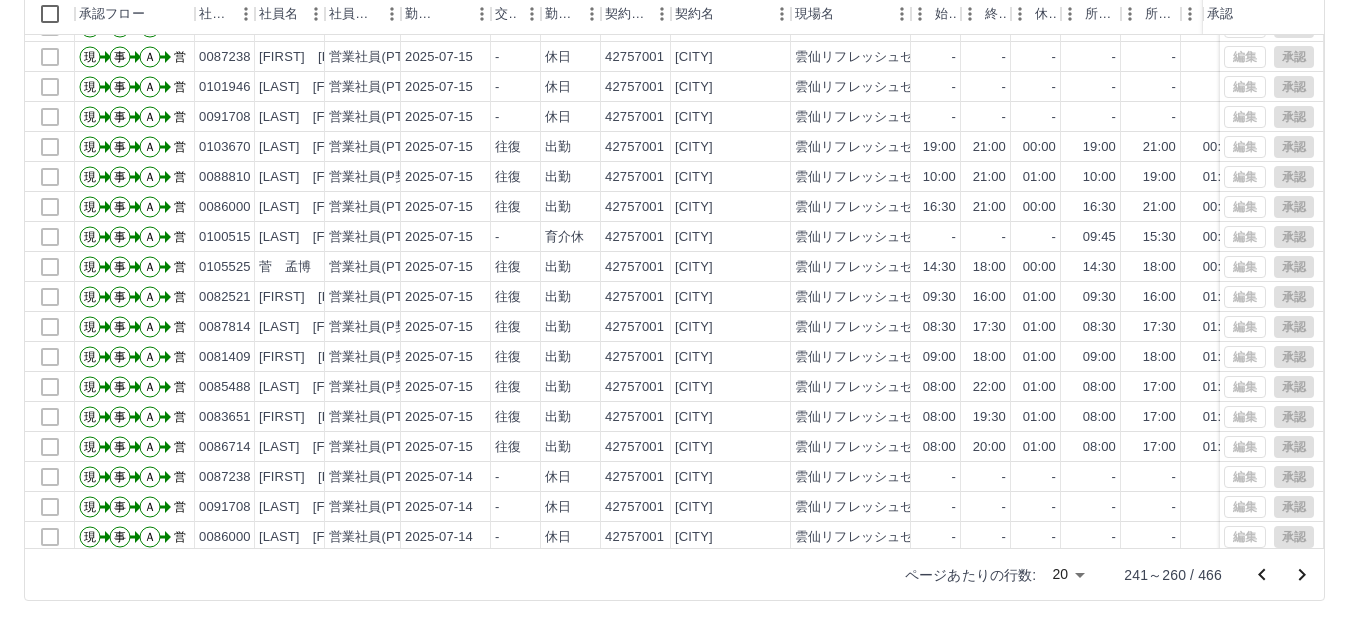 scroll, scrollTop: 104, scrollLeft: 0, axis: vertical 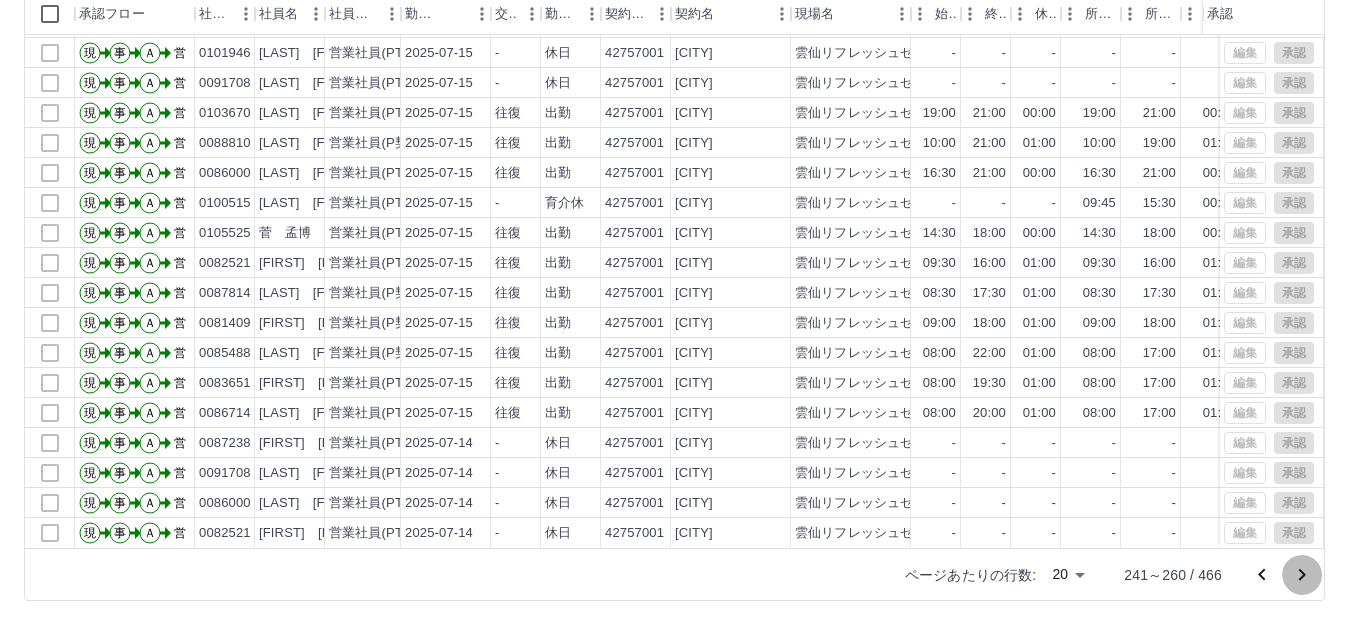click 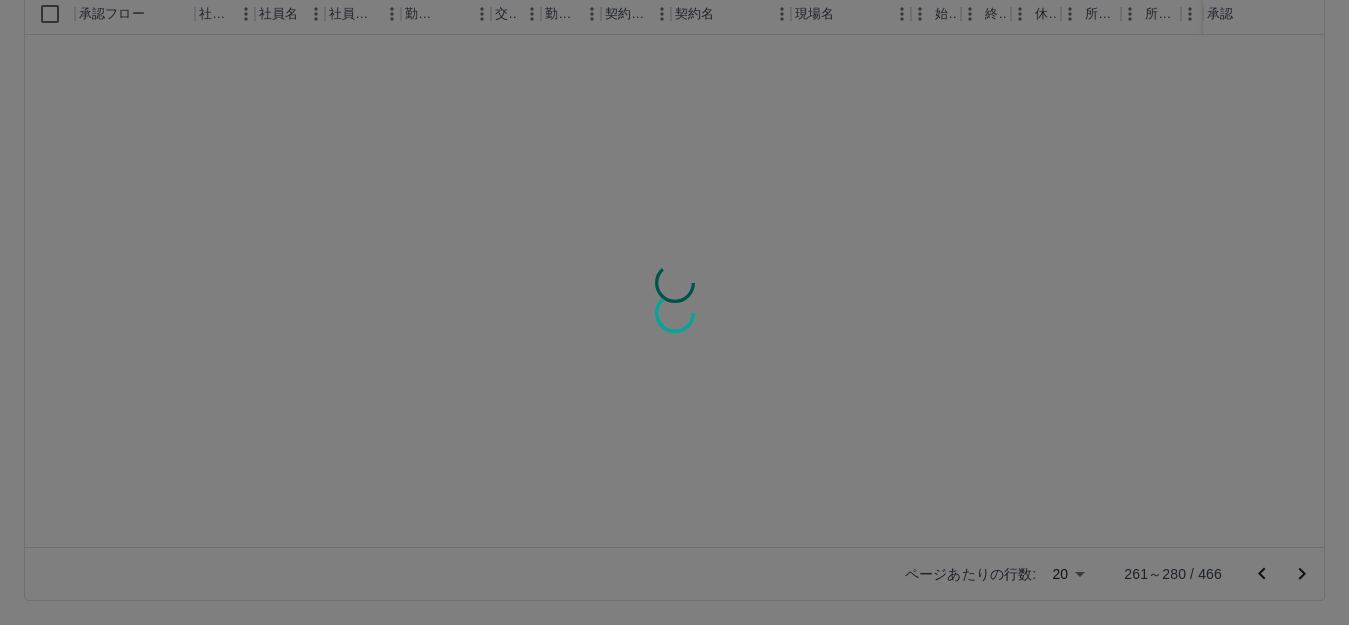 scroll, scrollTop: 0, scrollLeft: 0, axis: both 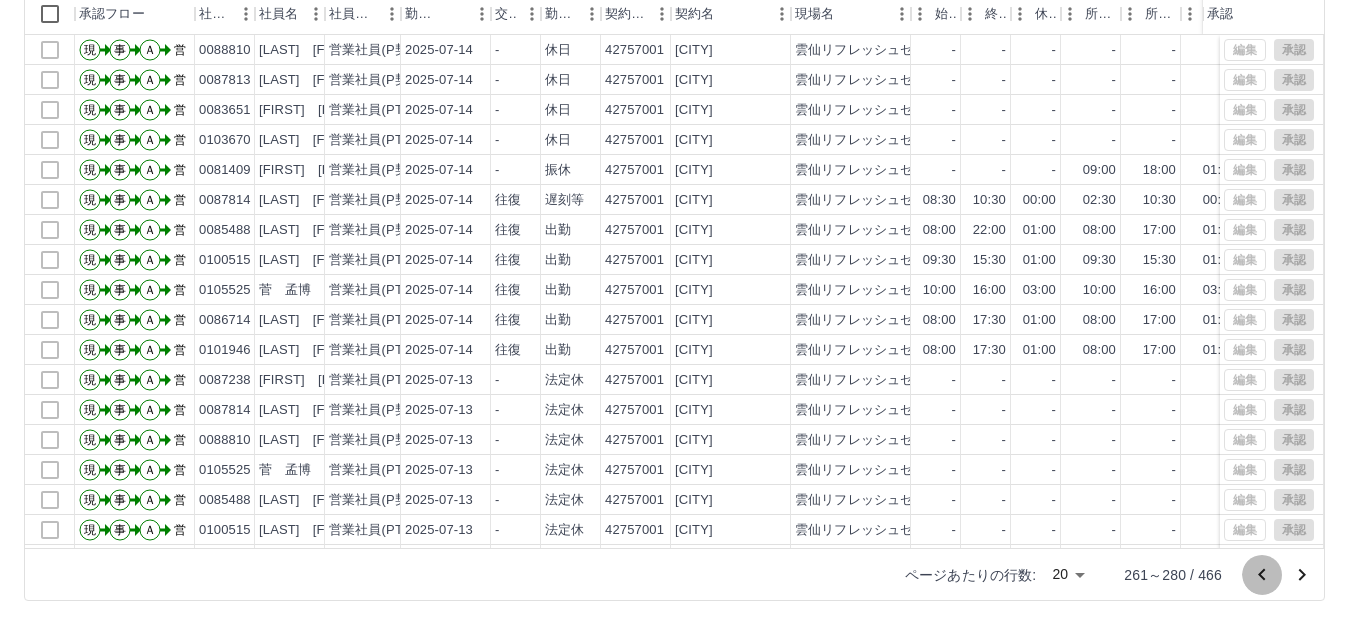 click 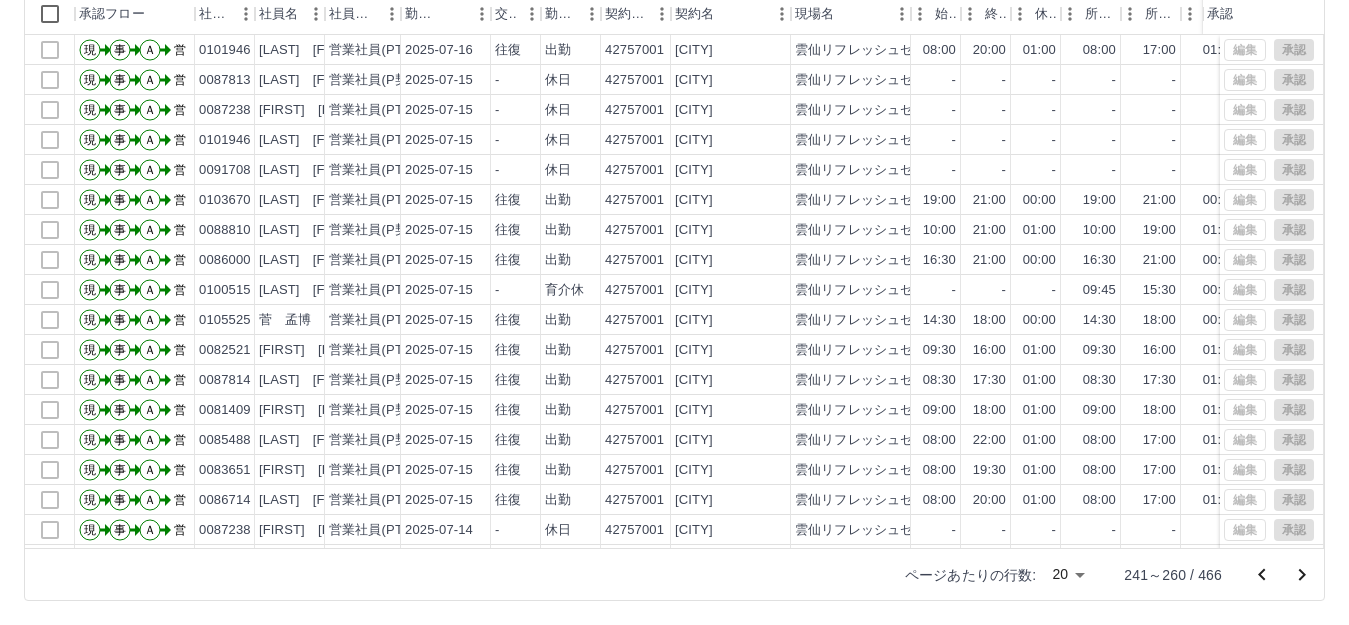 click 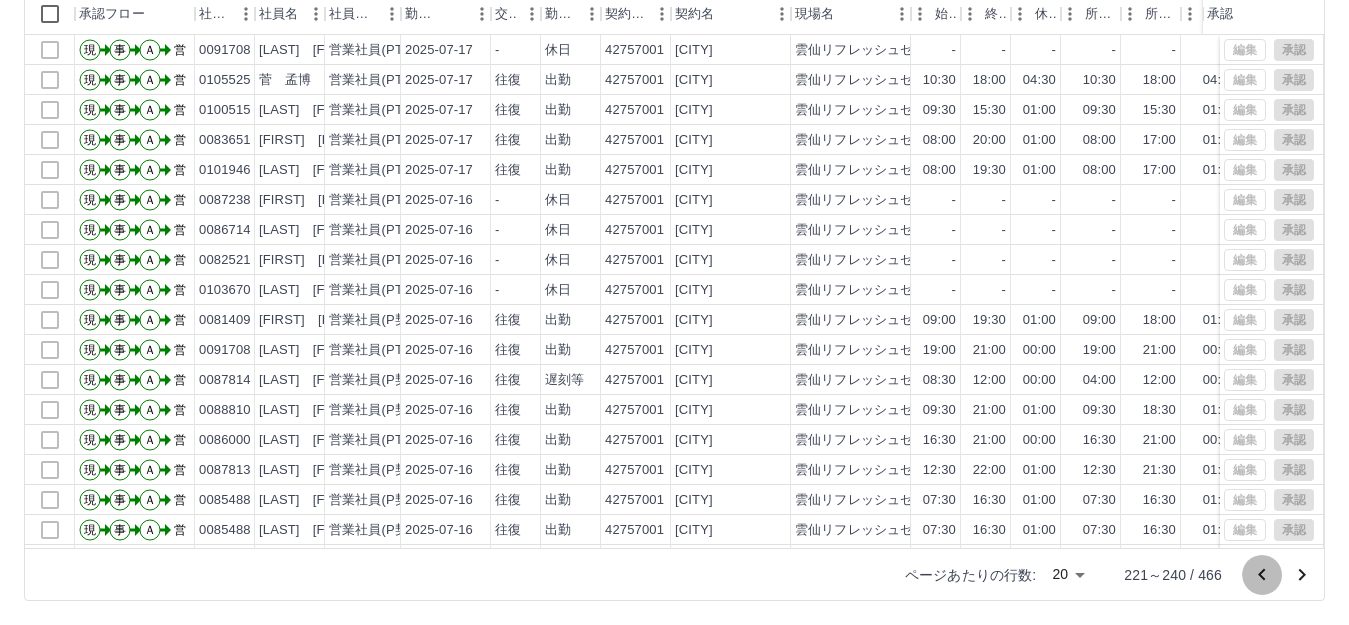click 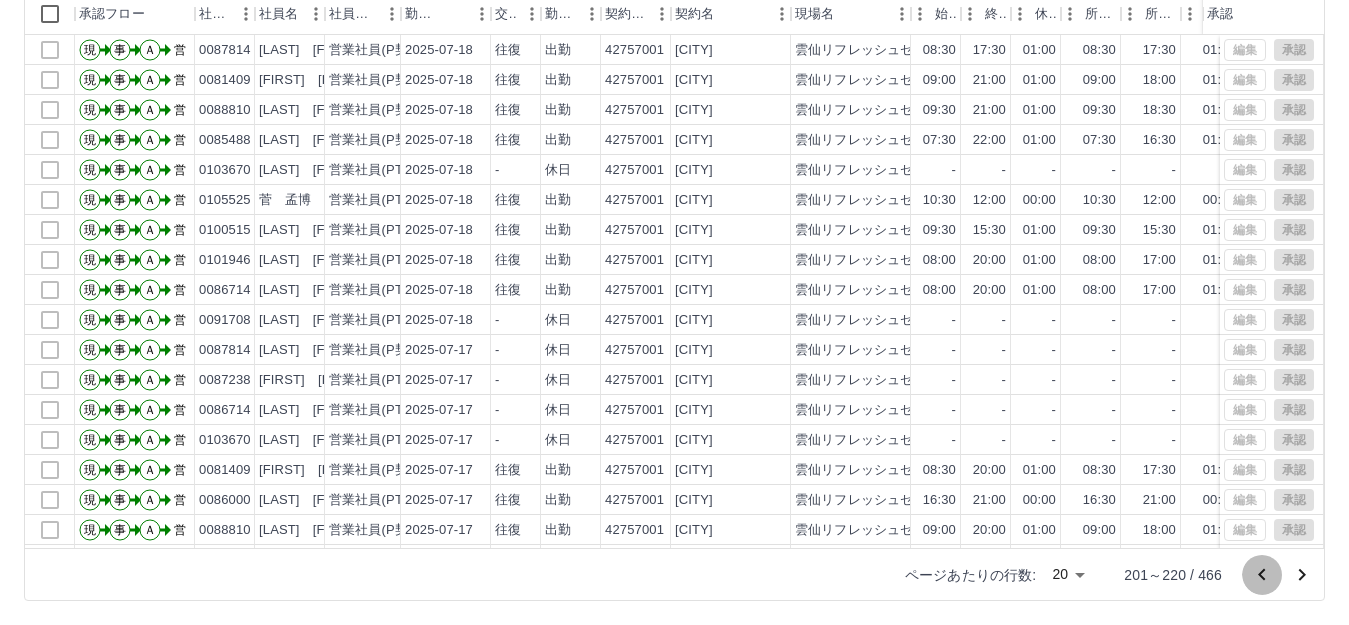 click 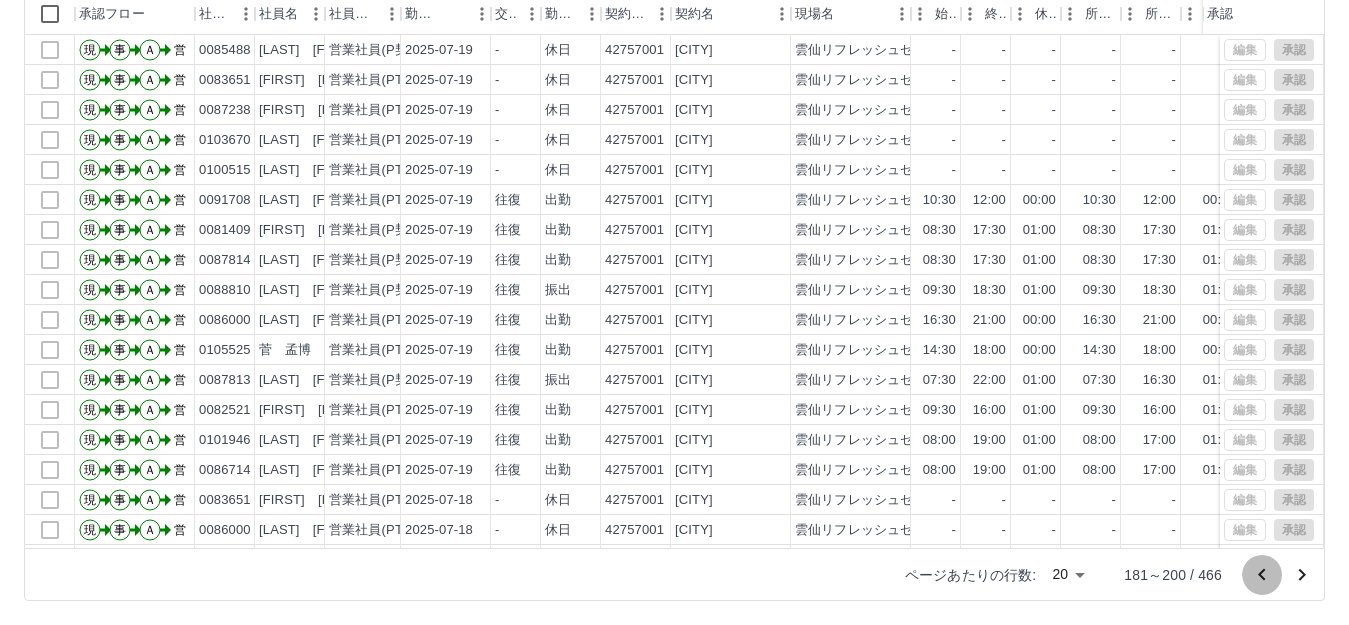 click 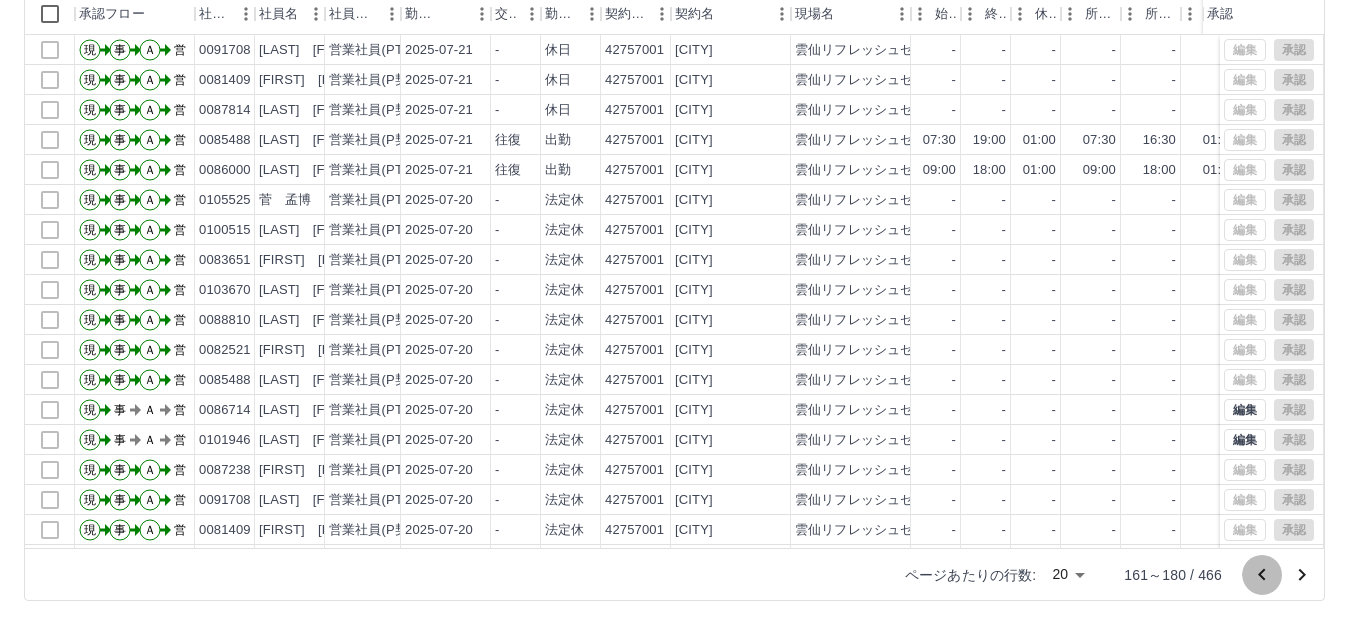 click 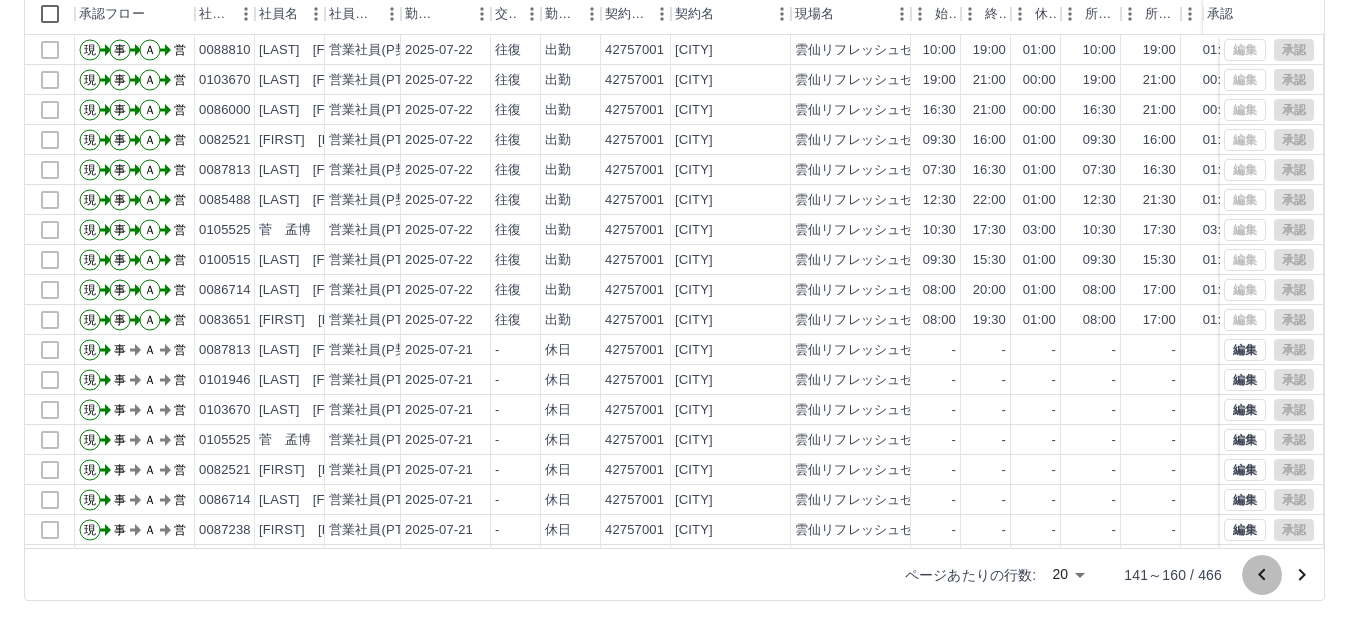 click 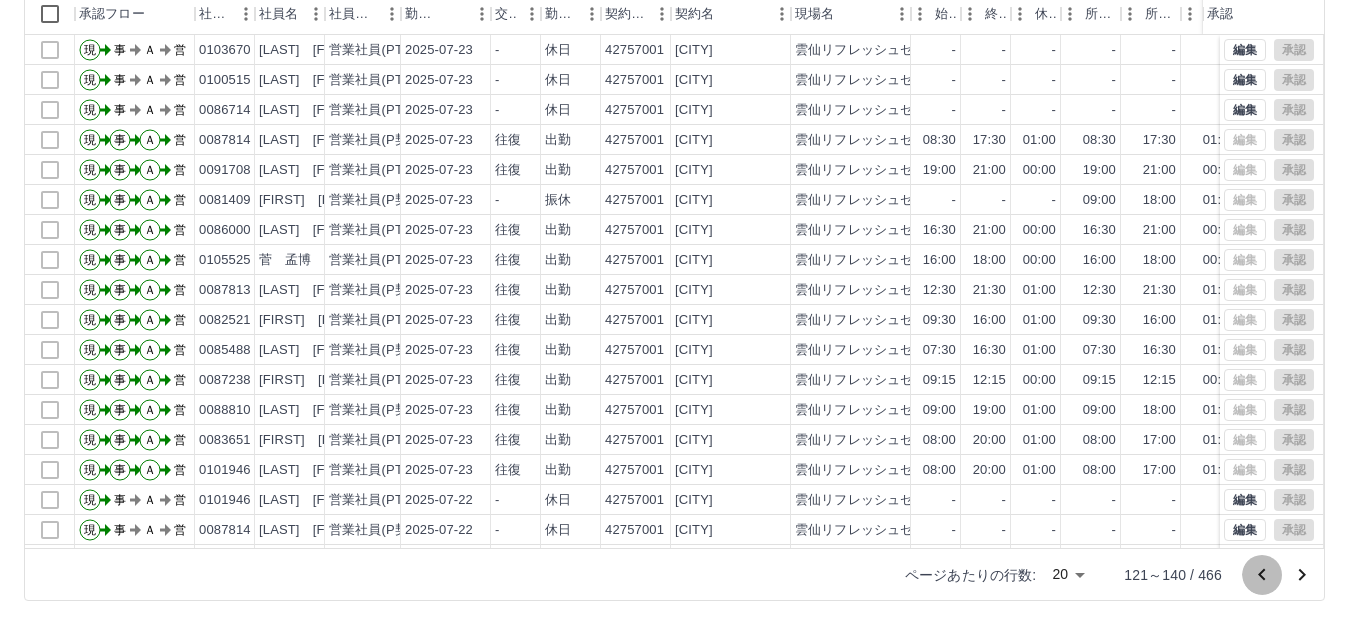 click 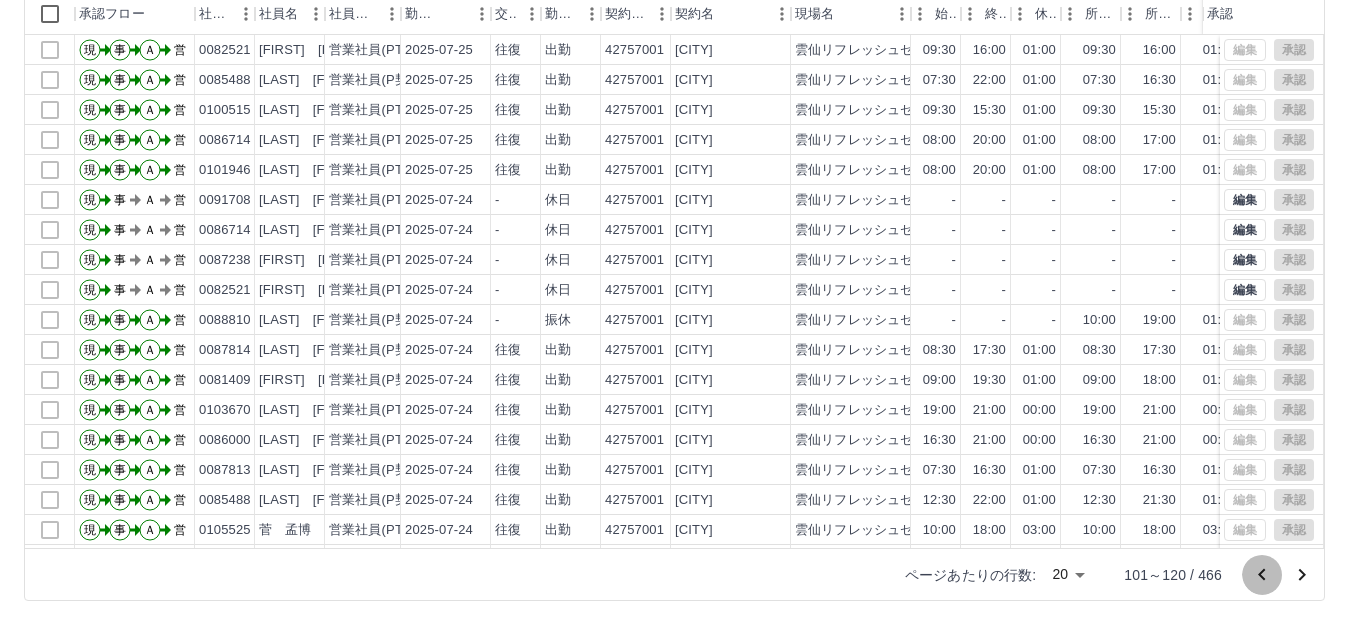 click 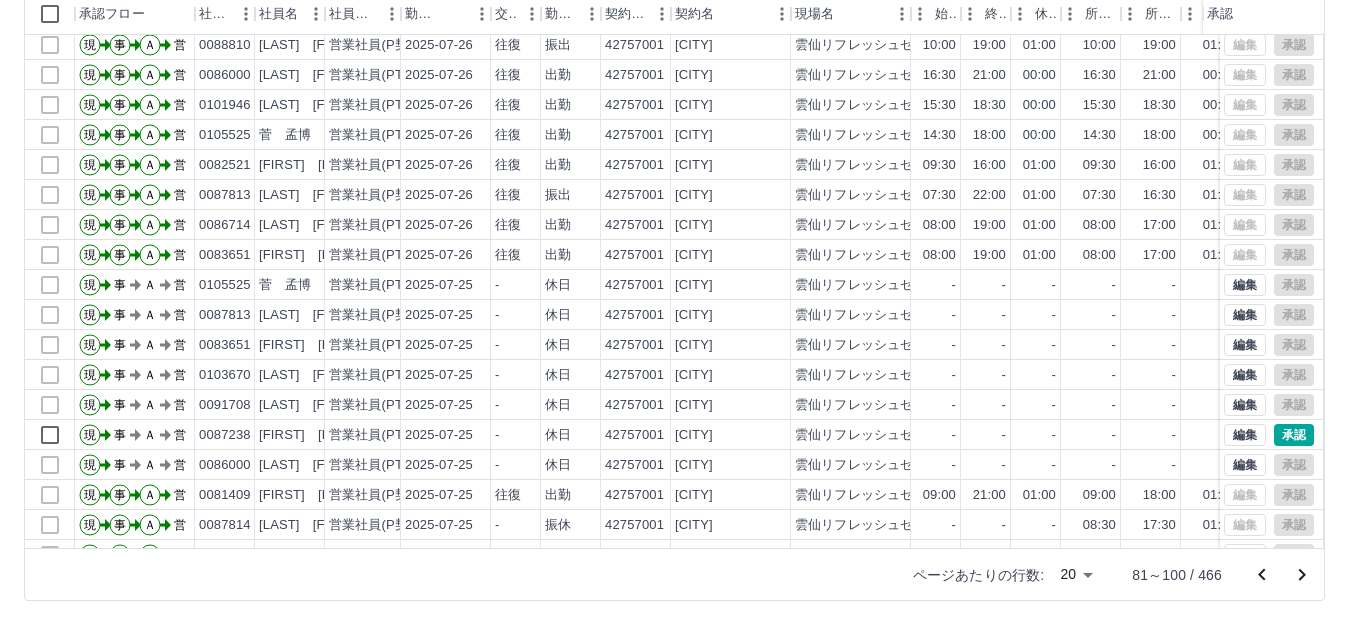 scroll, scrollTop: 104, scrollLeft: 0, axis: vertical 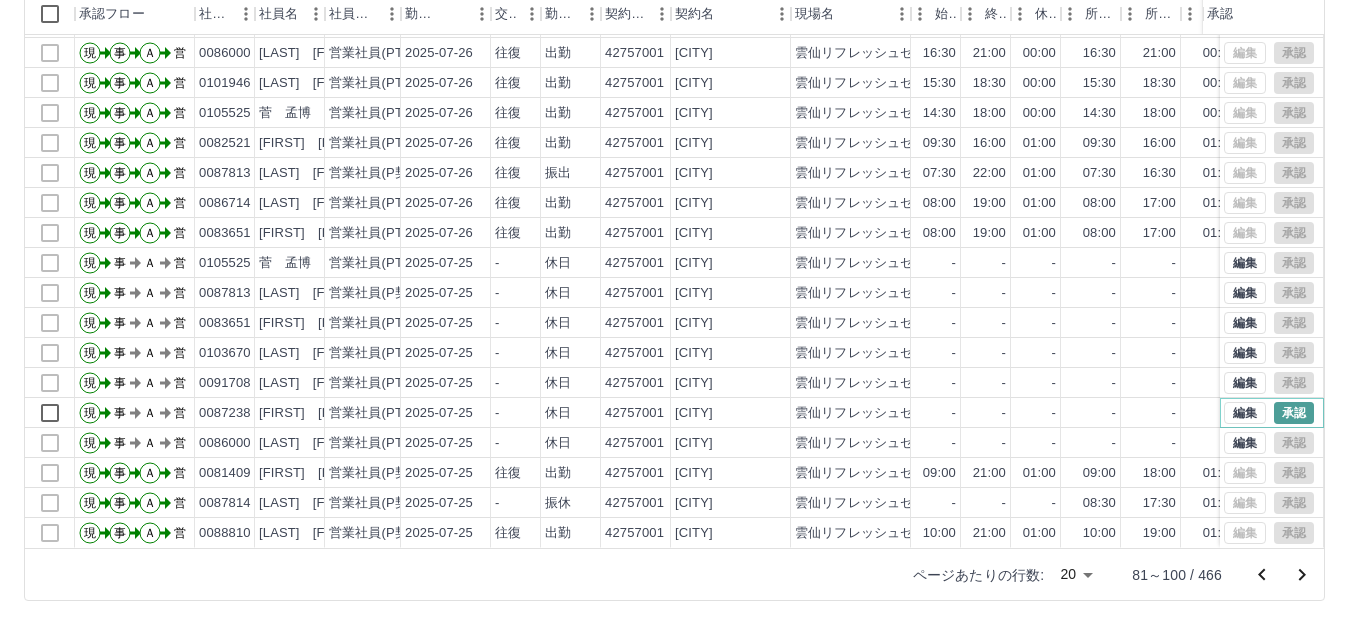 click on "承認" at bounding box center [1294, 413] 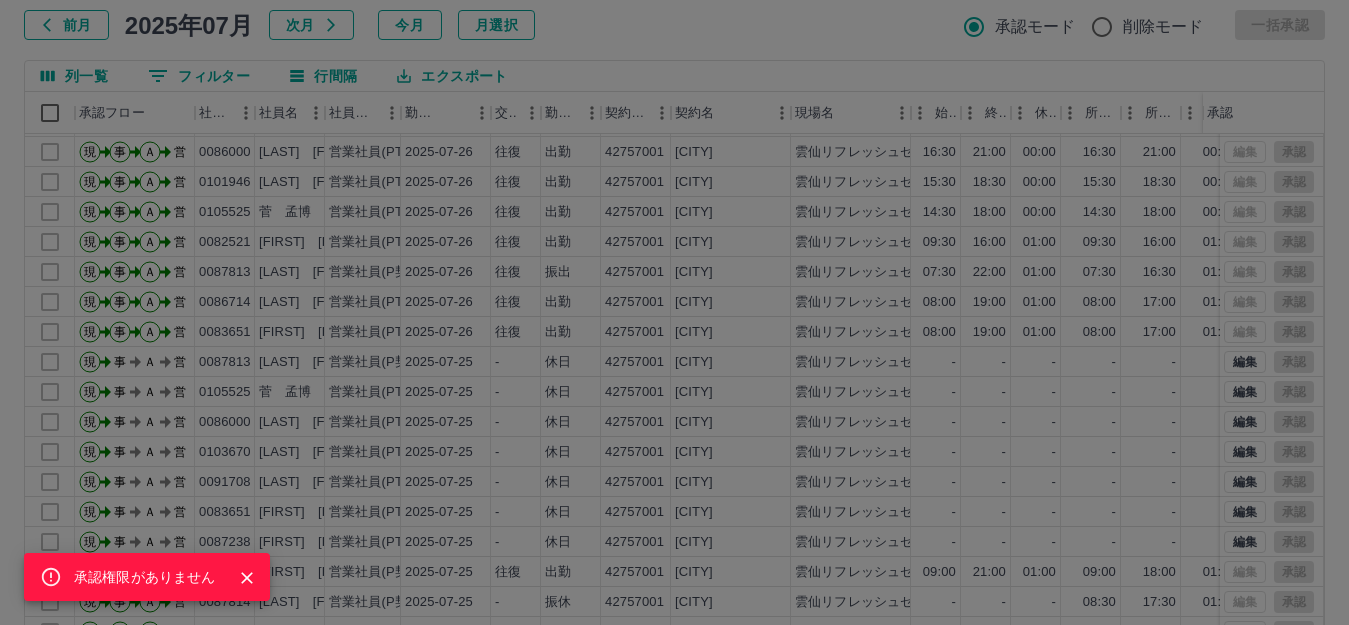 scroll, scrollTop: 0, scrollLeft: 0, axis: both 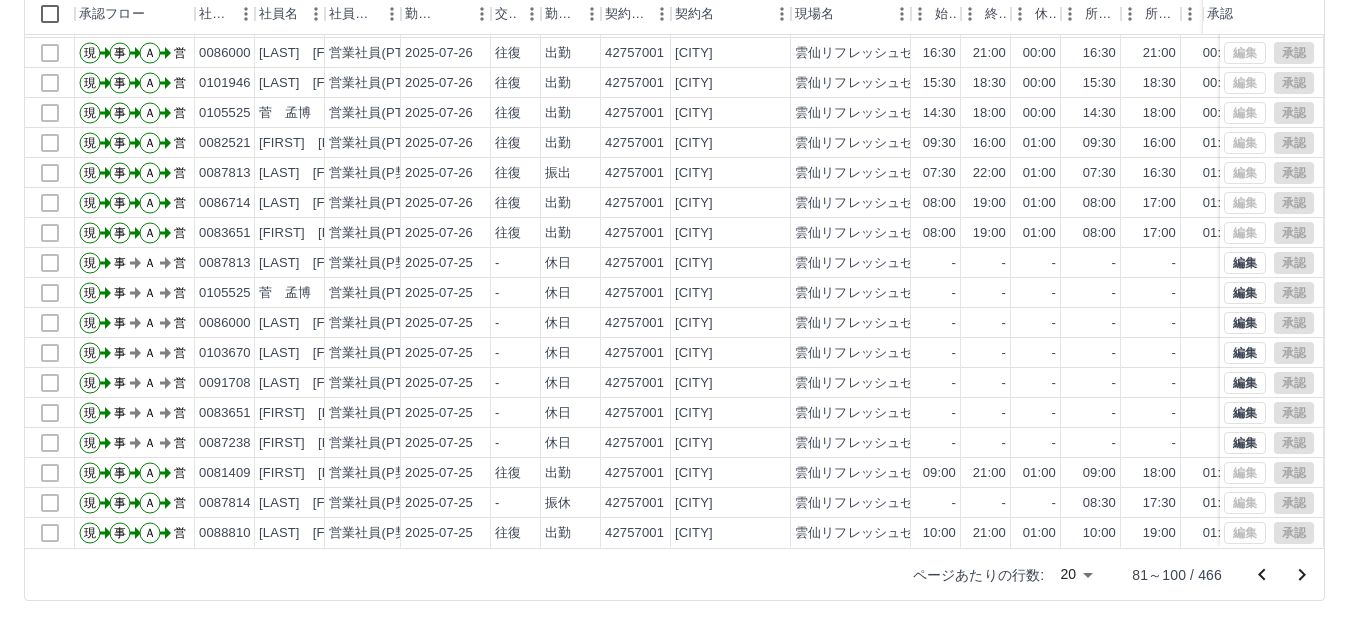 click 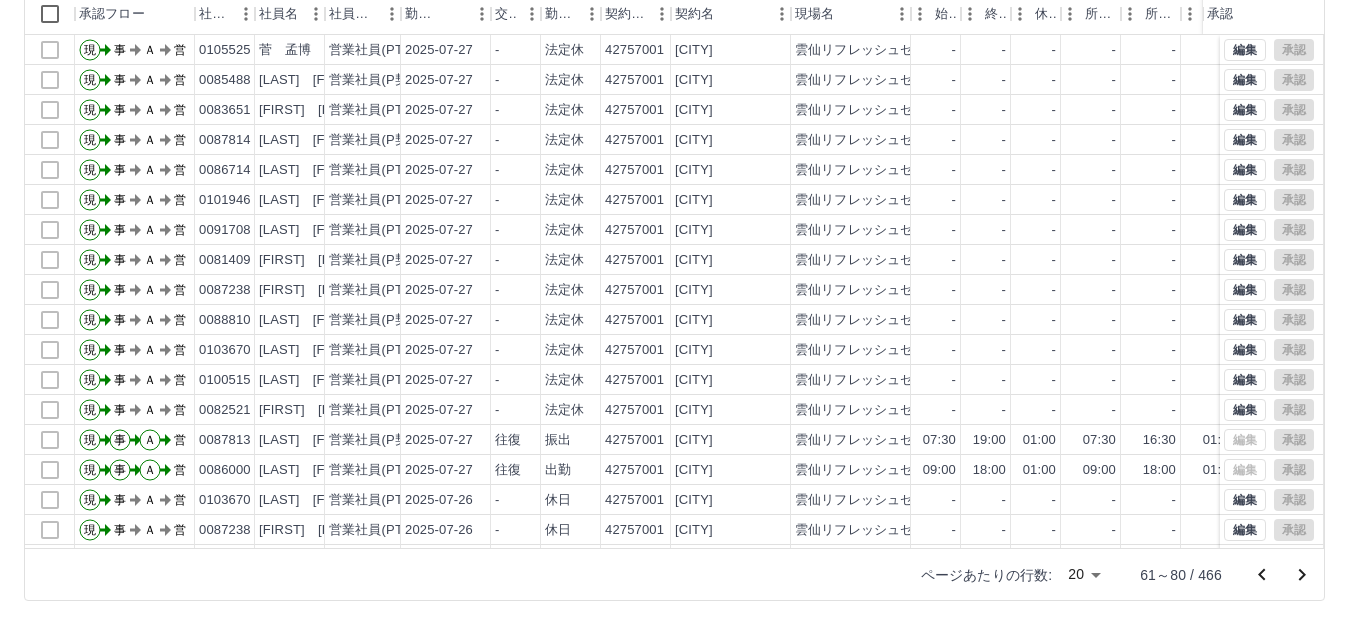 scroll, scrollTop: 104, scrollLeft: 0, axis: vertical 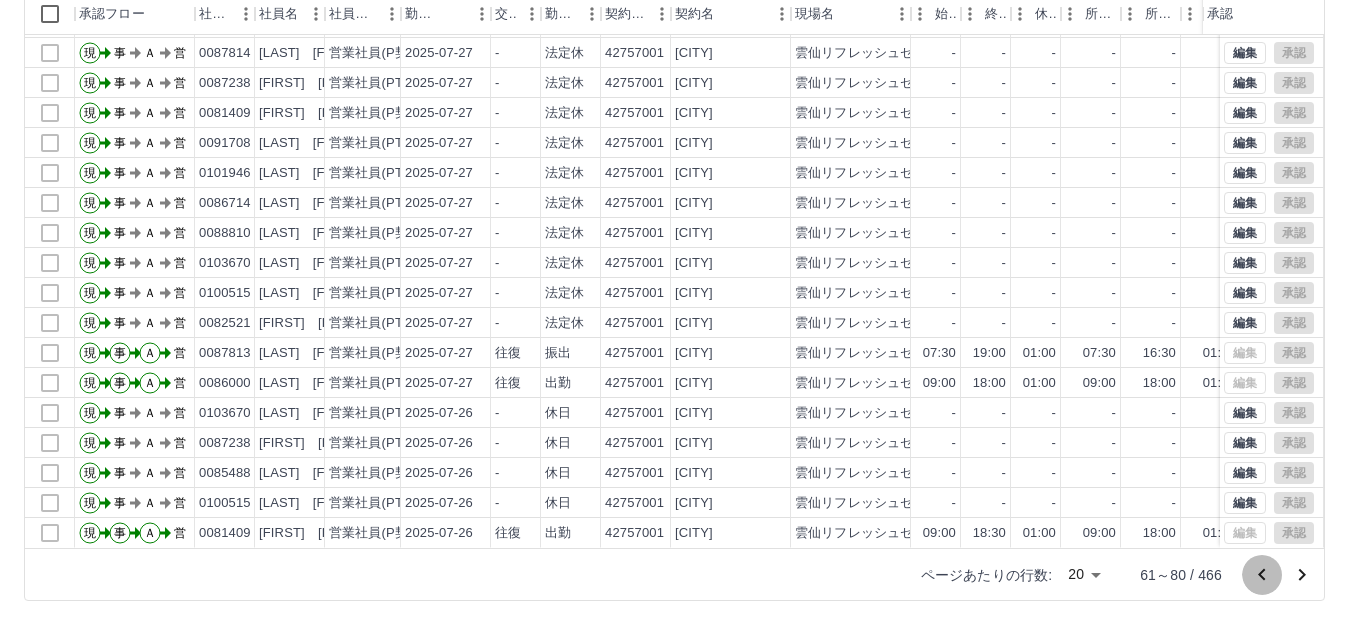 click 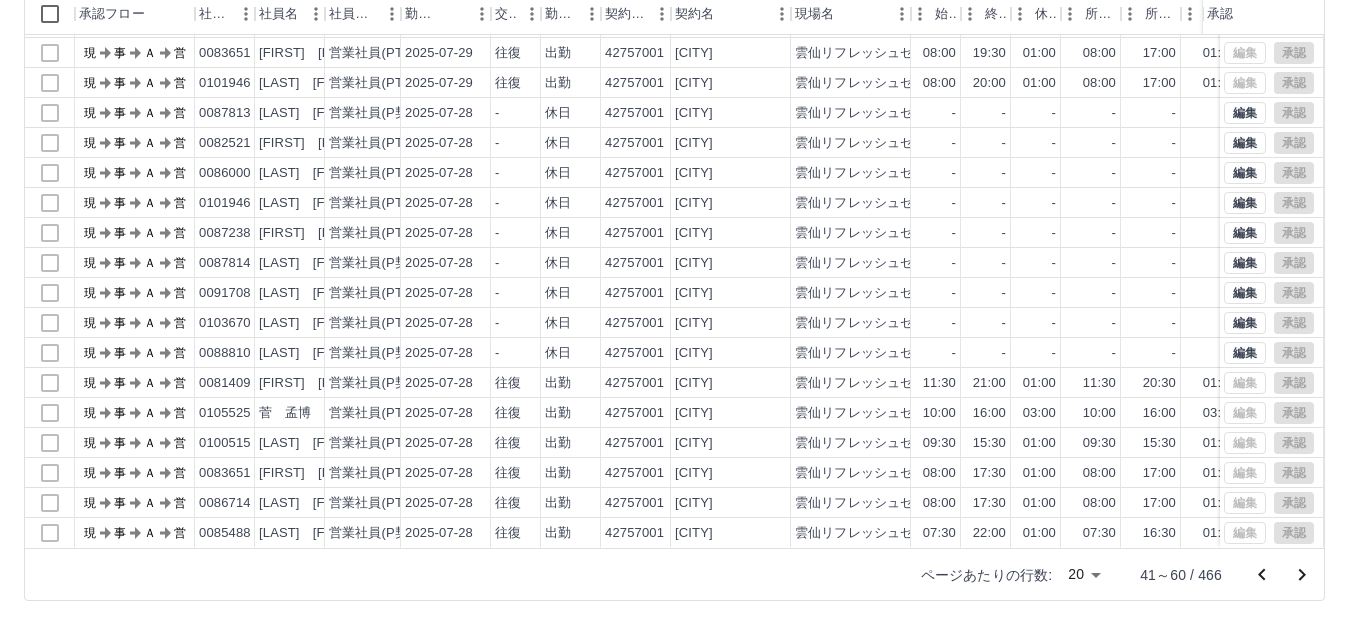 scroll, scrollTop: 0, scrollLeft: 0, axis: both 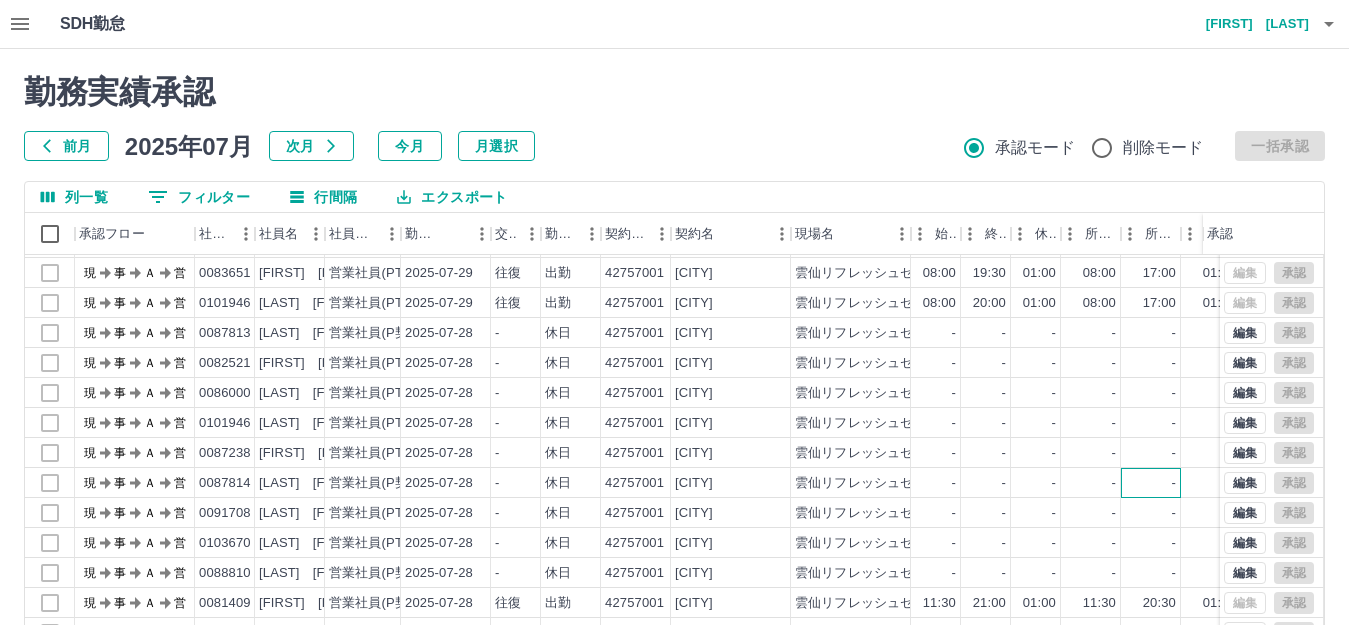 click on "-" at bounding box center (1151, 483) 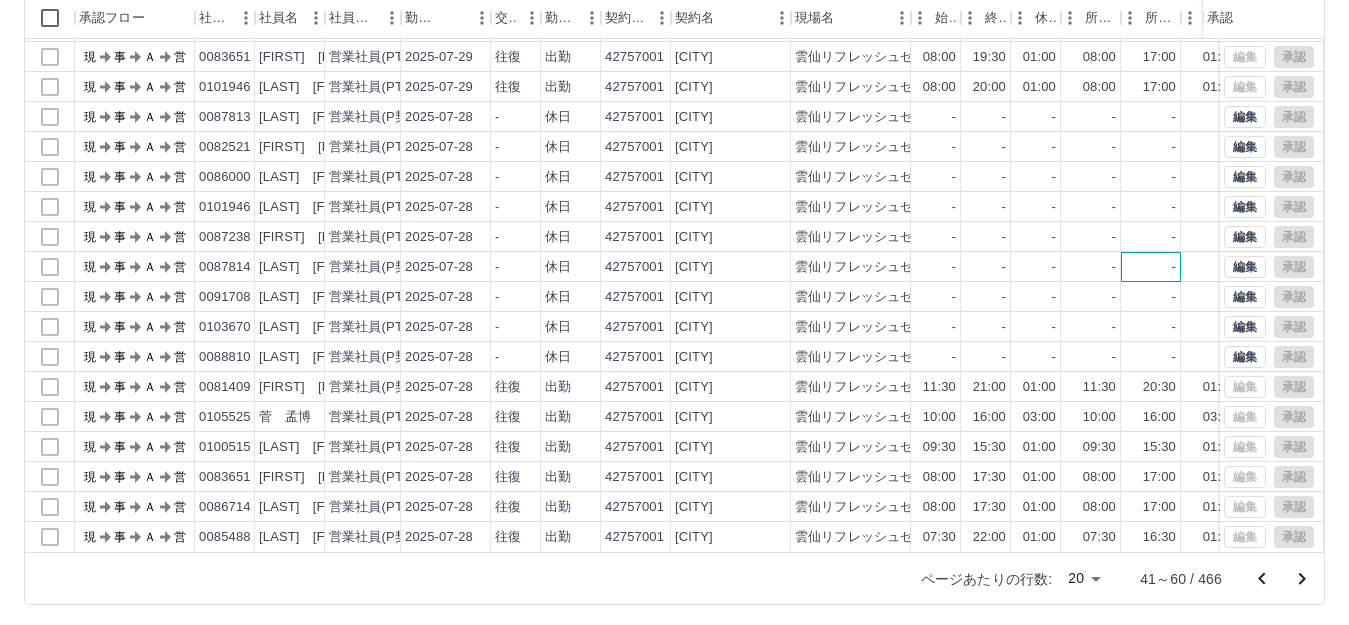 scroll, scrollTop: 220, scrollLeft: 0, axis: vertical 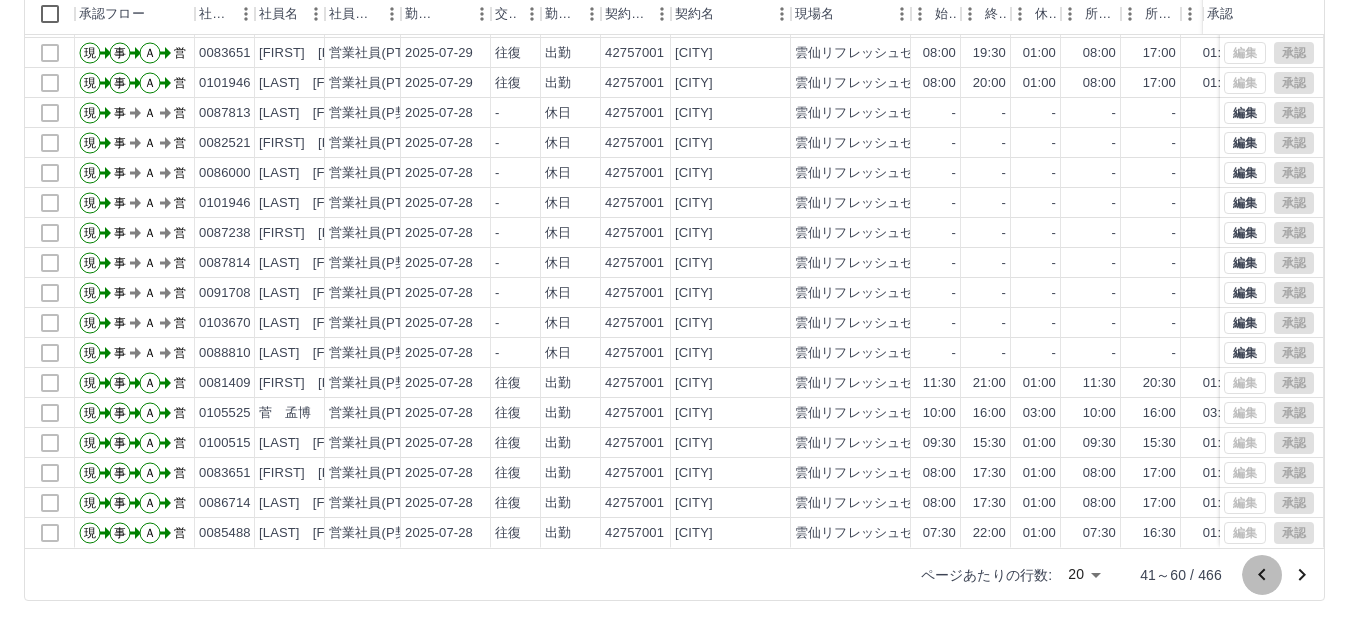 click 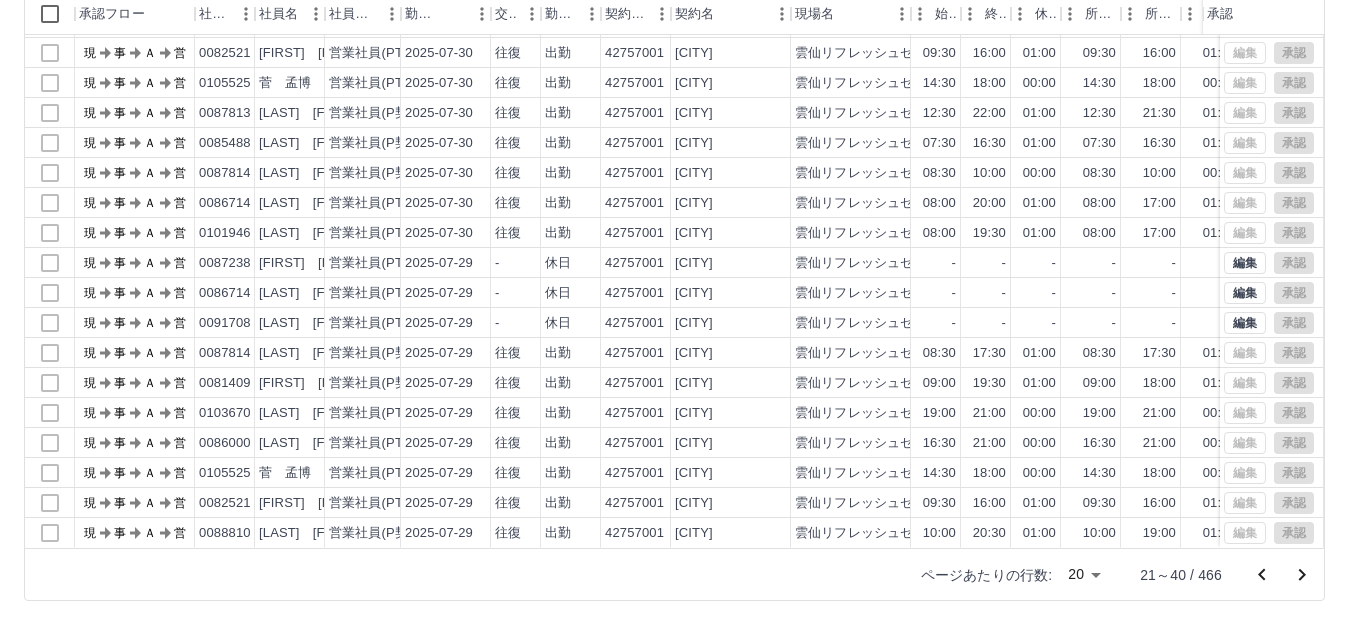 scroll, scrollTop: 0, scrollLeft: 0, axis: both 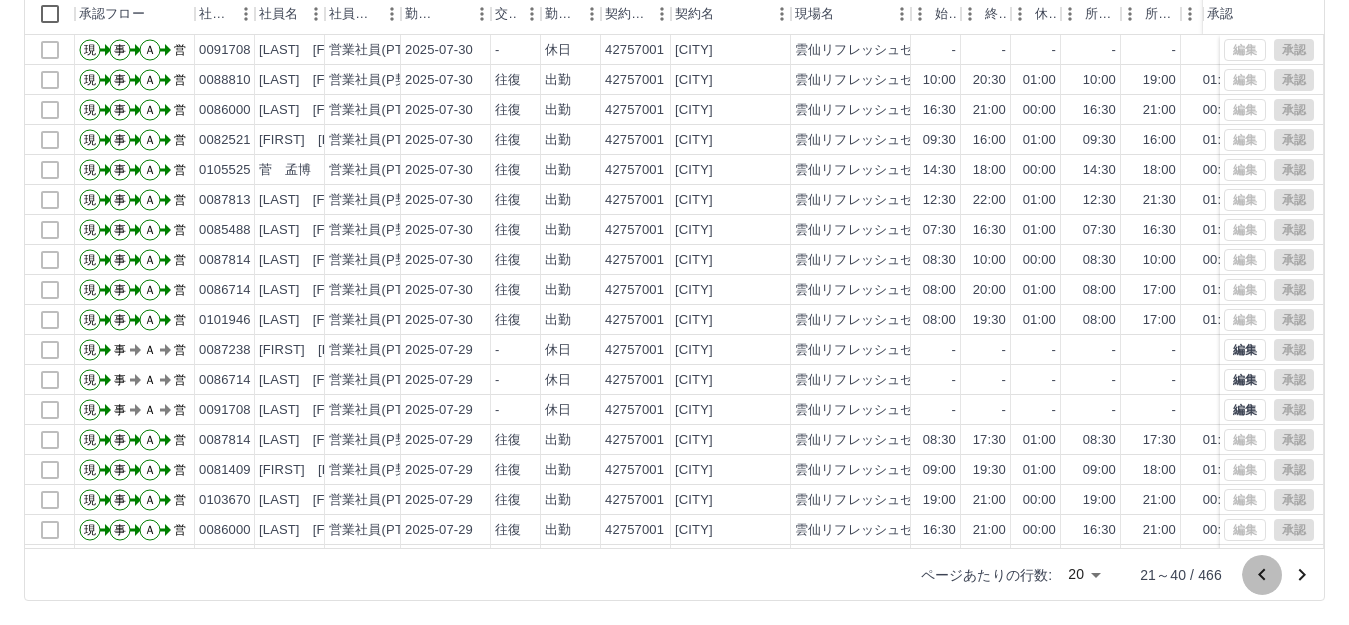 click 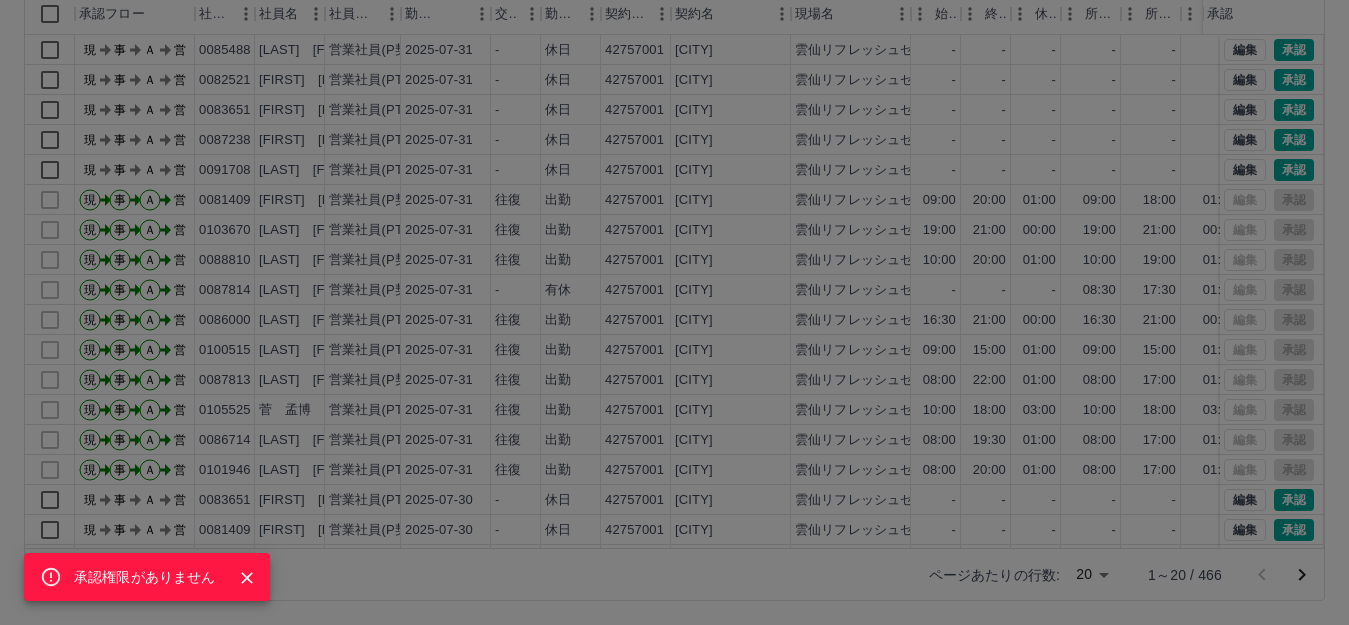 click on "承認権限がありません" at bounding box center (674, 312) 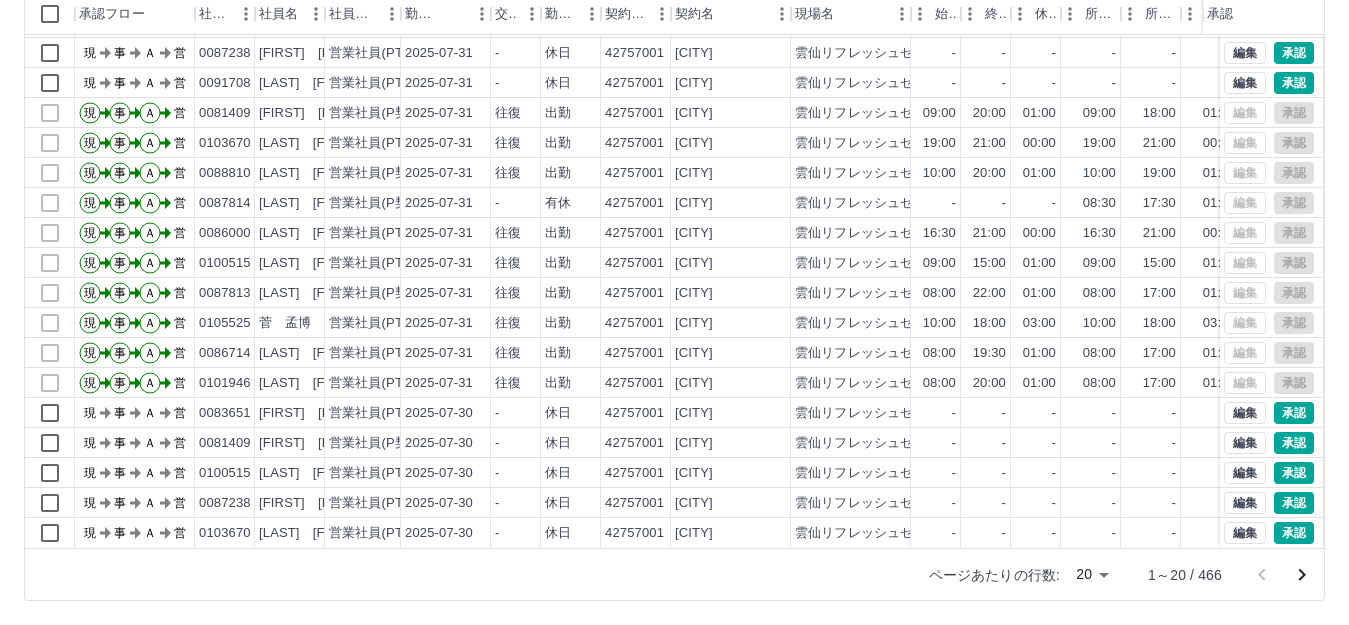 scroll, scrollTop: 104, scrollLeft: 0, axis: vertical 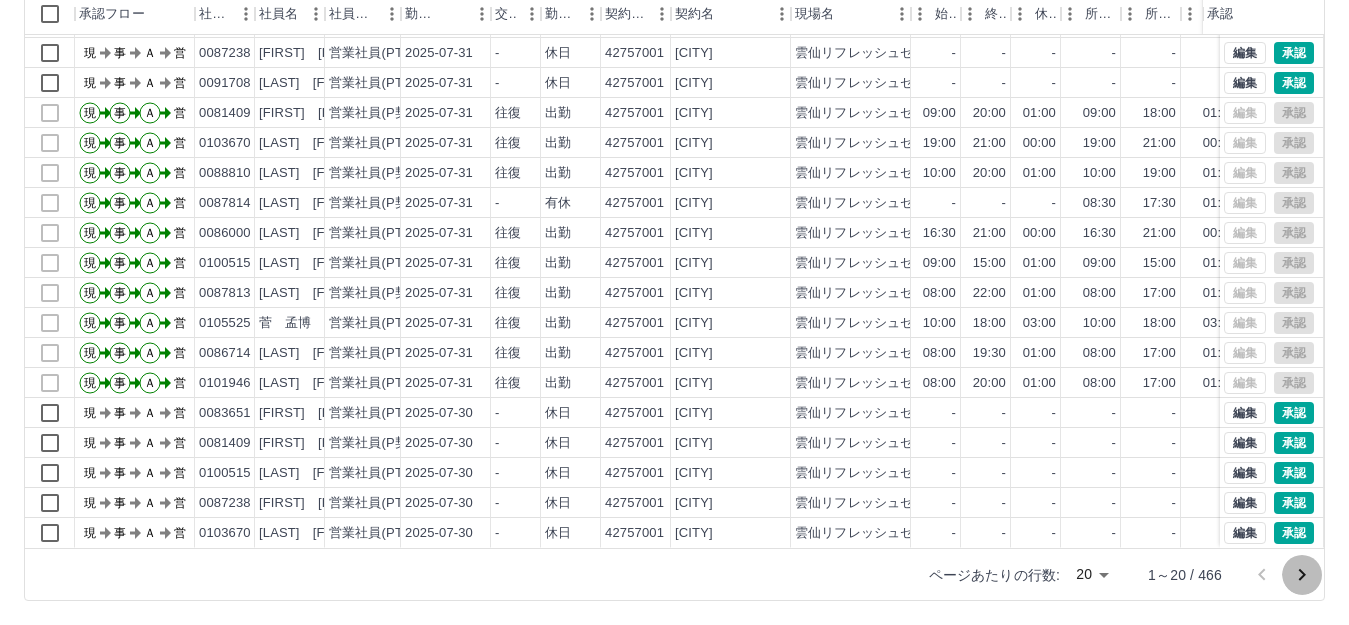 click 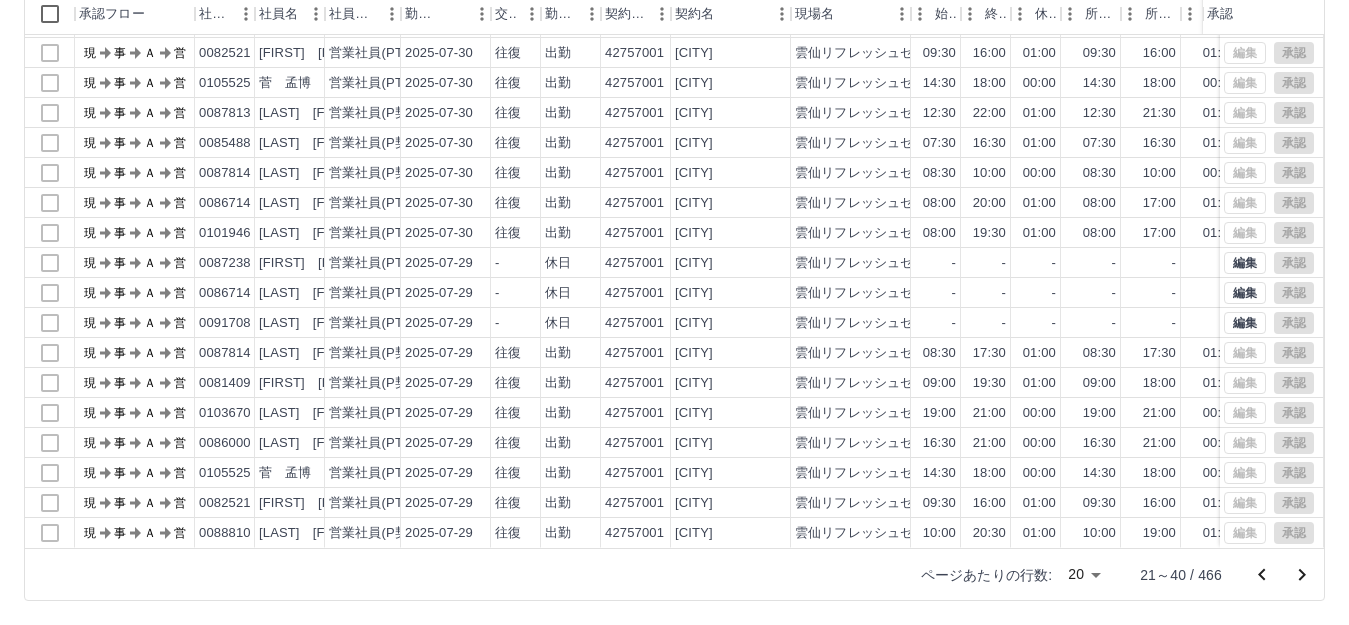 scroll, scrollTop: 0, scrollLeft: 0, axis: both 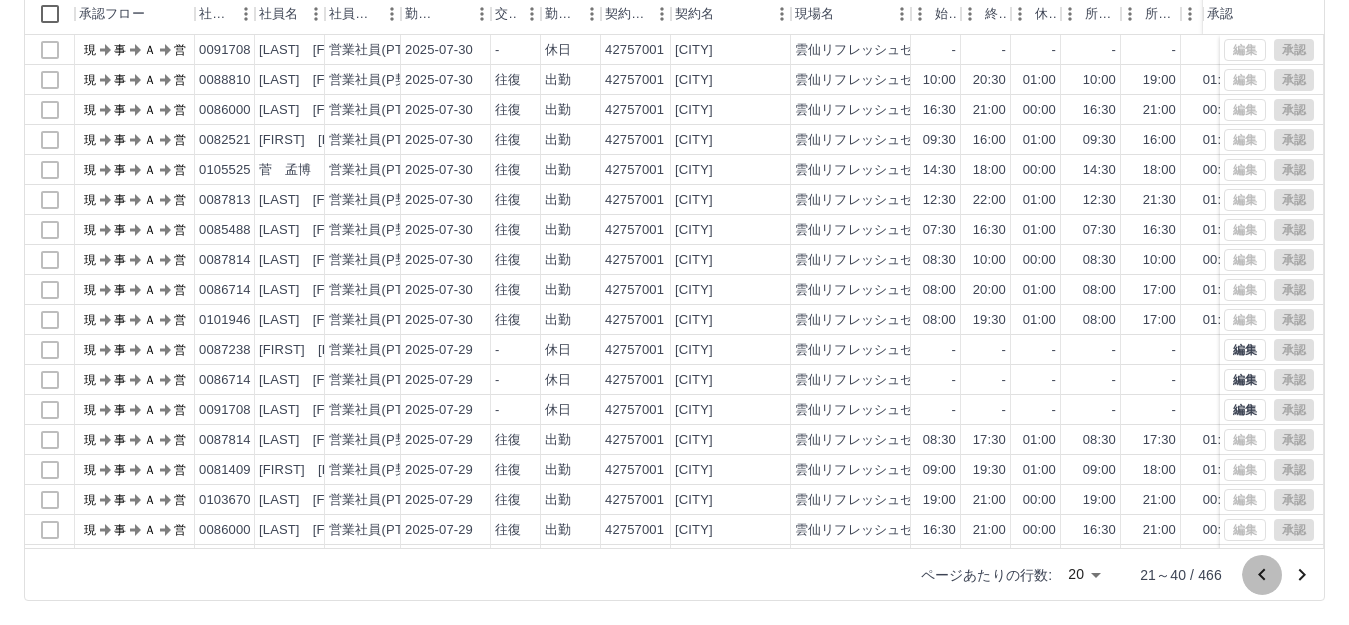 click 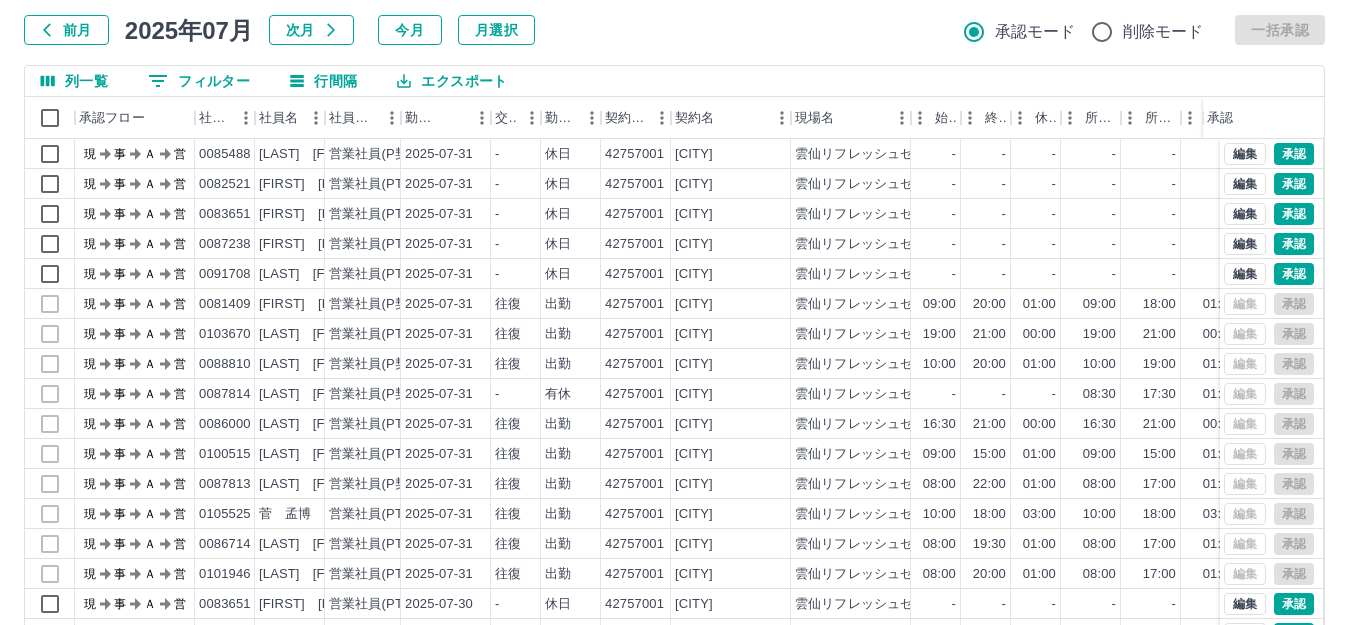 scroll, scrollTop: 0, scrollLeft: 0, axis: both 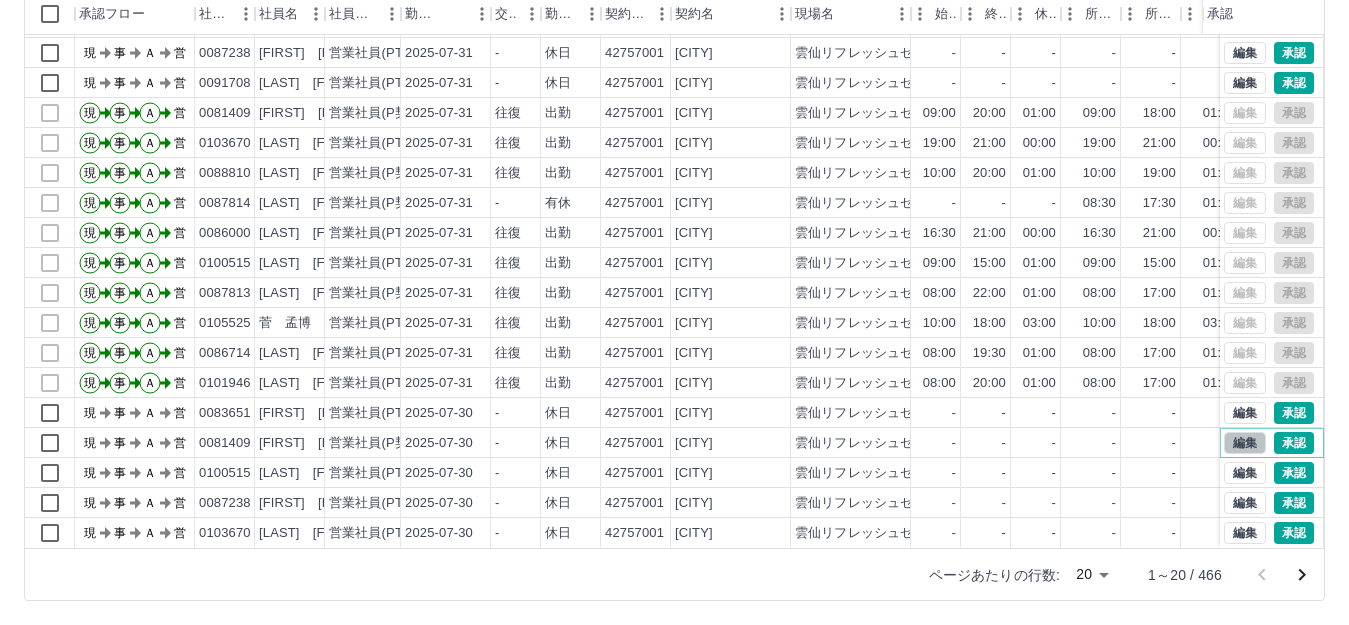 click on "編集" at bounding box center [1245, 443] 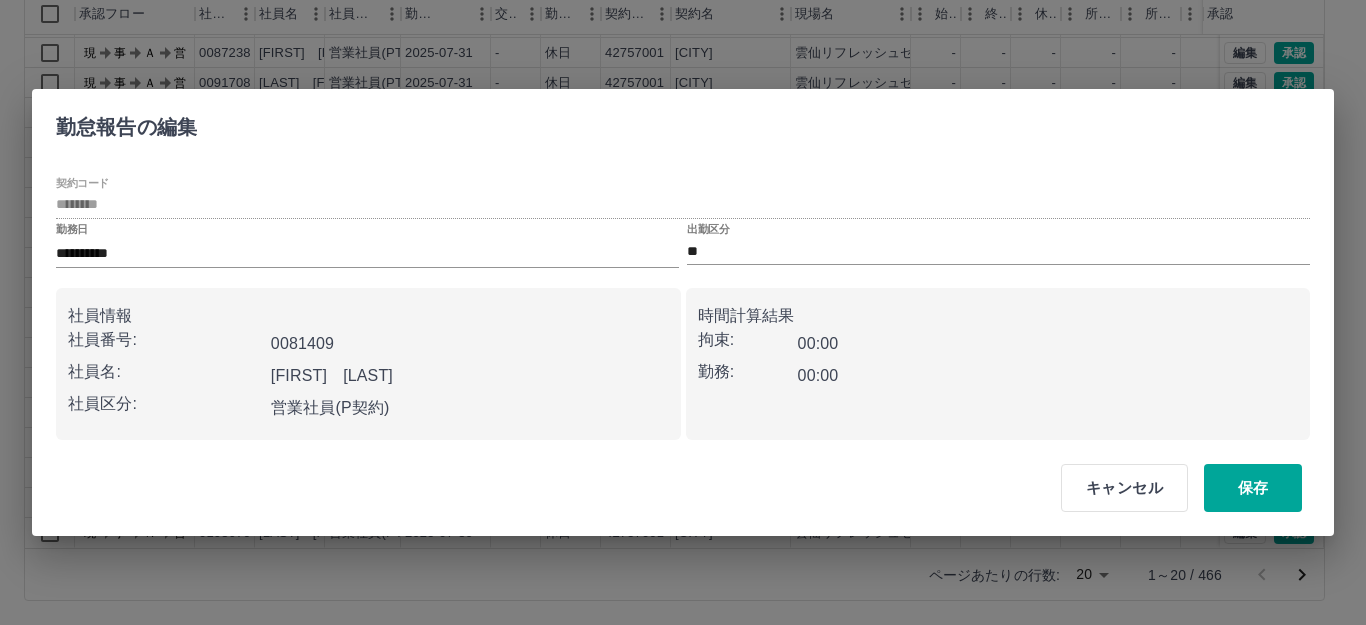 click on "出勤区分" at bounding box center (708, 229) 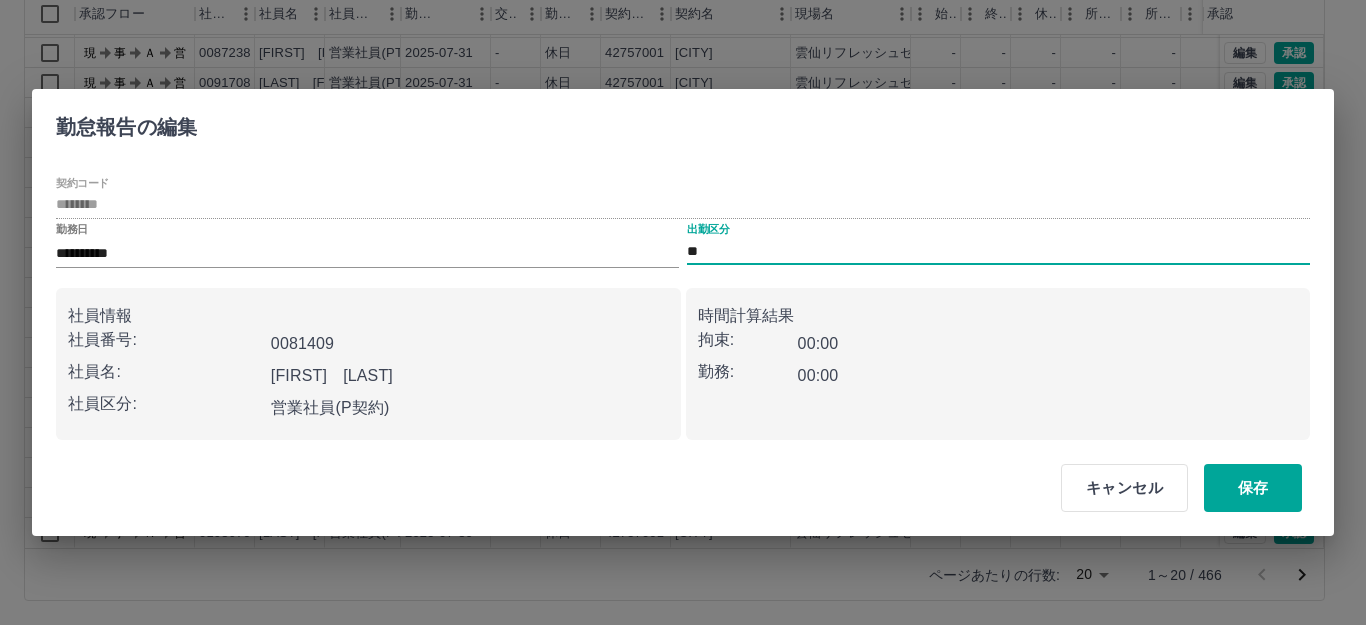 click on "出勤区分" at bounding box center [708, 229] 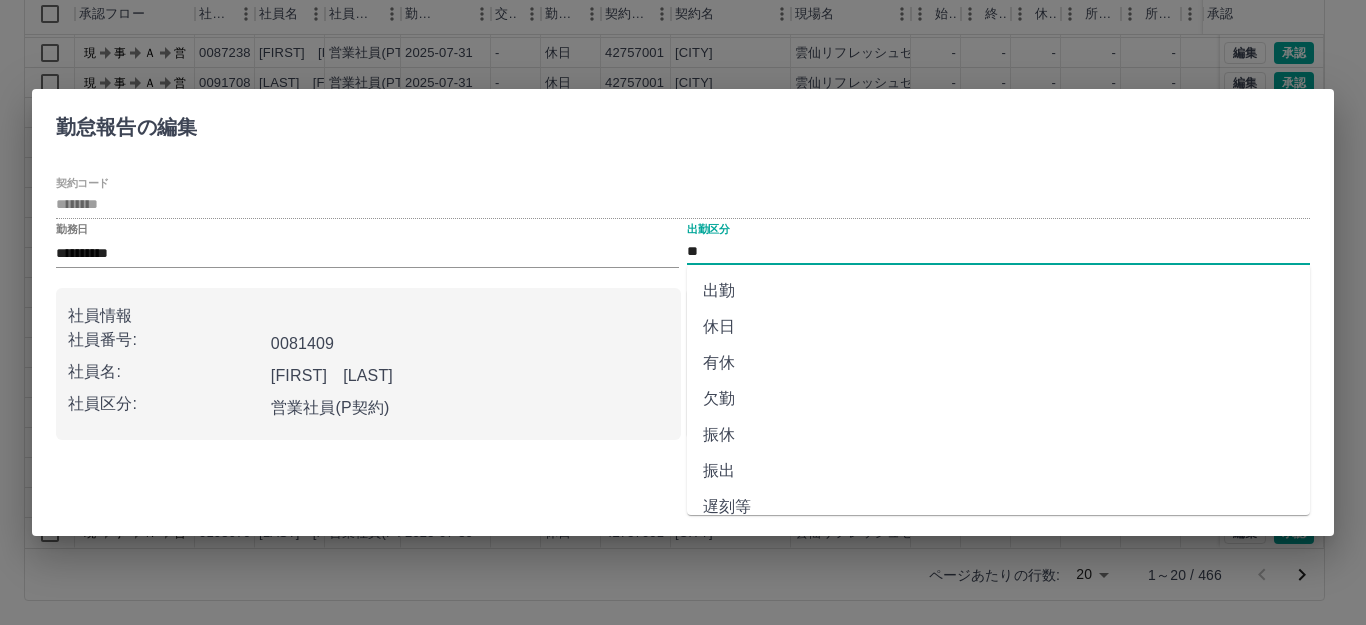click on "出勤" at bounding box center (998, 291) 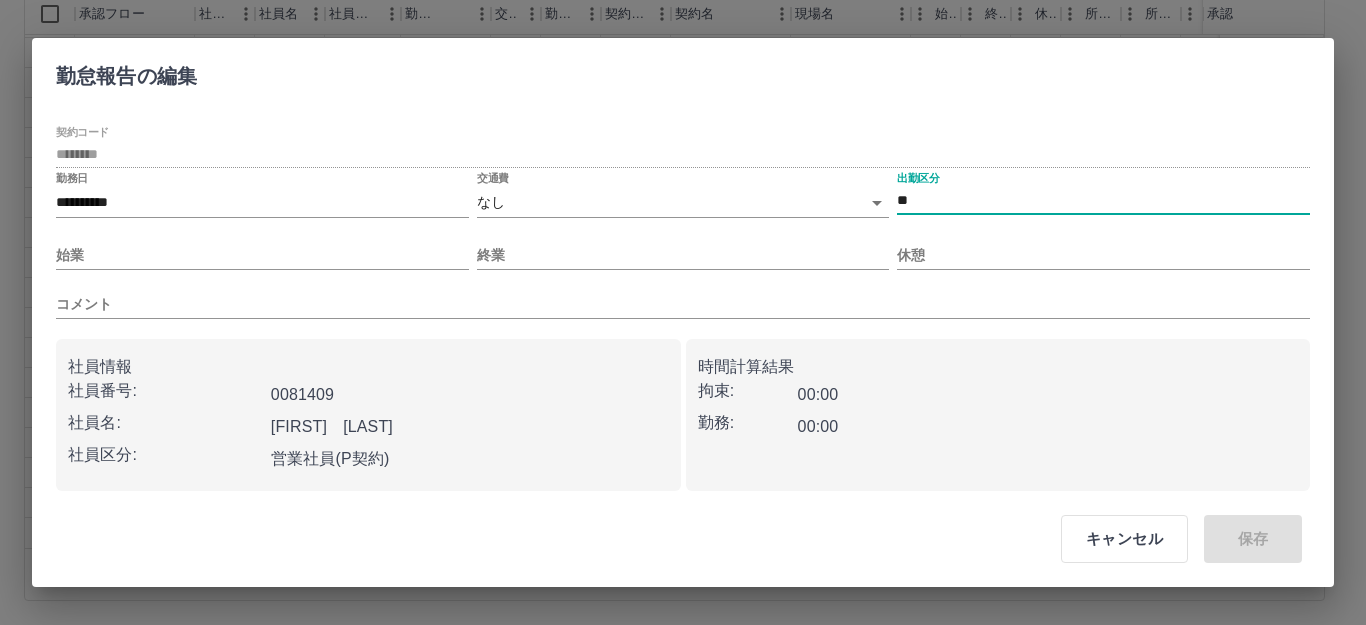 click on "交通費" at bounding box center [493, 178] 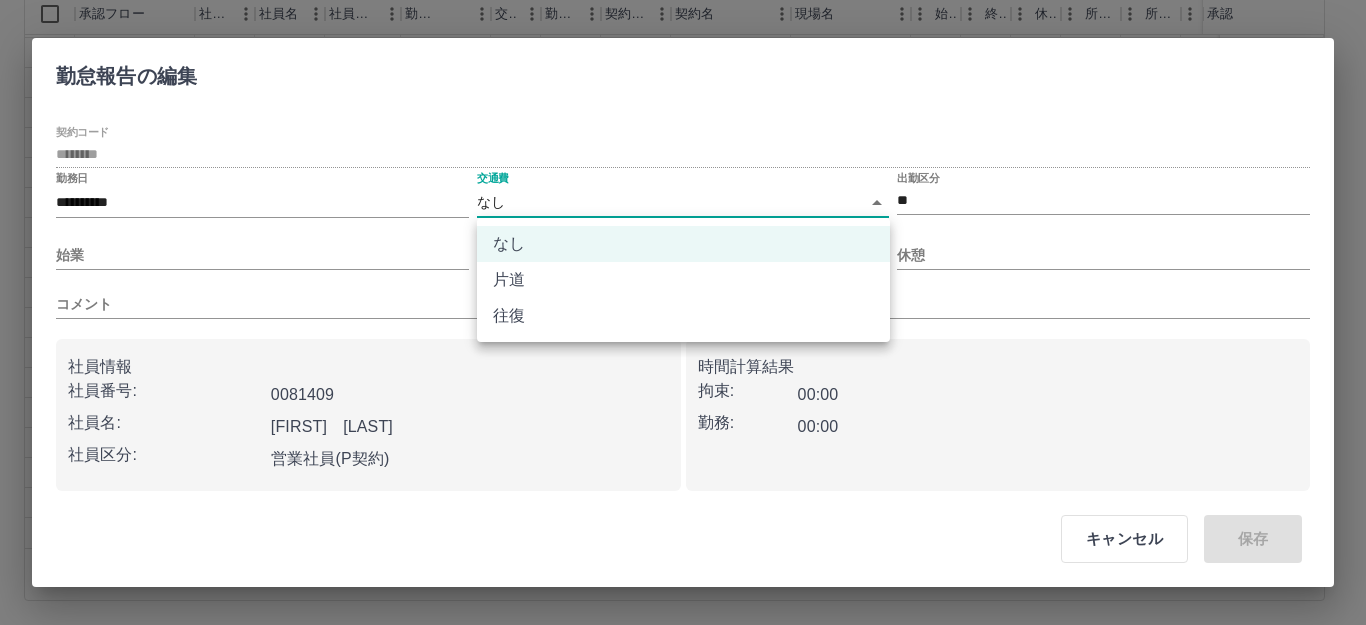 click on "SDH勤怠 岩永　政吉 承認権限がありません 勤務実績承認 前月 2025年07月 次月 今月 月選択 承認モード 削除モード 一括承認 列一覧 0 フィルター 行間隔 エクスポート 承認フロー 社員番号 社員名 社員区分 勤務日 交通費 勤務区分 契約コード 契約名 現場名 始業 終業 休憩 所定開始 所定終業 所定休憩 拘束 勤務 遅刻等 コメント ステータス 承認 現 事 Ａ 営 0082521 川原　恵子 営業社員(PT契約) 2025-07-31  -  休日 42757001 雲仙市 雲仙リフレッシュセンターオバマ - - - - - - 00:00 00:00 00:00 現場責任者承認待 現 事 Ａ 営 0083651 脊川　道子 営業社員(PT契約) 2025-07-31  -  休日 42757001 雲仙市 雲仙リフレッシュセンターオバマ - - - - - - 00:00 00:00 00:00 現場責任者承認待 現 事 Ａ 営 0087238 松島　由佳 営業社員(PT契約) 2025-07-31  -  休日 42757001 雲仙市 雲仙リフレッシュセンターオバマ -" at bounding box center (683, 202) 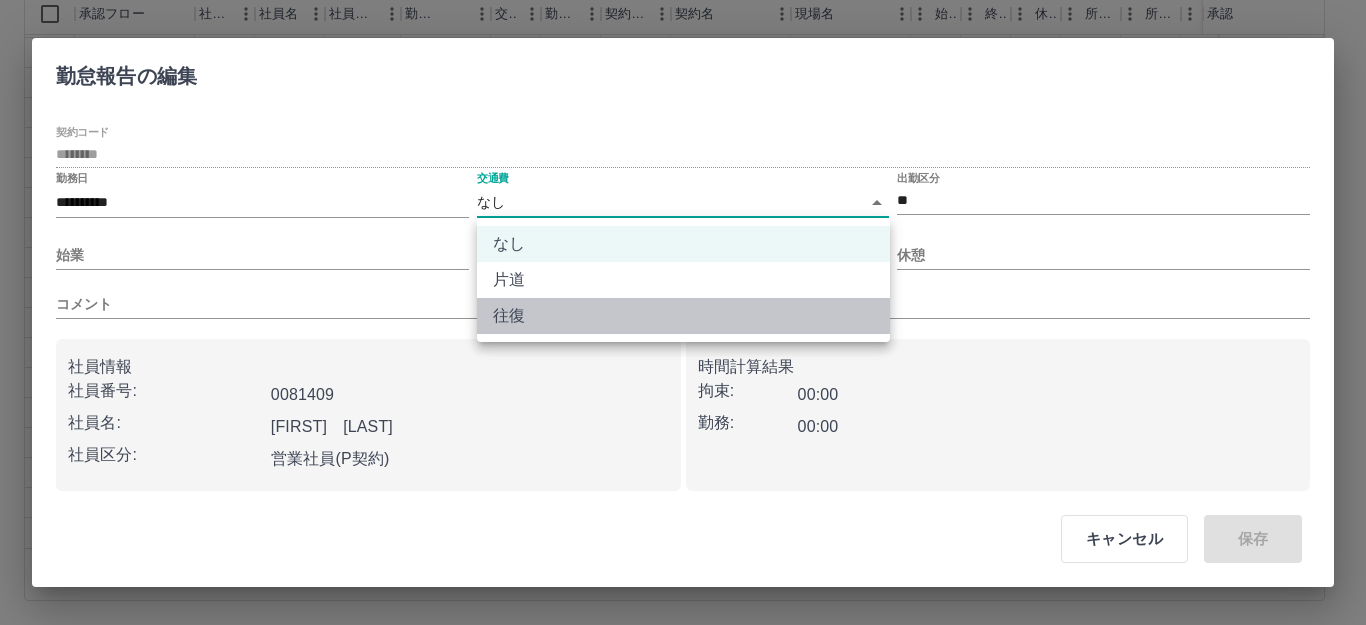 click on "往復" at bounding box center [683, 316] 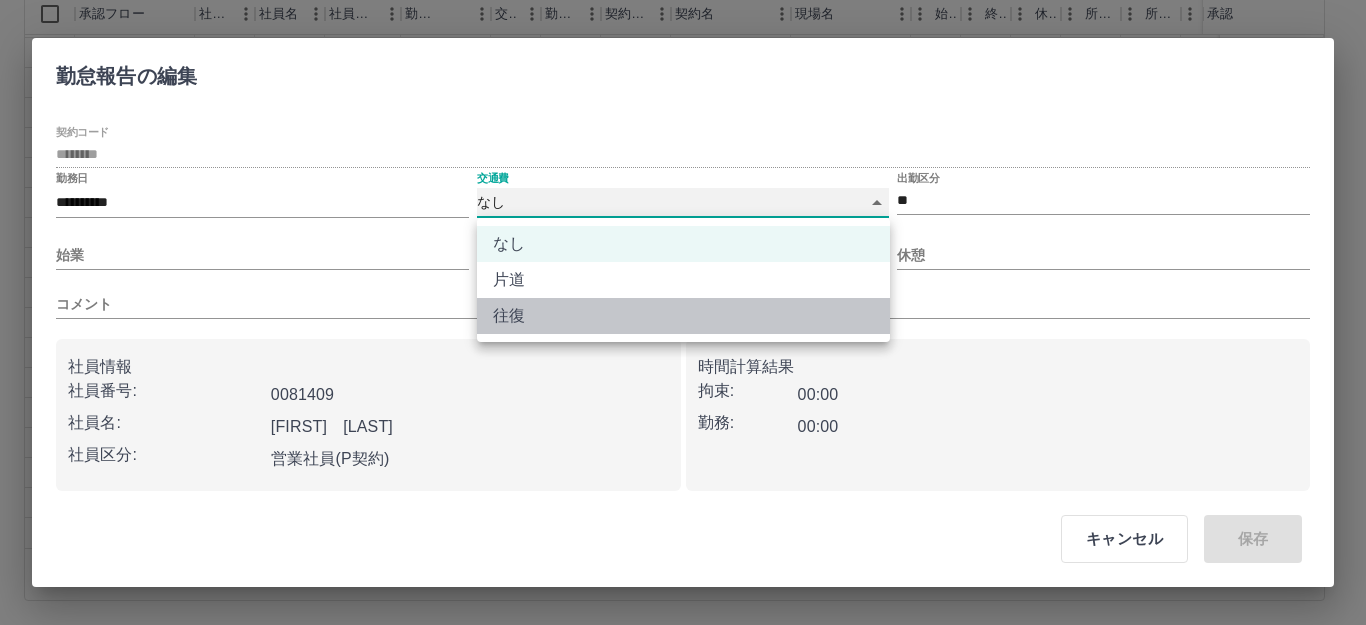 type on "******" 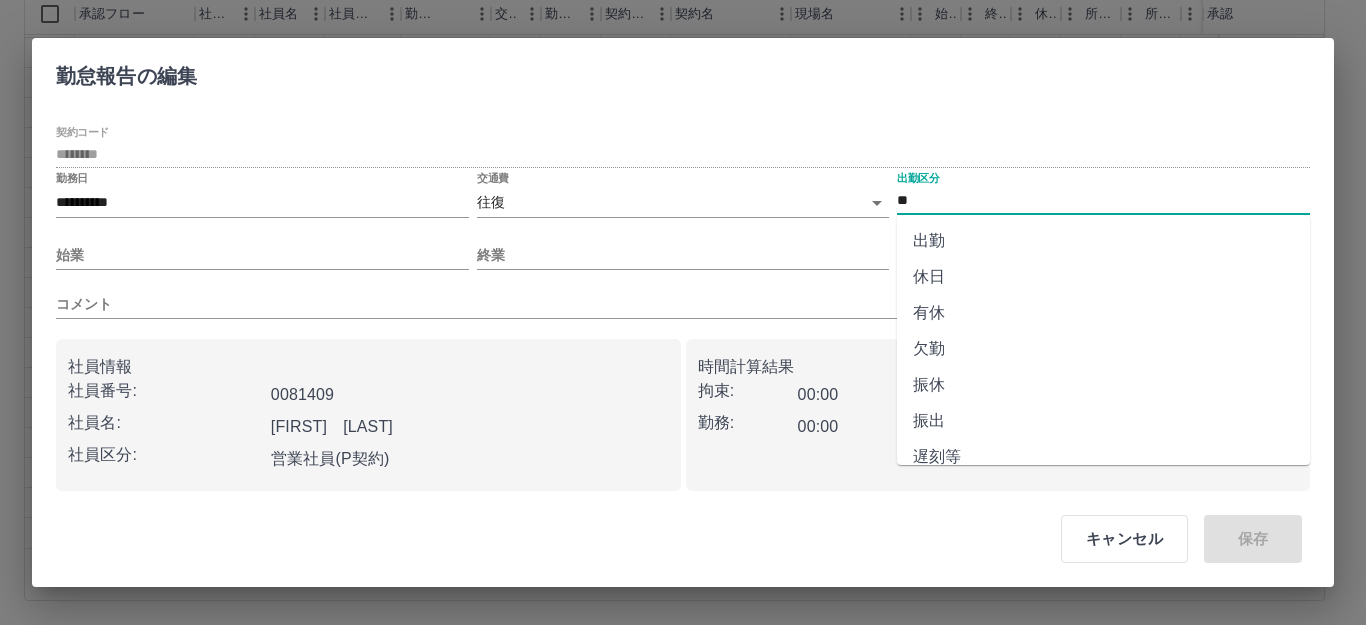 click on "**" at bounding box center [1103, 200] 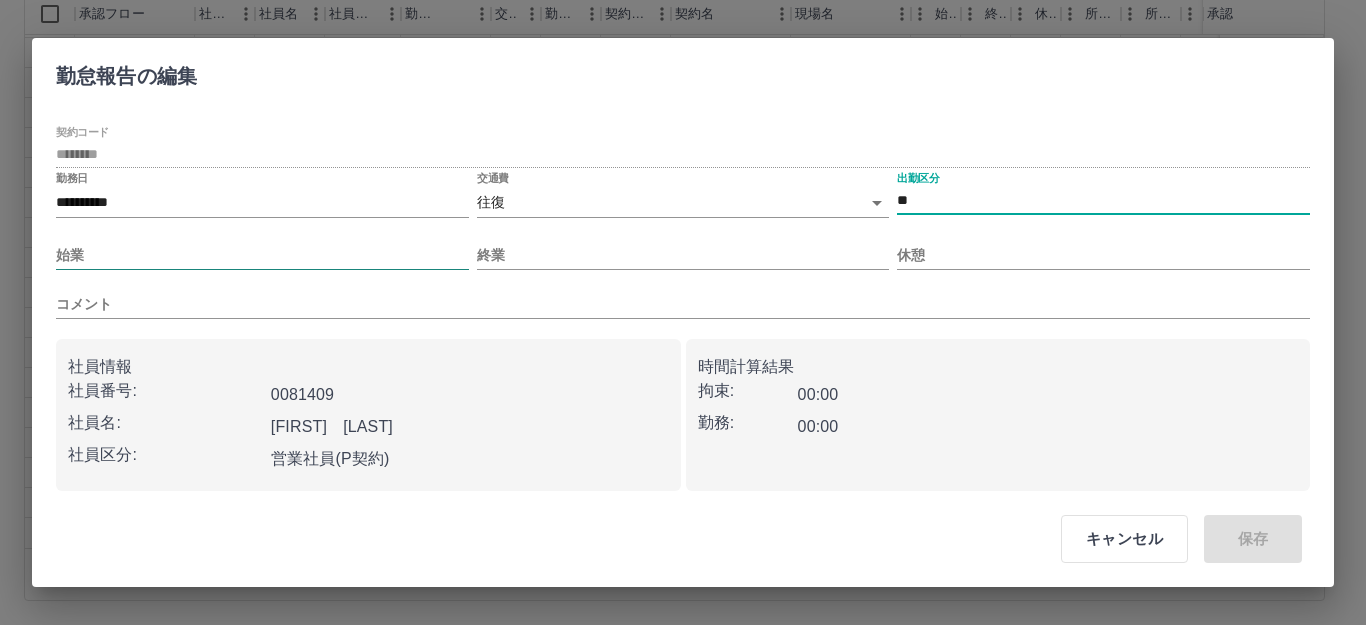click on "始業" at bounding box center [262, 255] 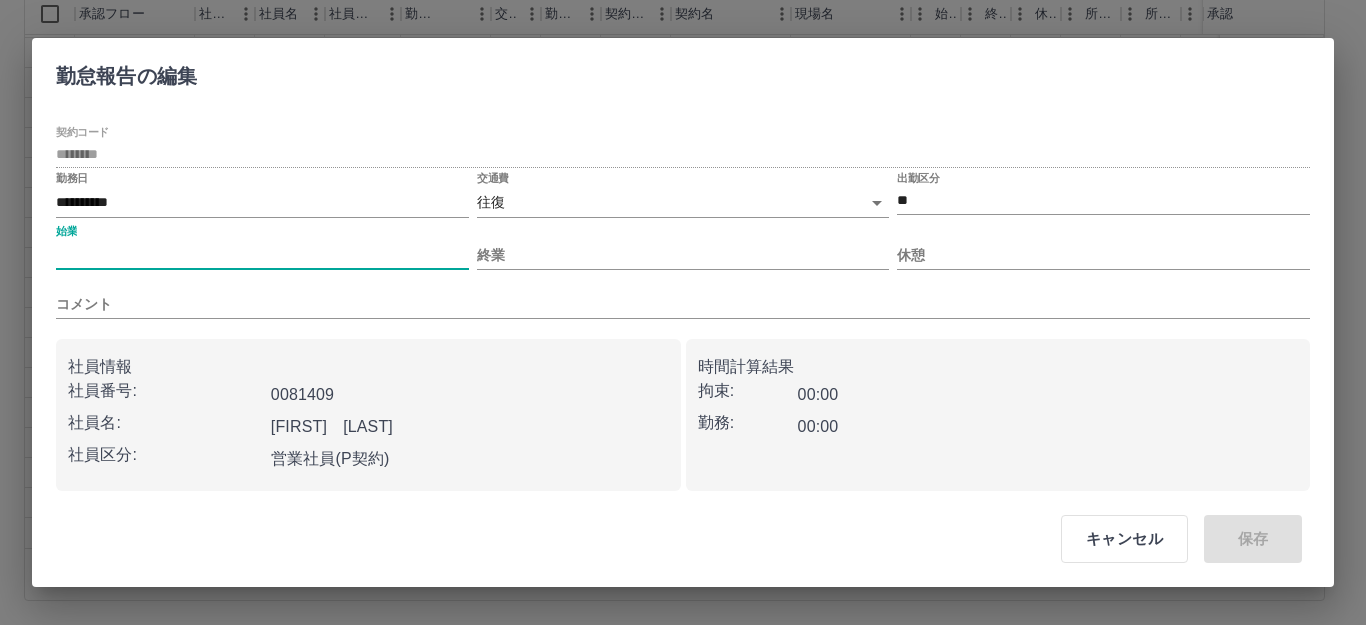type on "****" 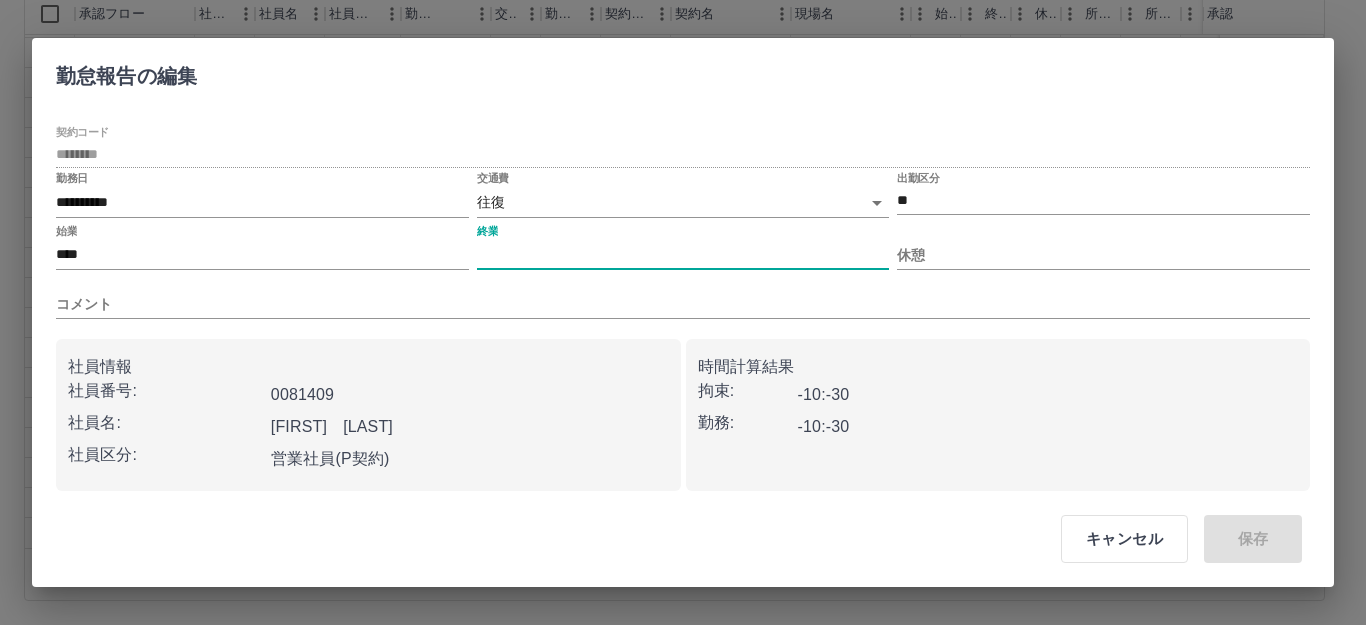 click on "終業" at bounding box center (683, 255) 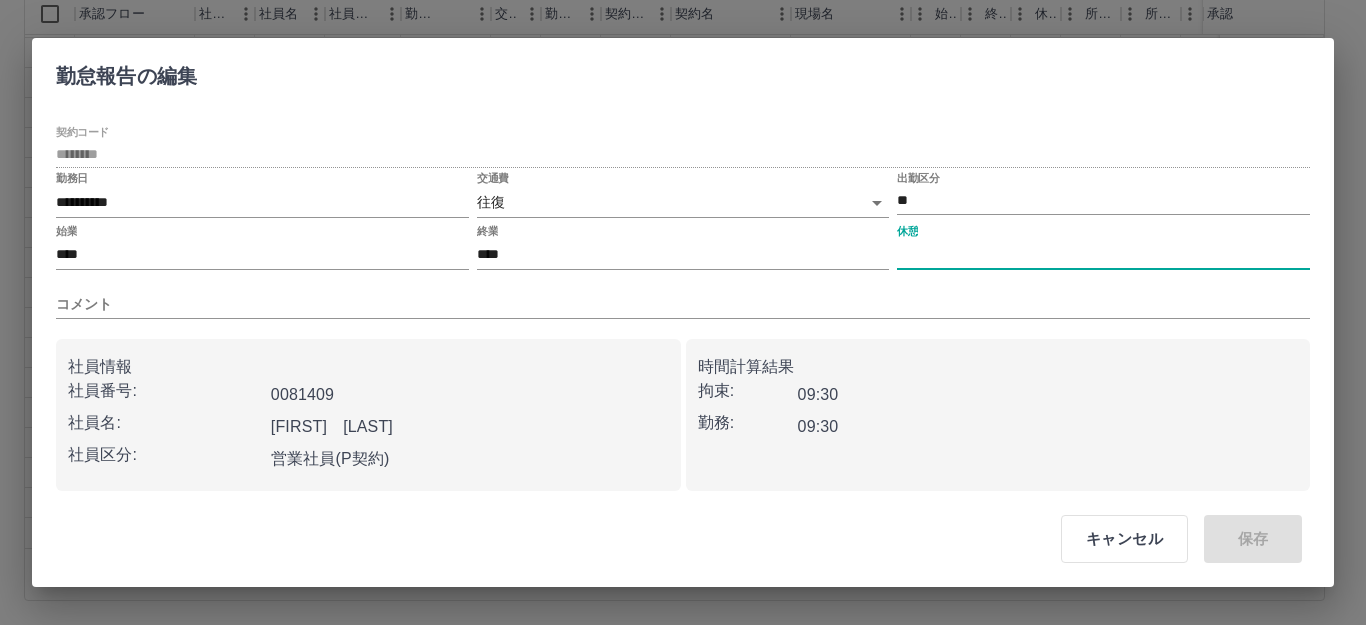 click on "休憩" at bounding box center [1103, 255] 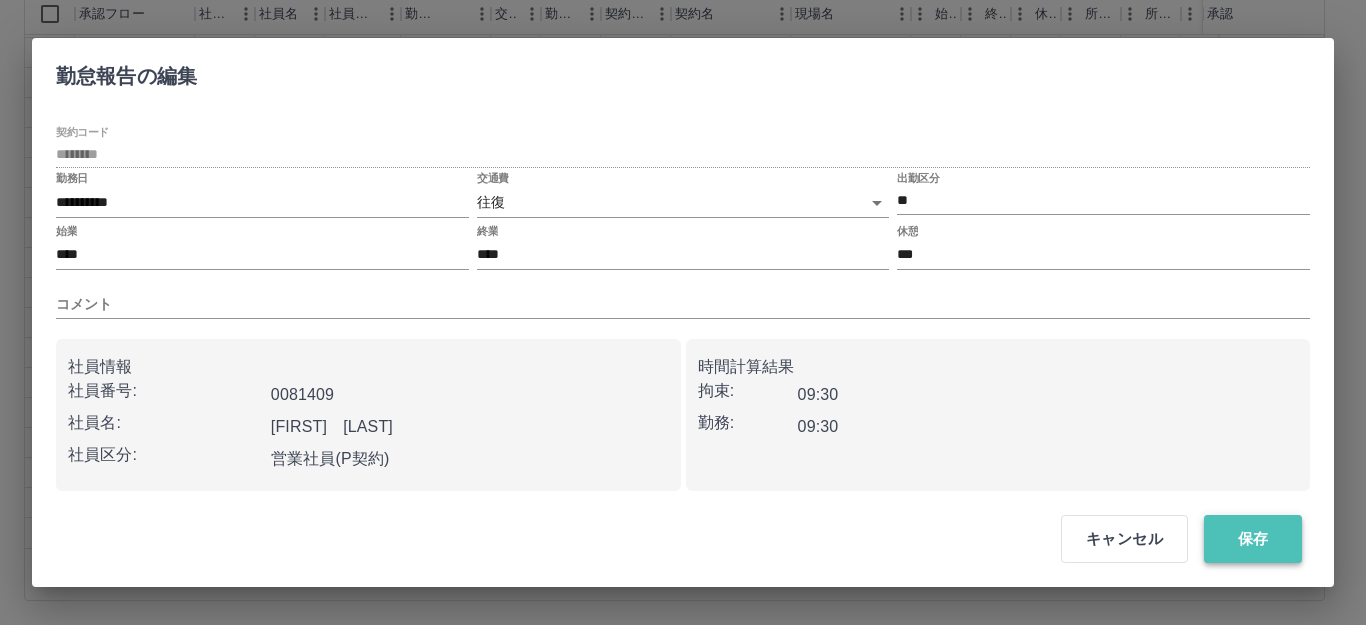 click on "保存" at bounding box center [1253, 539] 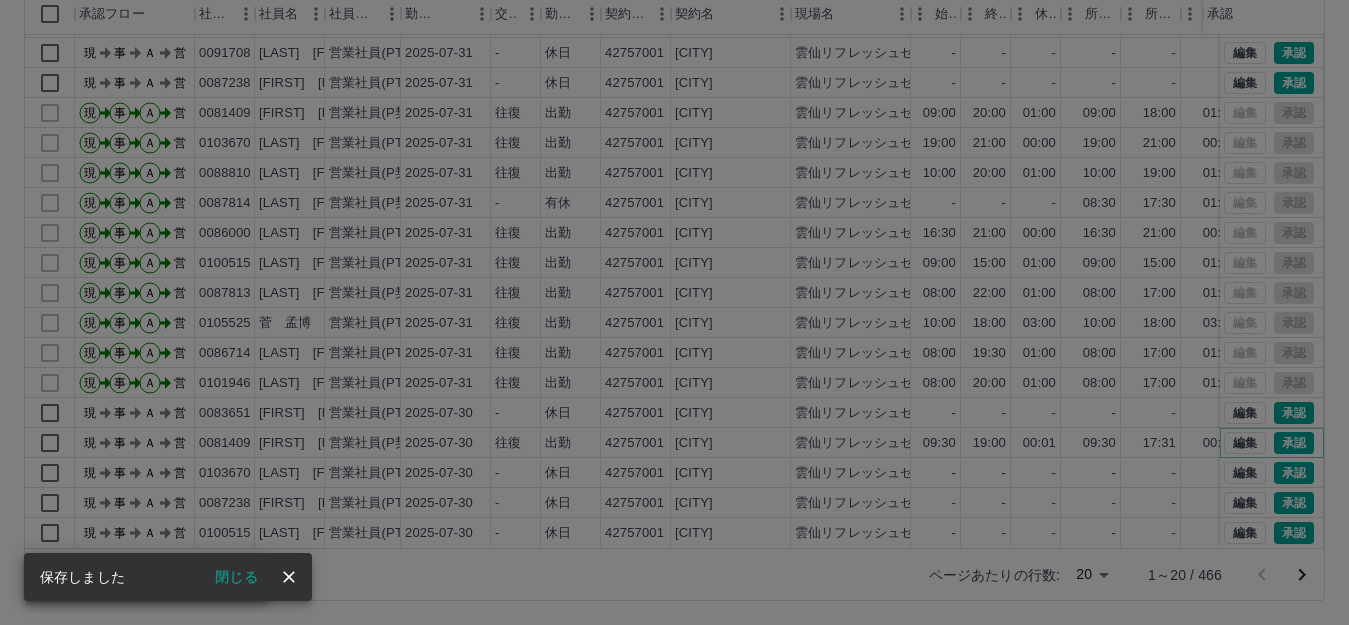 scroll, scrollTop: 74, scrollLeft: 0, axis: vertical 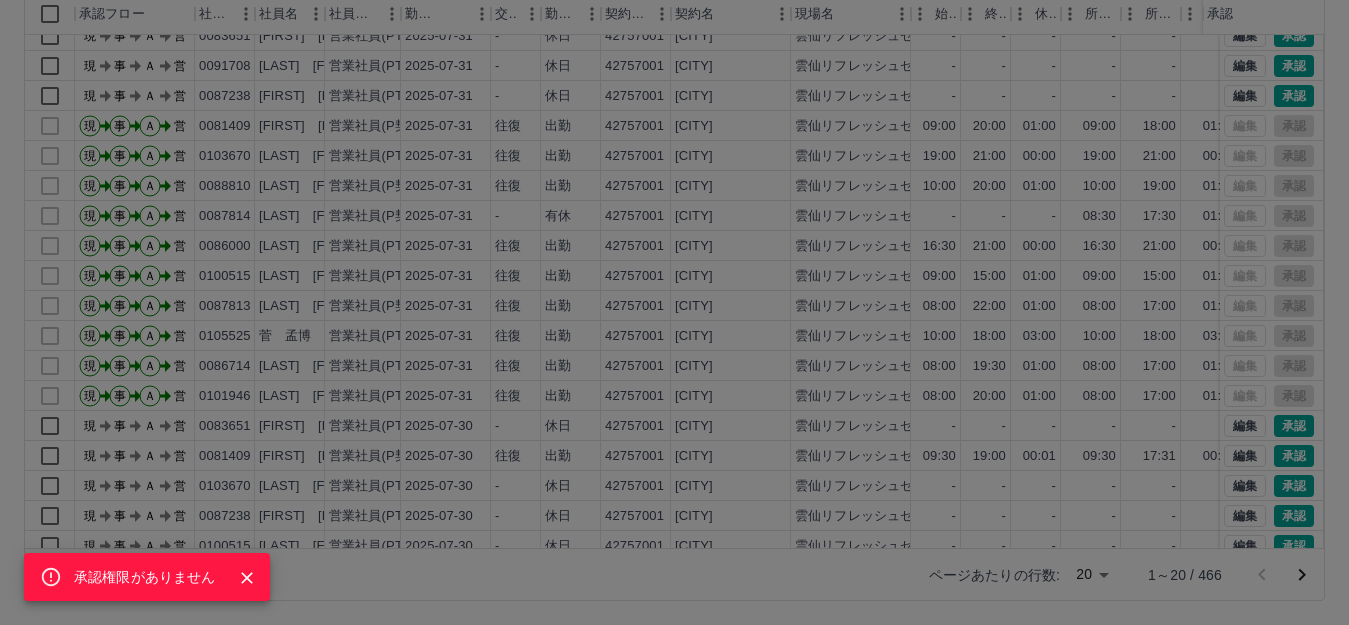 click on "承認権限がありません" at bounding box center (674, 312) 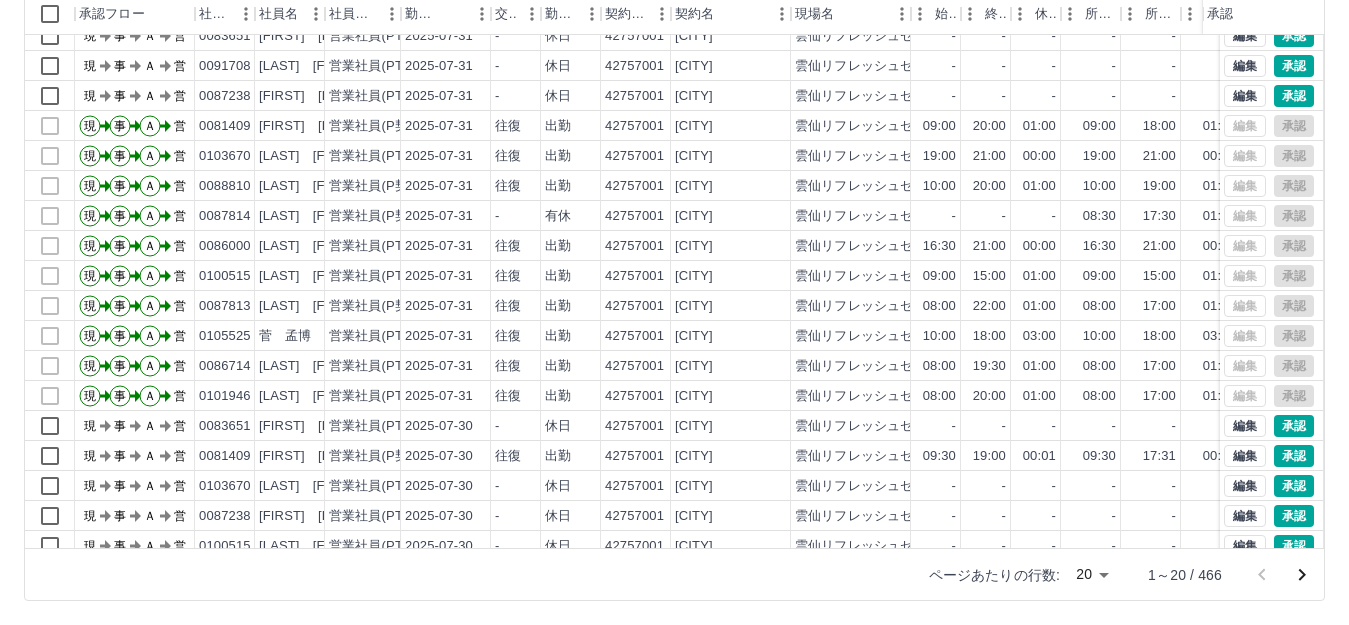 scroll, scrollTop: 104, scrollLeft: 0, axis: vertical 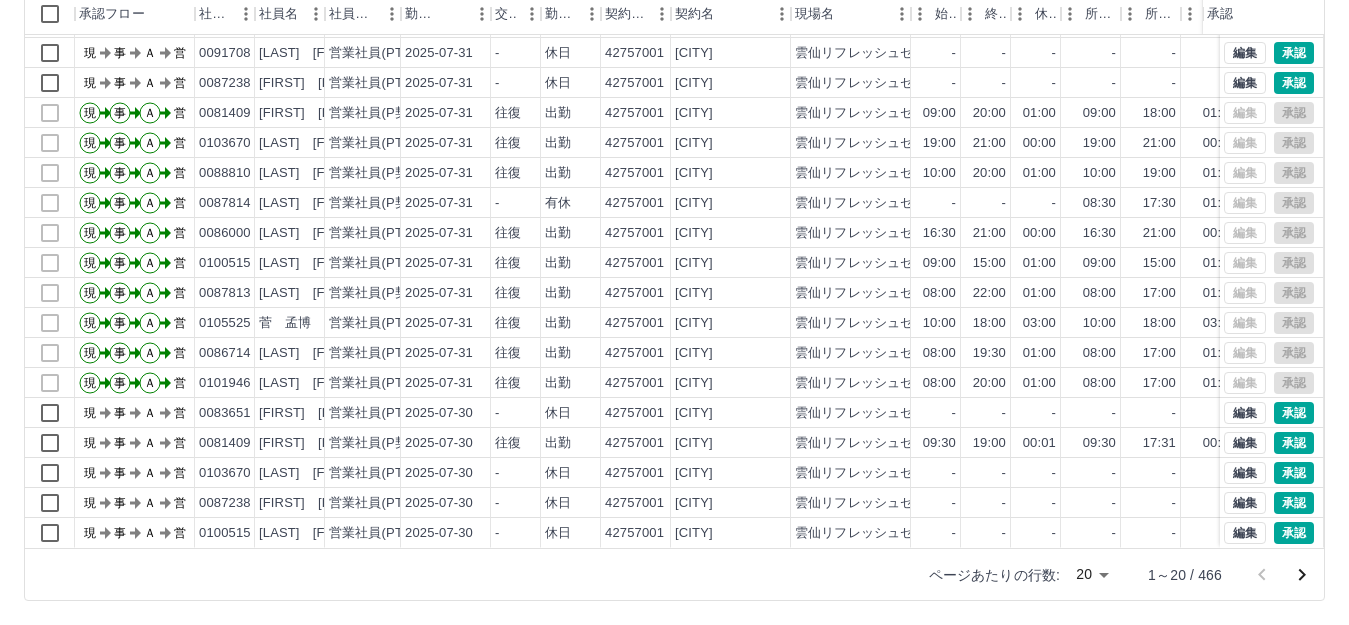 click 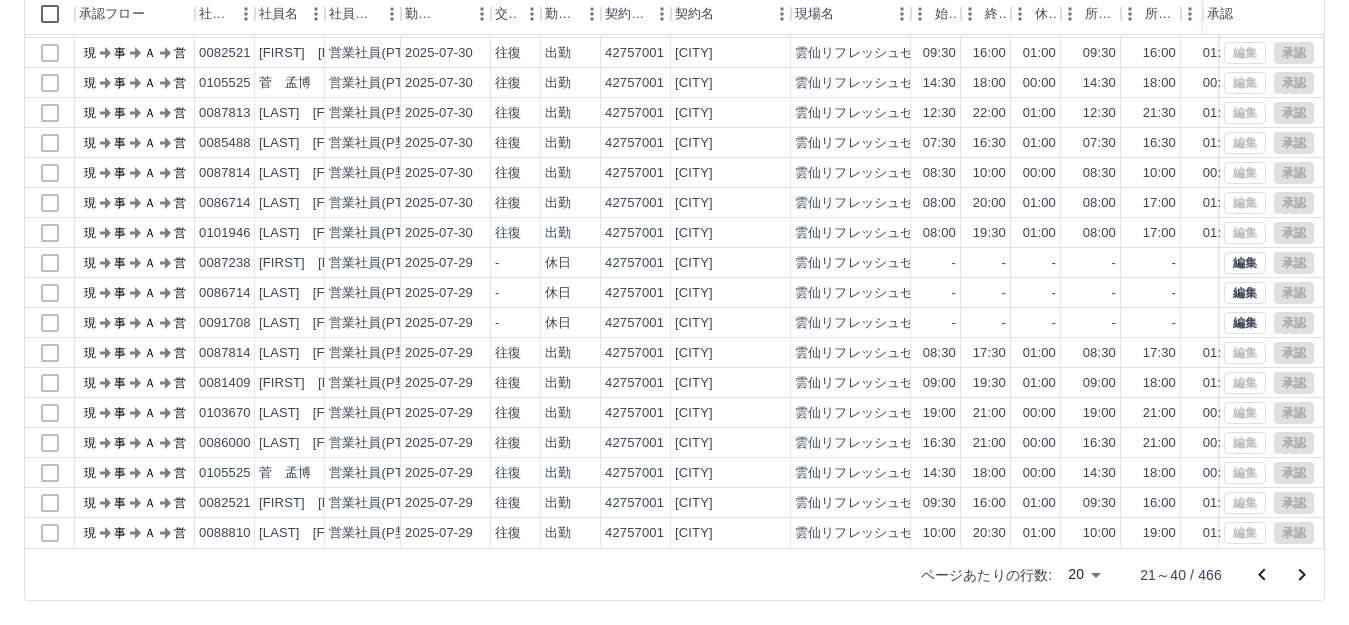 scroll, scrollTop: 0, scrollLeft: 0, axis: both 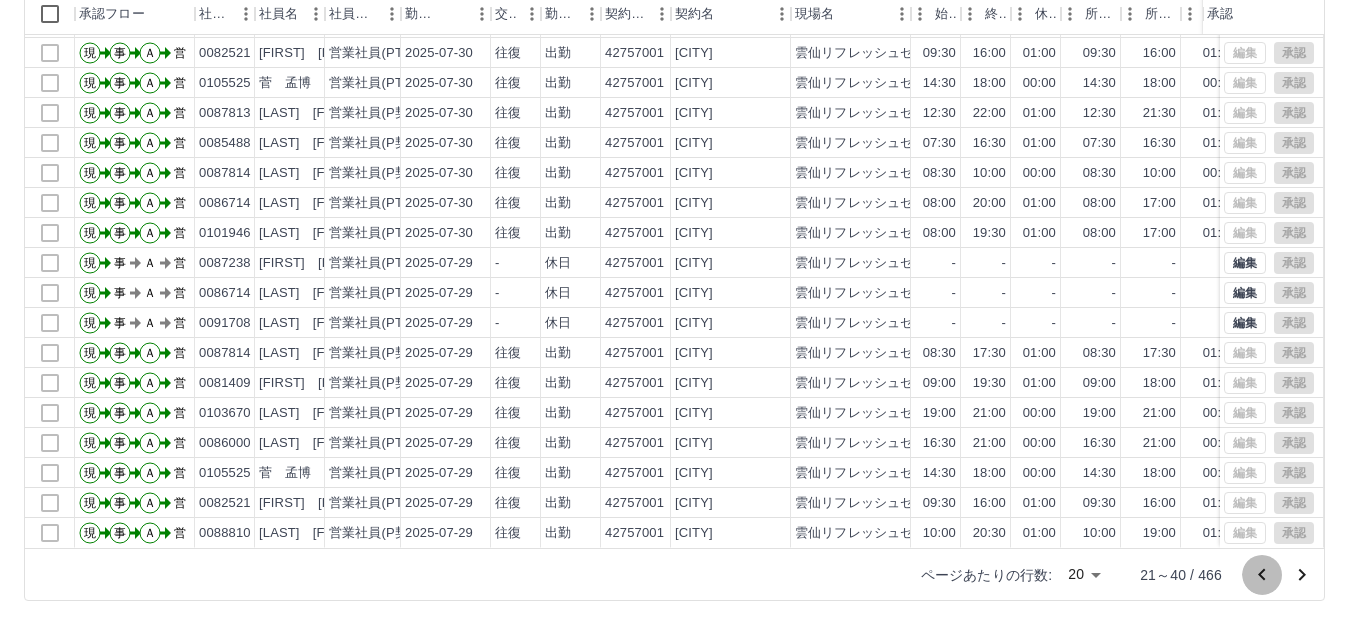 click 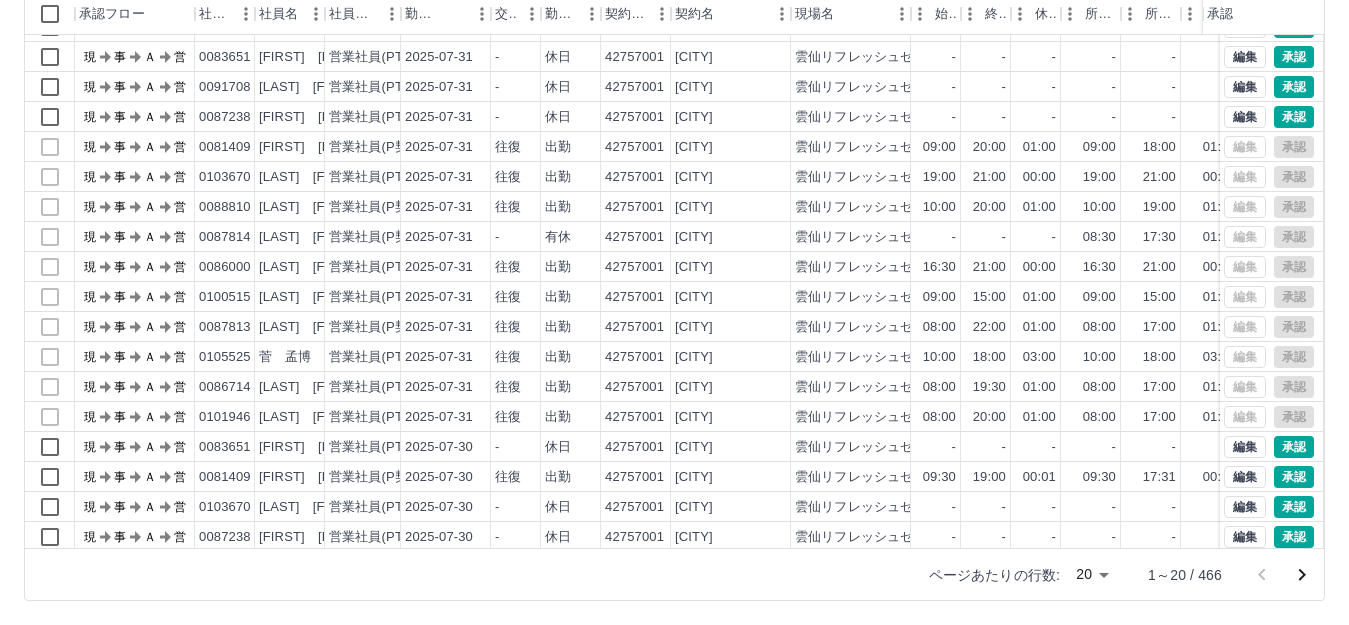 scroll, scrollTop: 104, scrollLeft: 0, axis: vertical 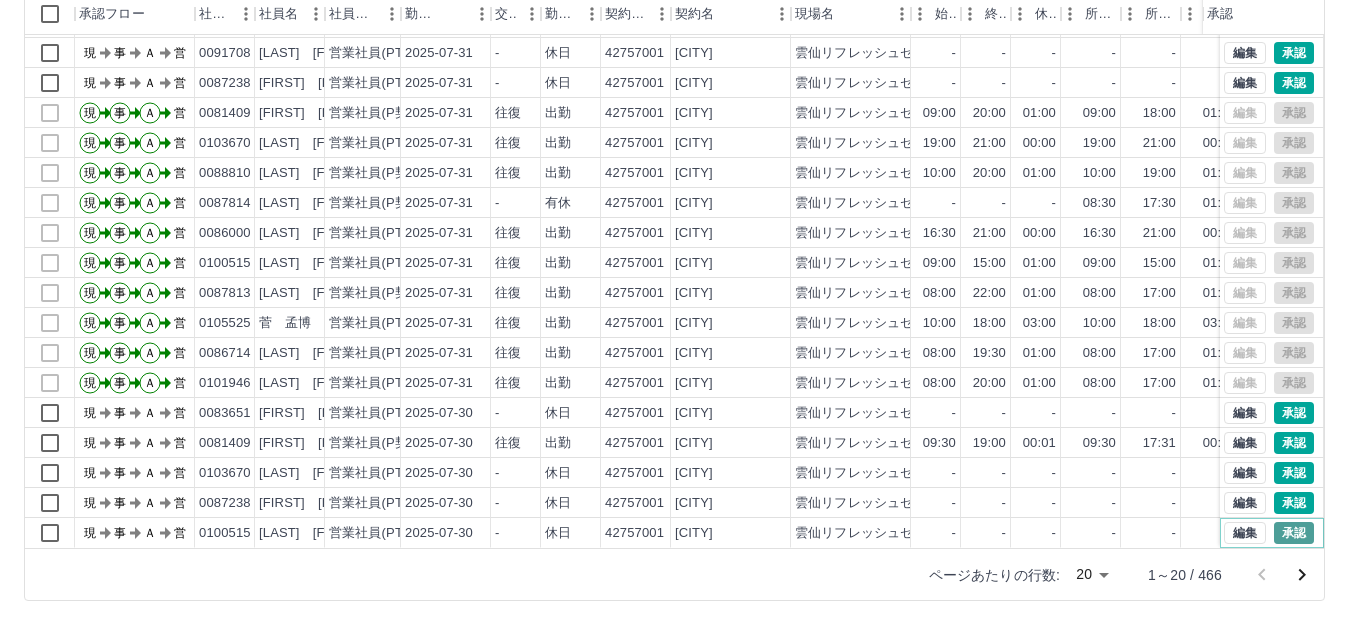 click on "承認" at bounding box center [1294, 533] 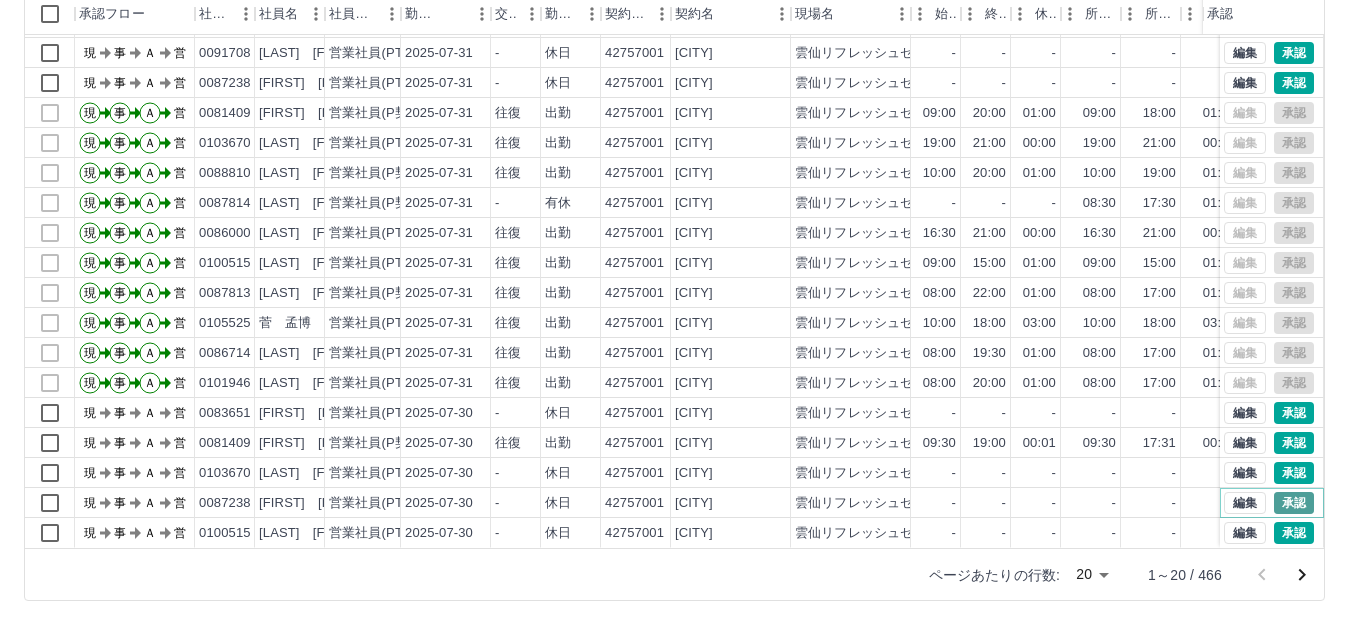 click on "承認" at bounding box center [1294, 503] 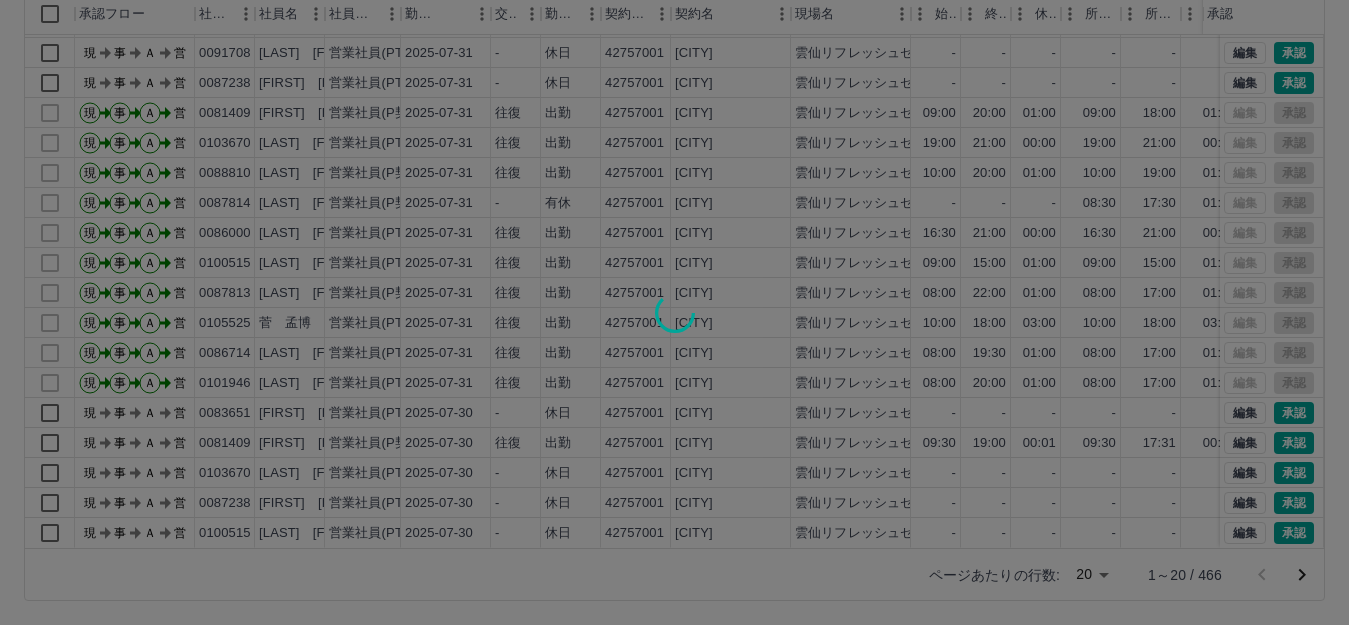 click at bounding box center [674, 312] 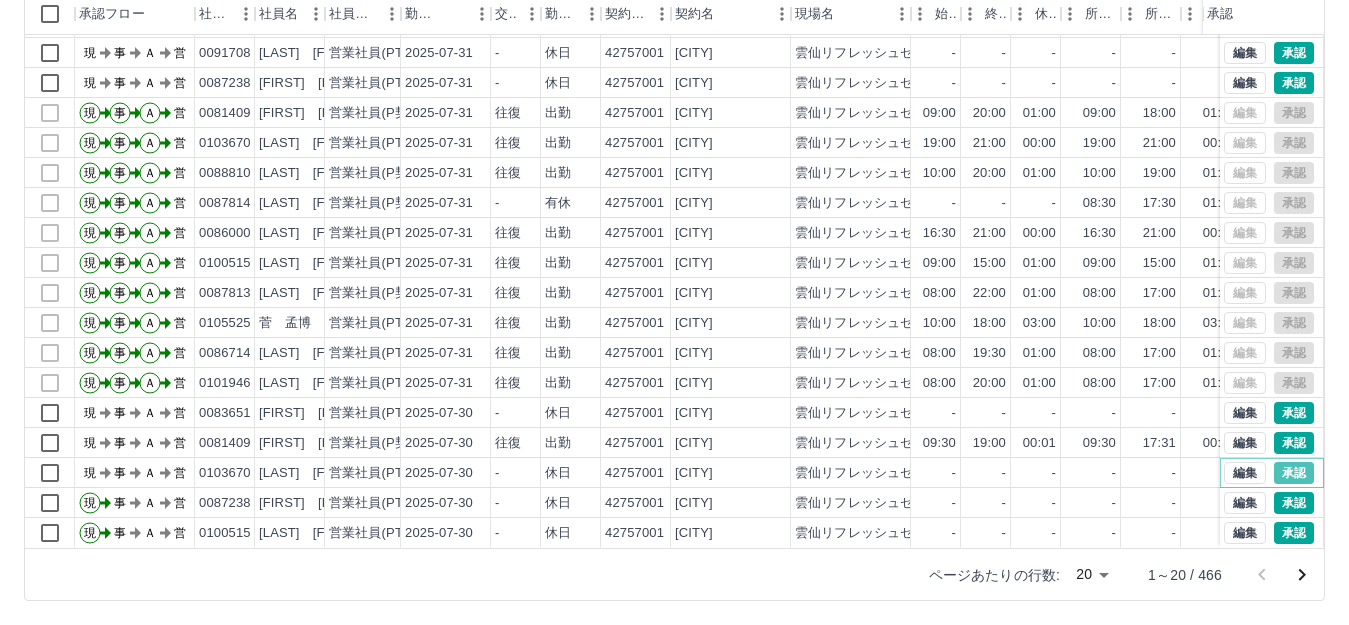 click on "承認" at bounding box center [1294, 473] 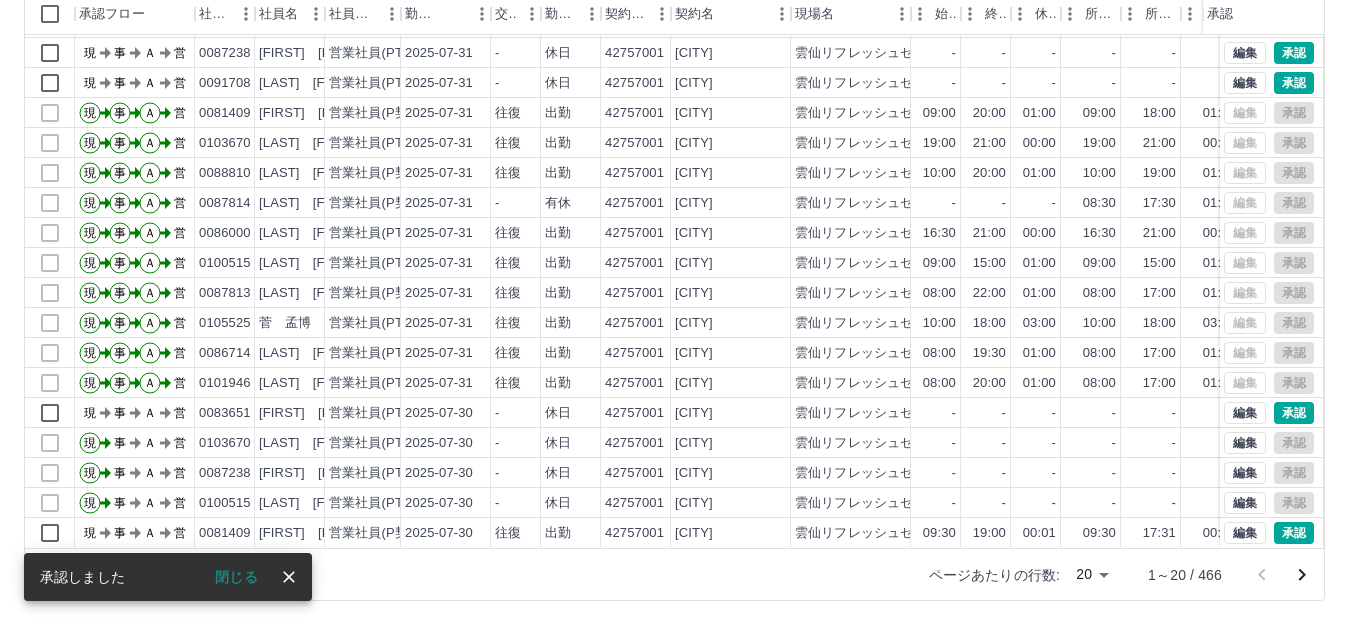 scroll, scrollTop: 74, scrollLeft: 0, axis: vertical 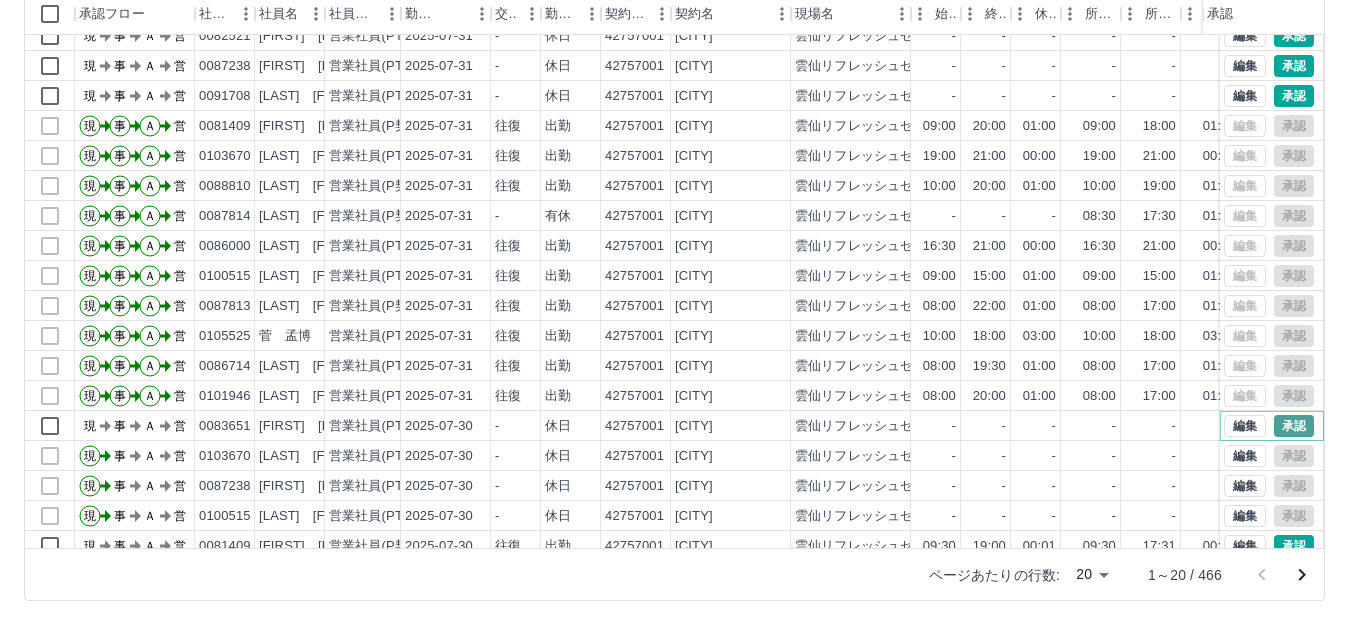 click on "承認" at bounding box center [1294, 426] 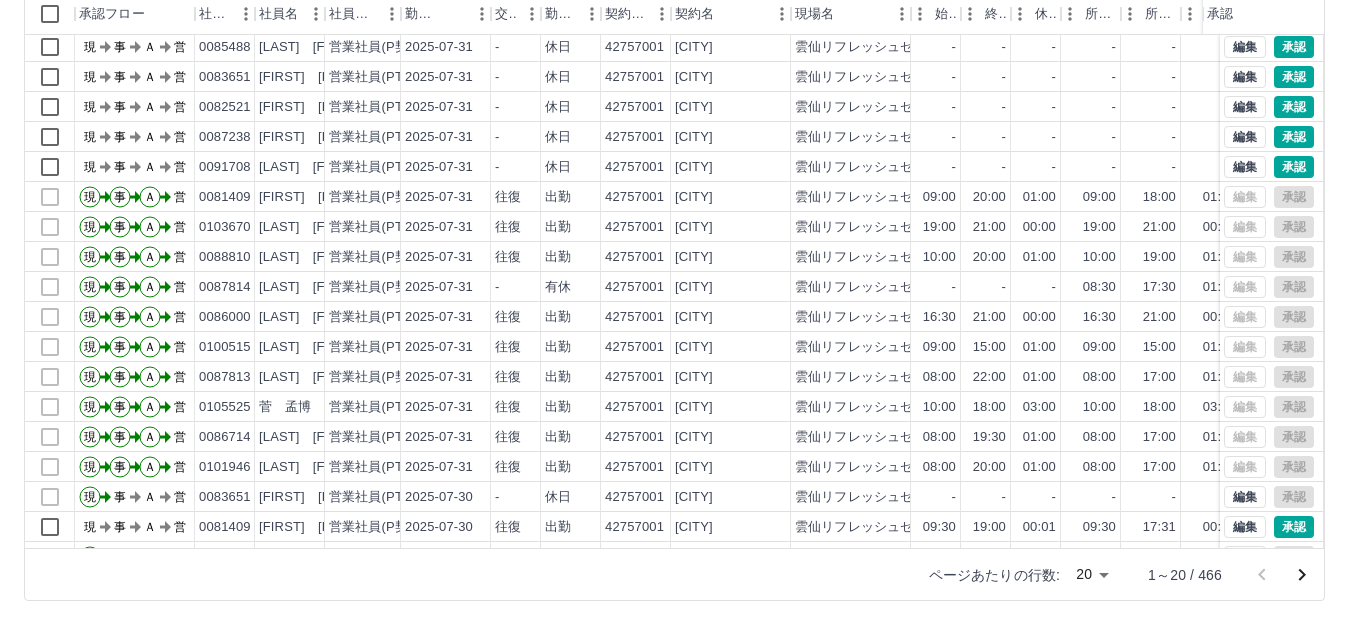 scroll, scrollTop: 0, scrollLeft: 0, axis: both 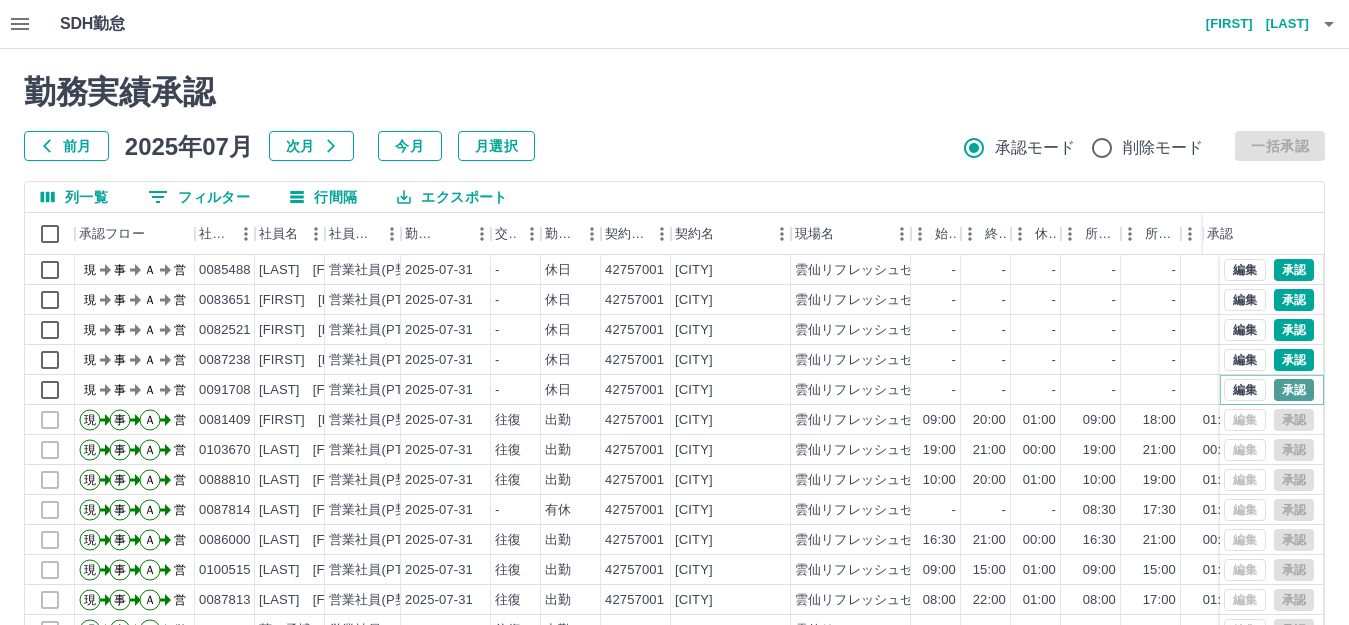click on "承認" at bounding box center (1294, 390) 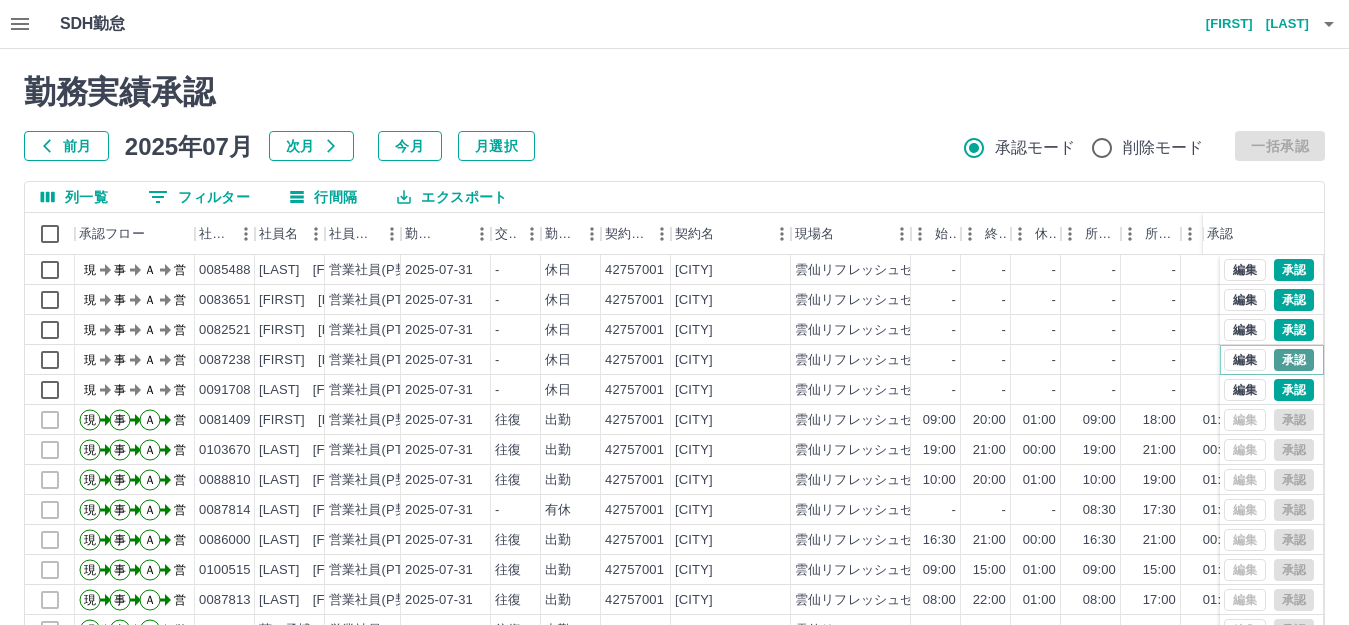 click on "承認" at bounding box center [1294, 360] 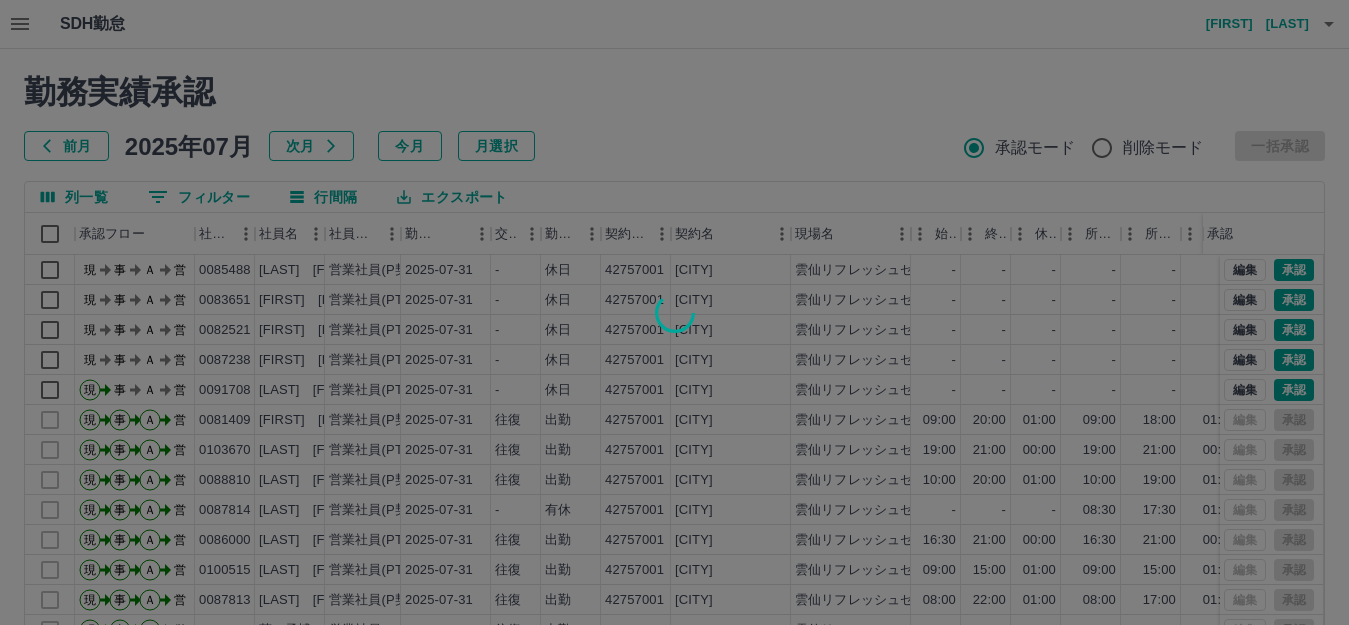 click at bounding box center [674, 312] 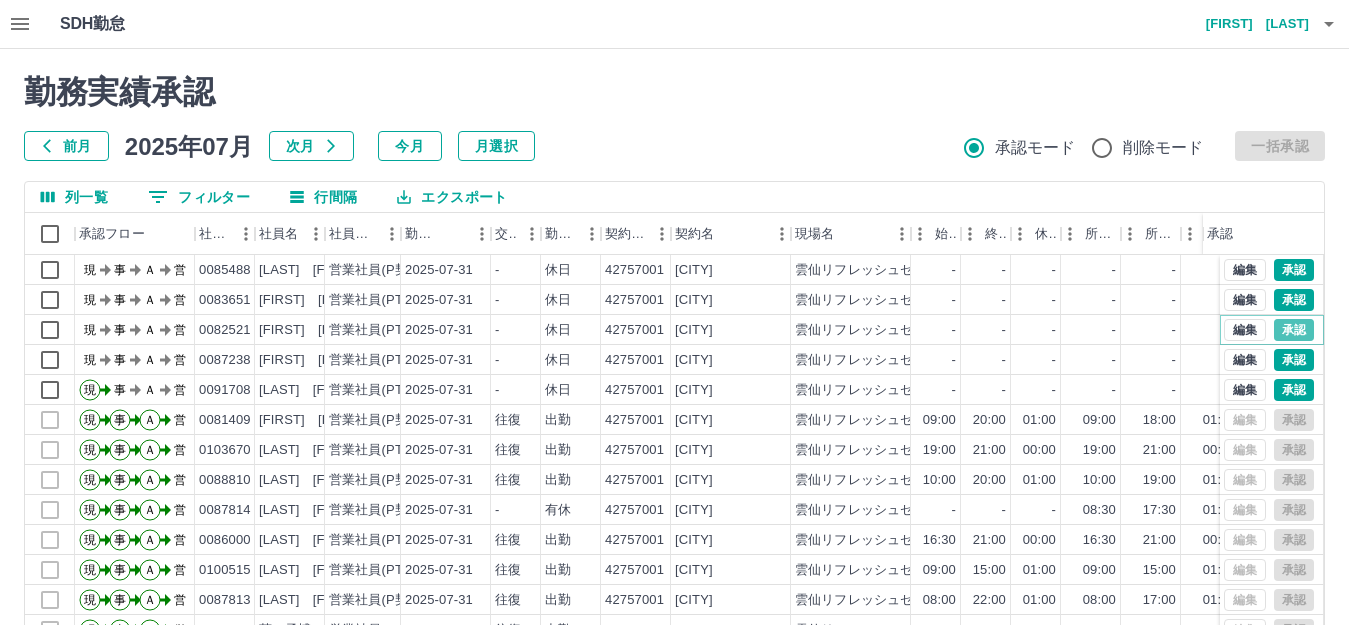 click on "承認" at bounding box center (1294, 330) 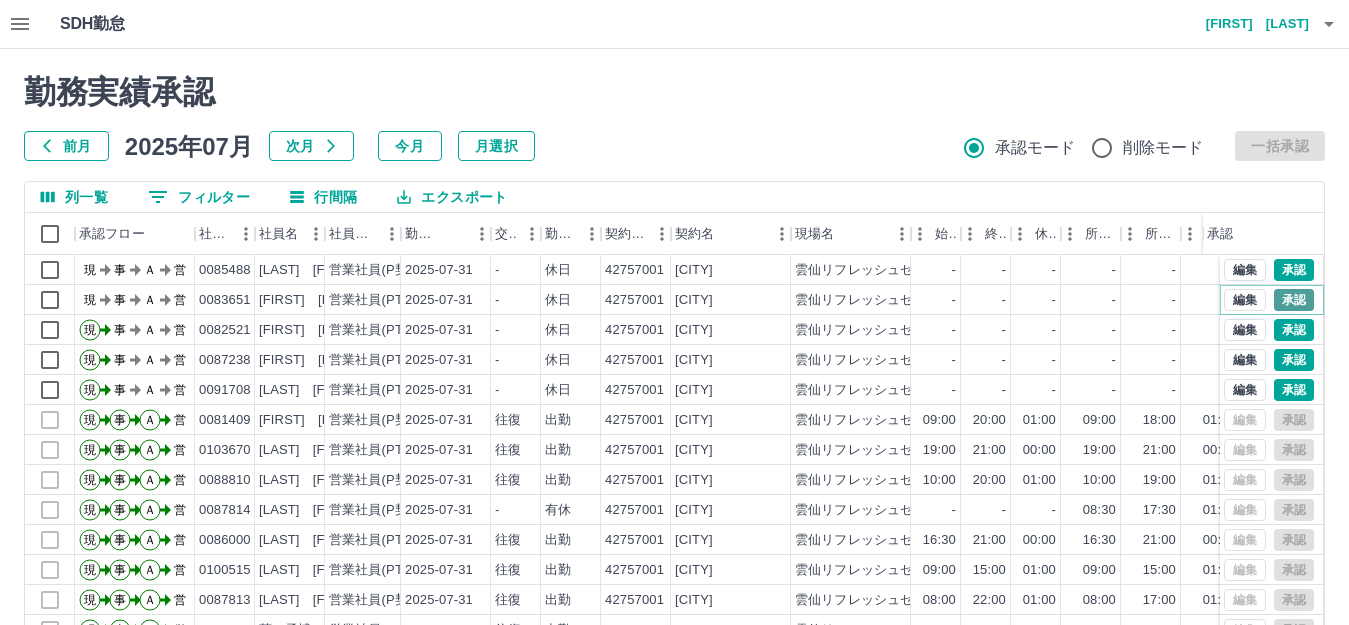 click on "承認" at bounding box center [1294, 300] 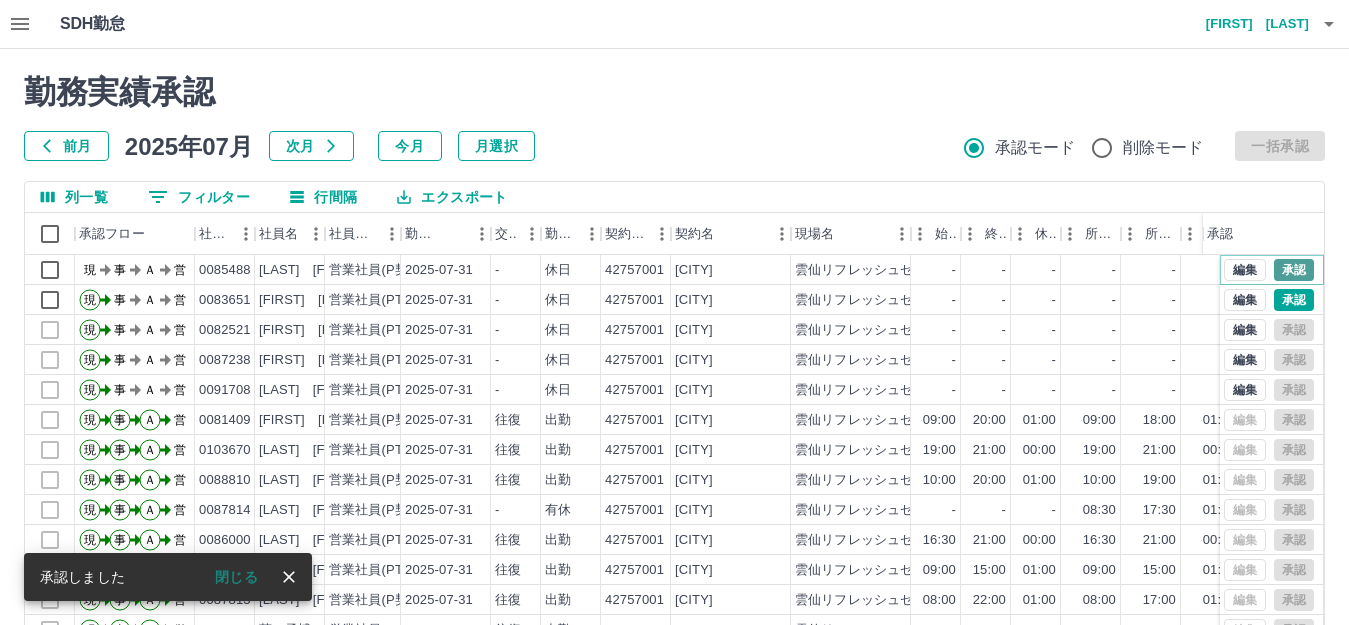 click on "承認" at bounding box center [1294, 270] 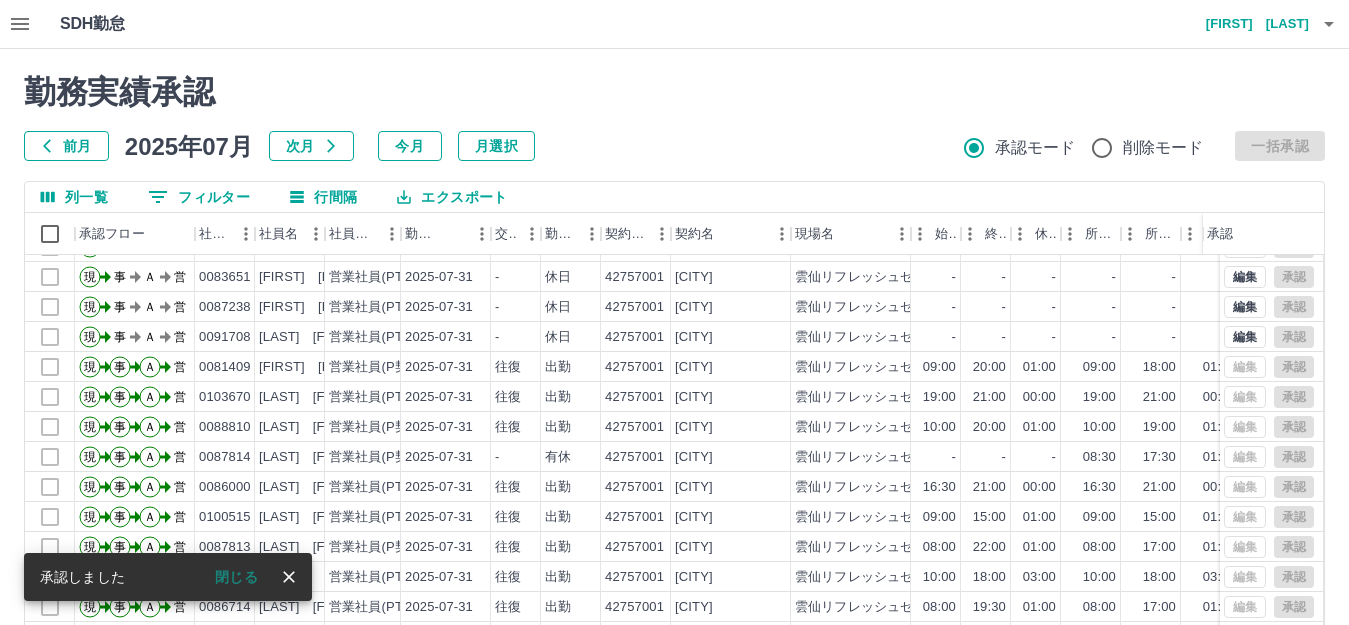 scroll, scrollTop: 104, scrollLeft: 0, axis: vertical 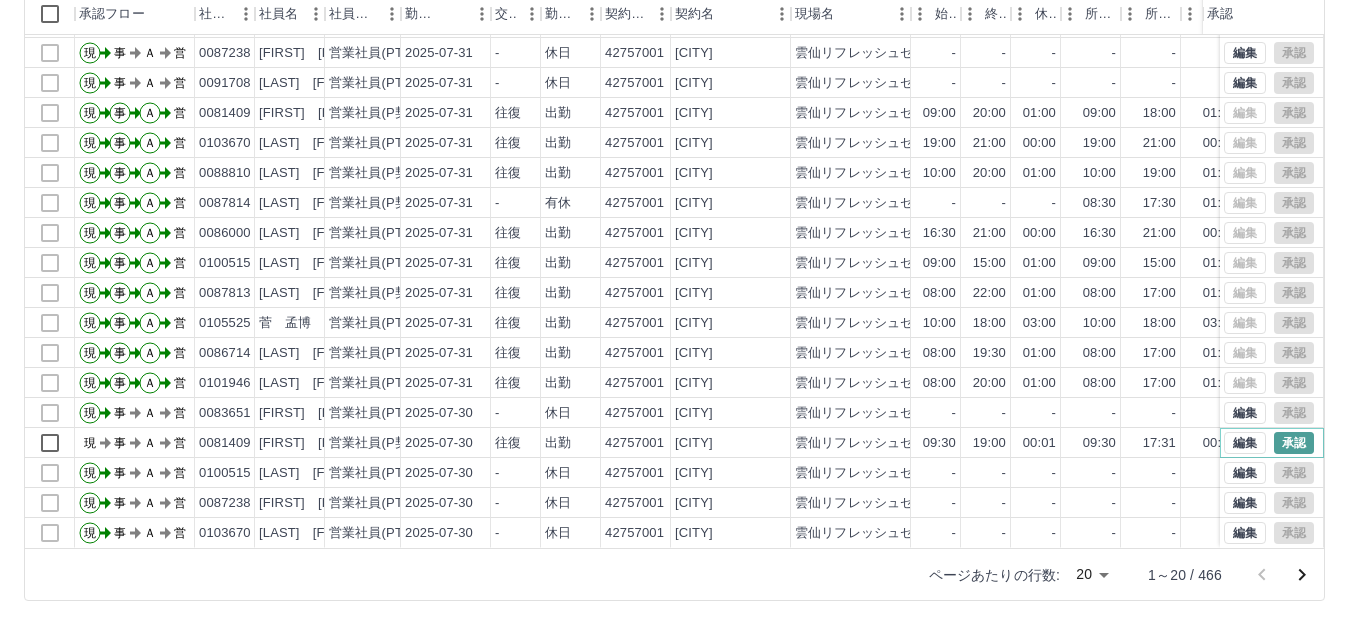 click on "承認" at bounding box center [1294, 443] 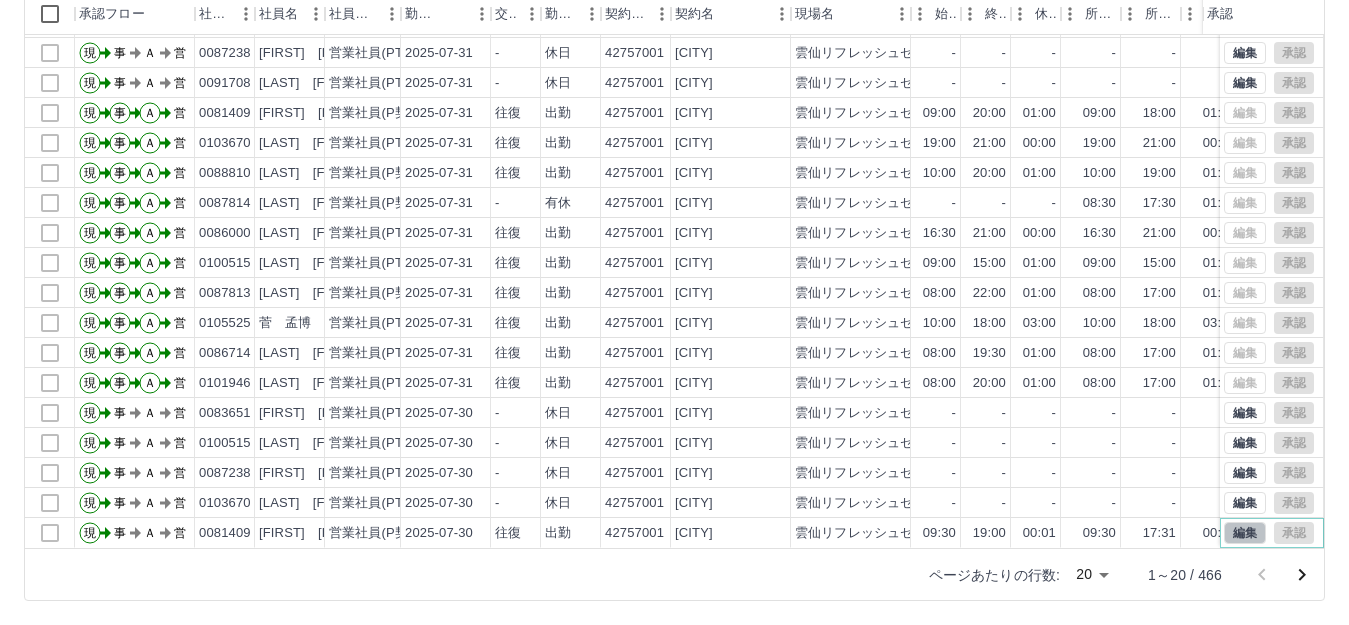 click on "編集" at bounding box center (1245, 533) 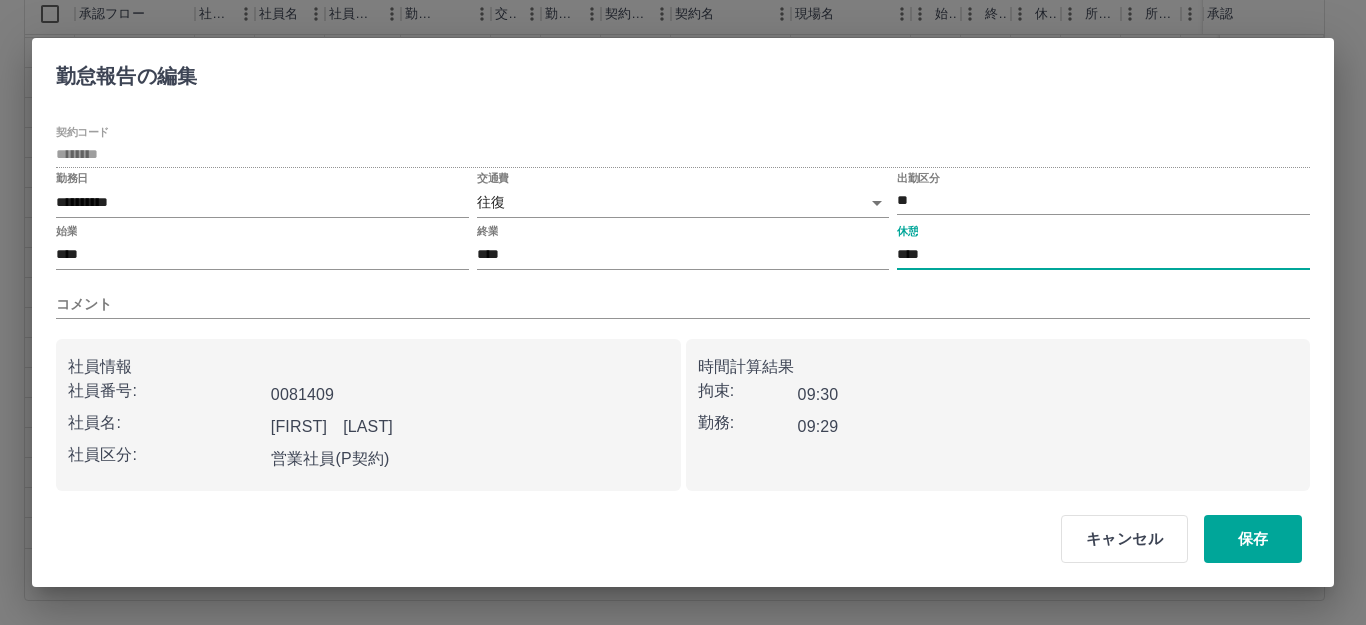 click on "****" at bounding box center [1103, 255] 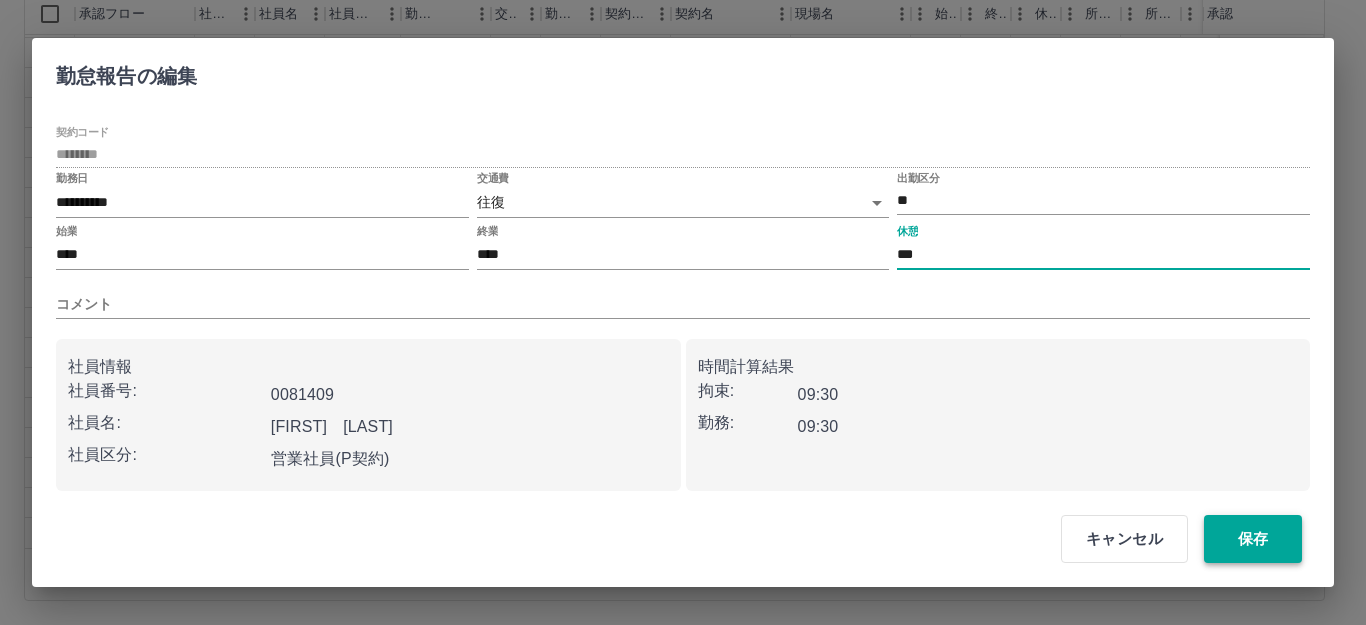 type on "***" 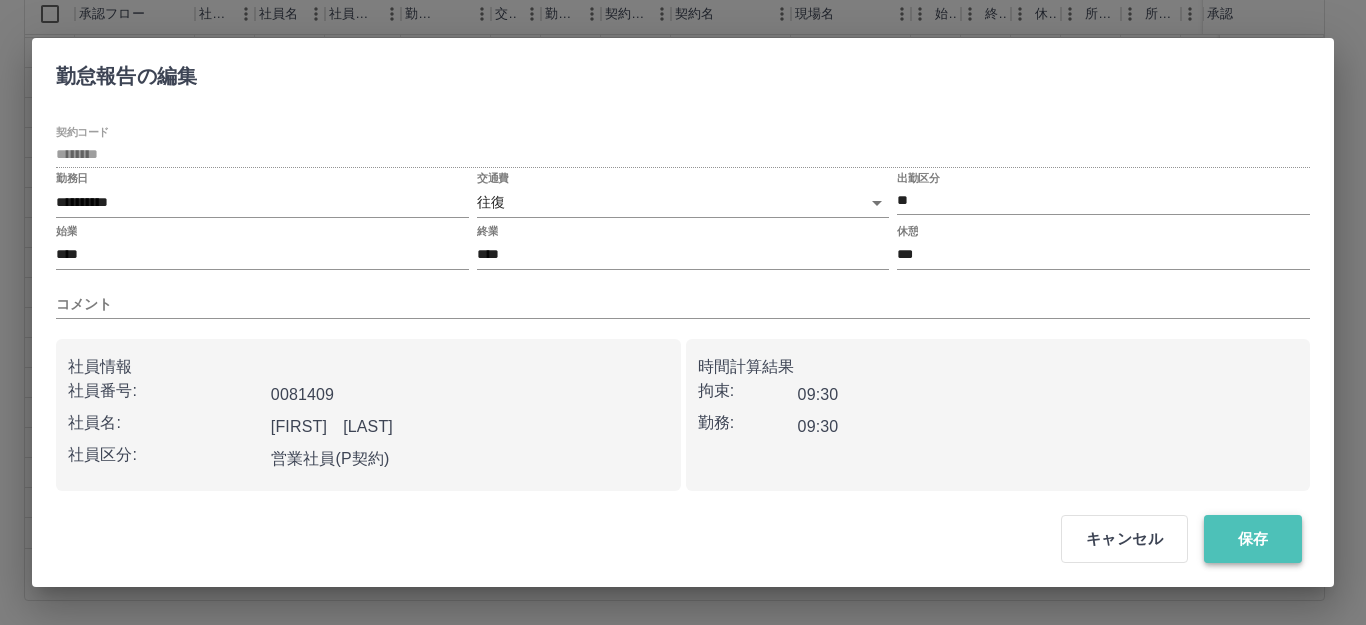 click on "保存" at bounding box center (1253, 539) 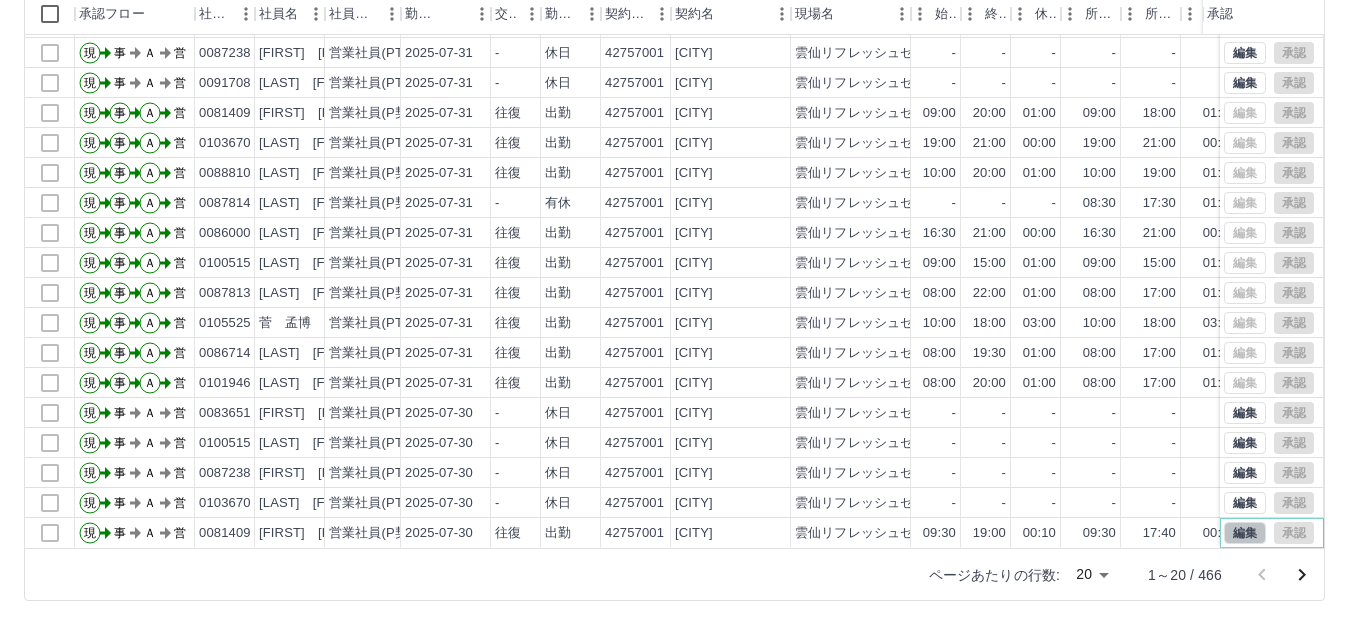 click on "編集" at bounding box center (1245, 533) 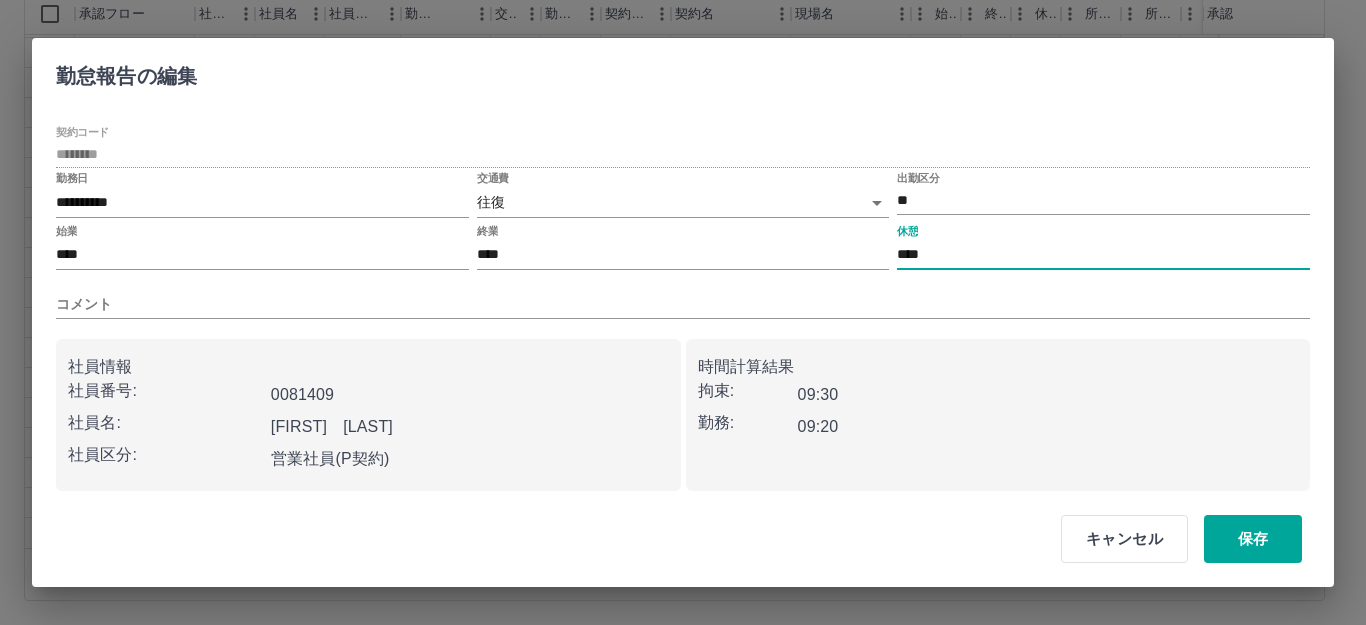 click on "****" at bounding box center [1103, 255] 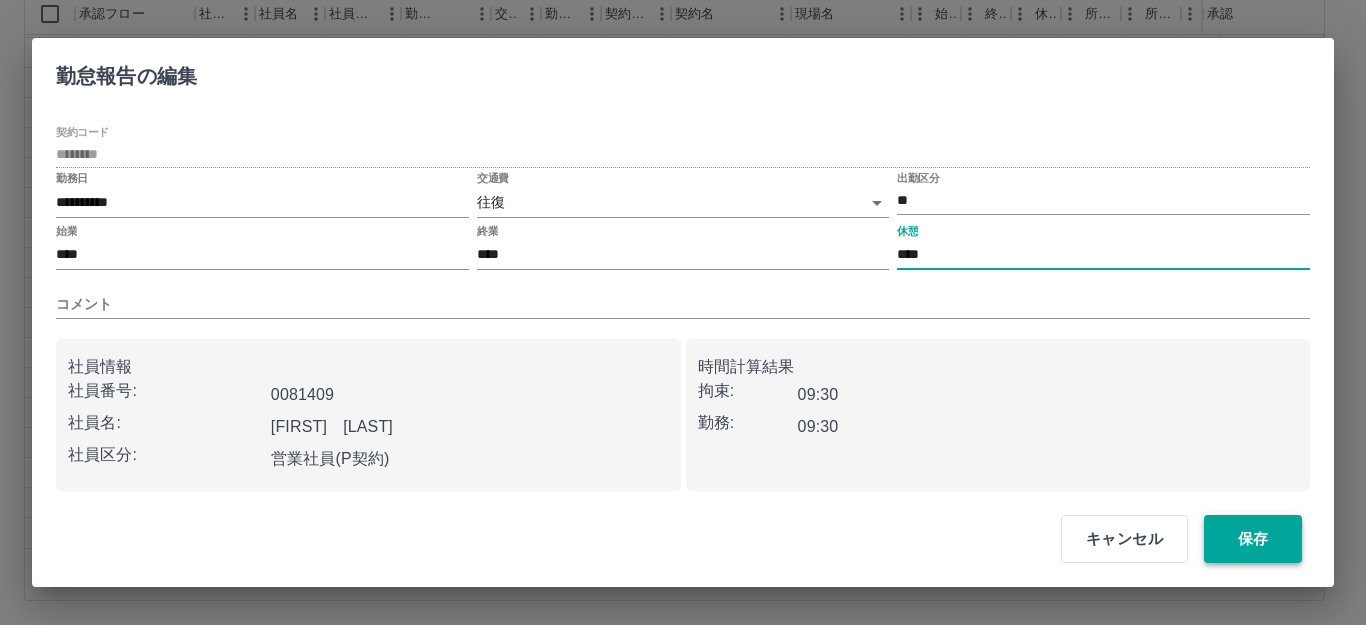 type on "****" 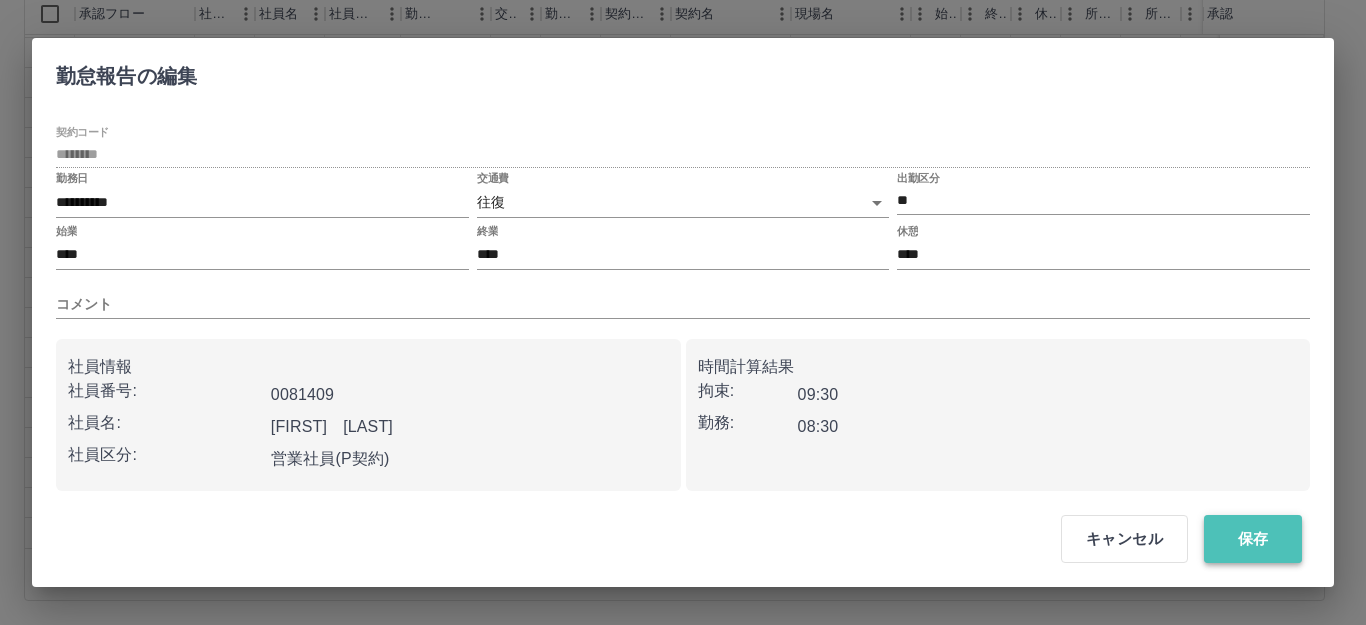 click on "保存" at bounding box center [1253, 539] 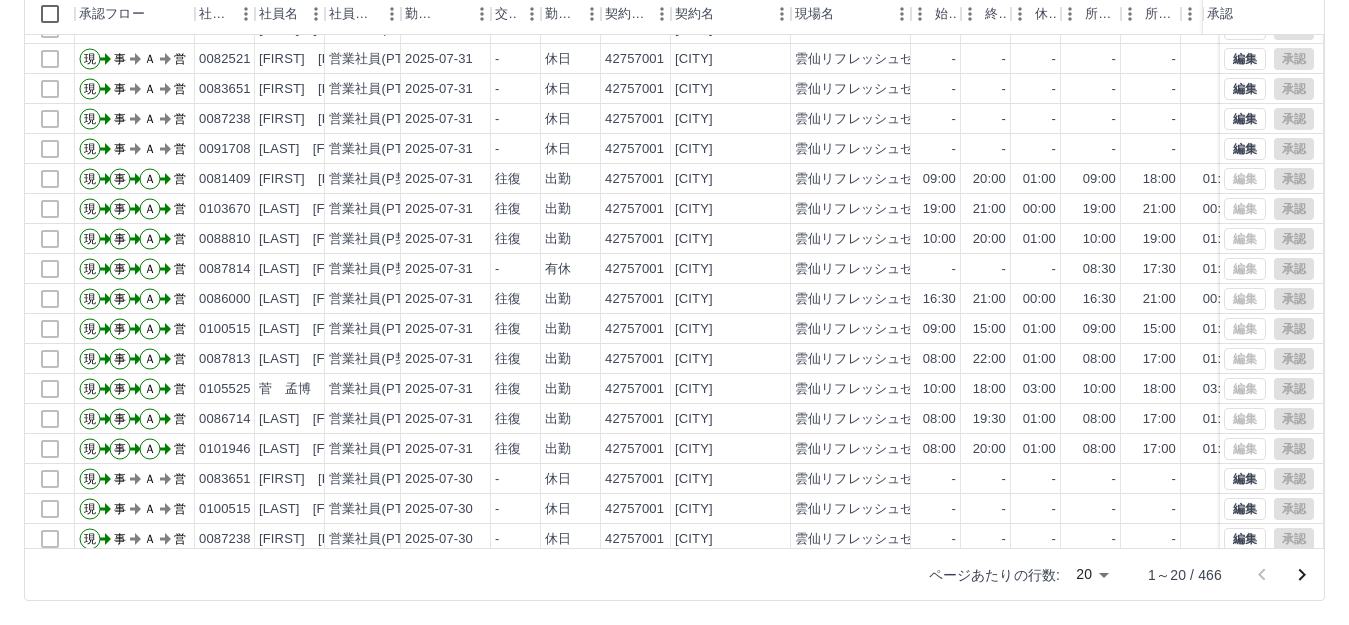 scroll, scrollTop: 0, scrollLeft: 0, axis: both 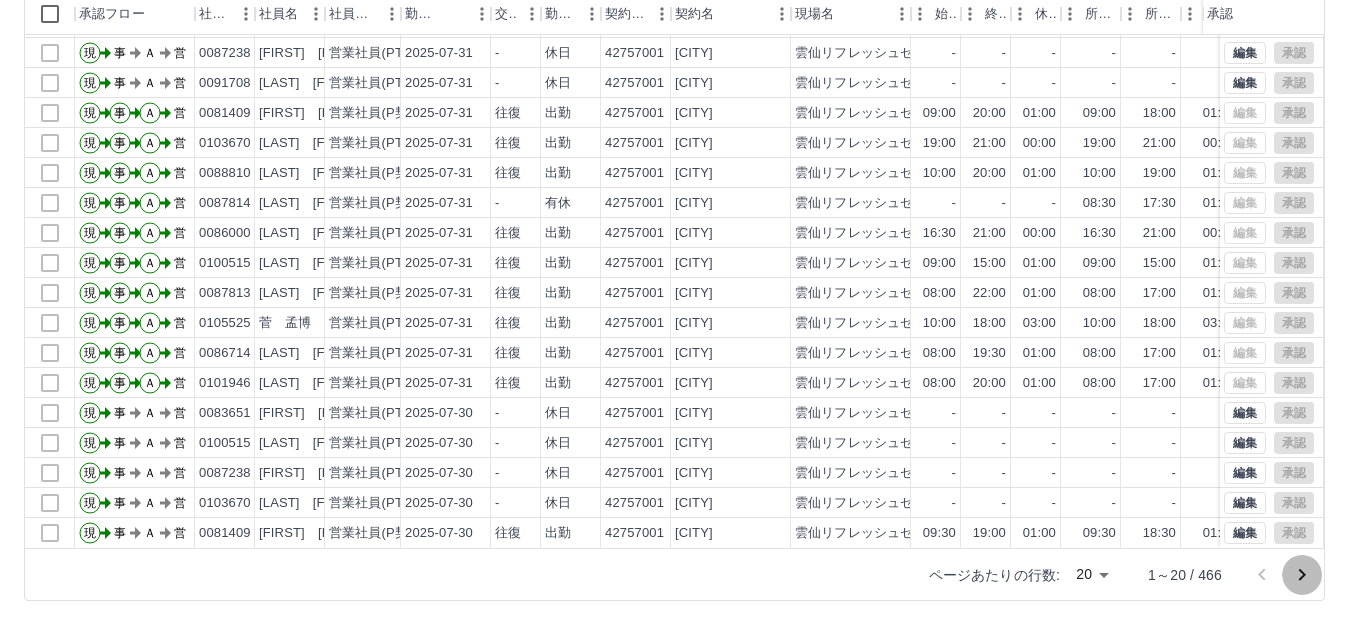 click 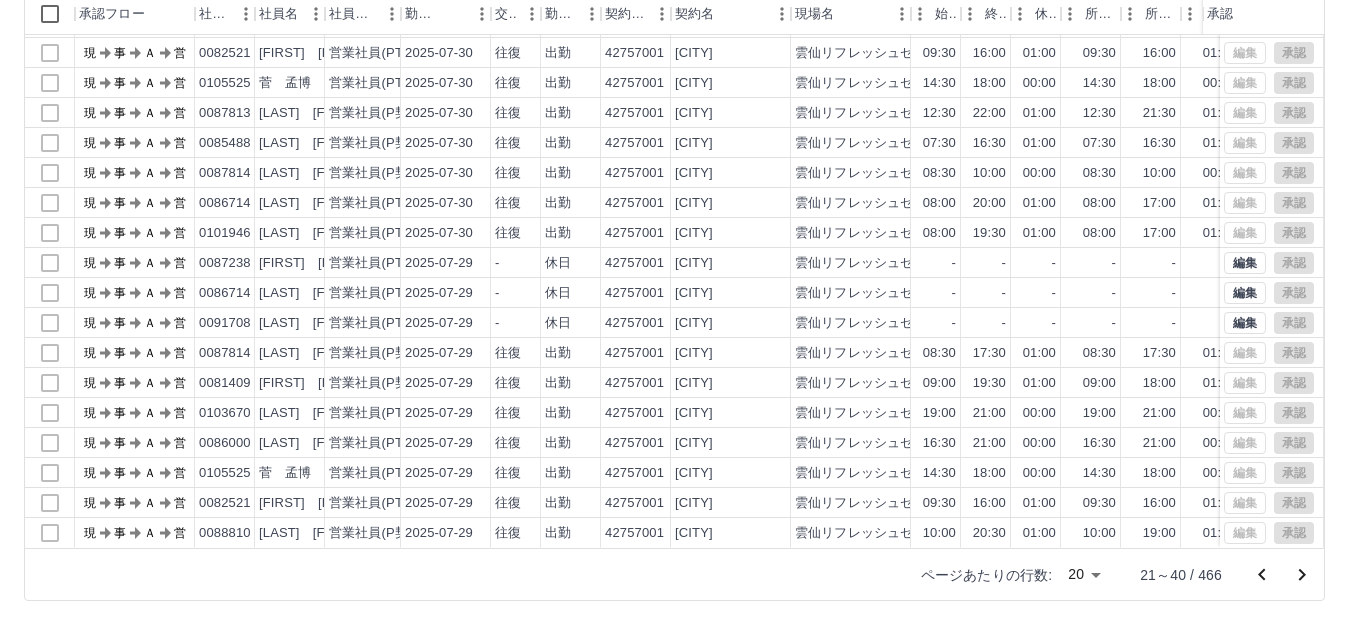 scroll, scrollTop: 0, scrollLeft: 0, axis: both 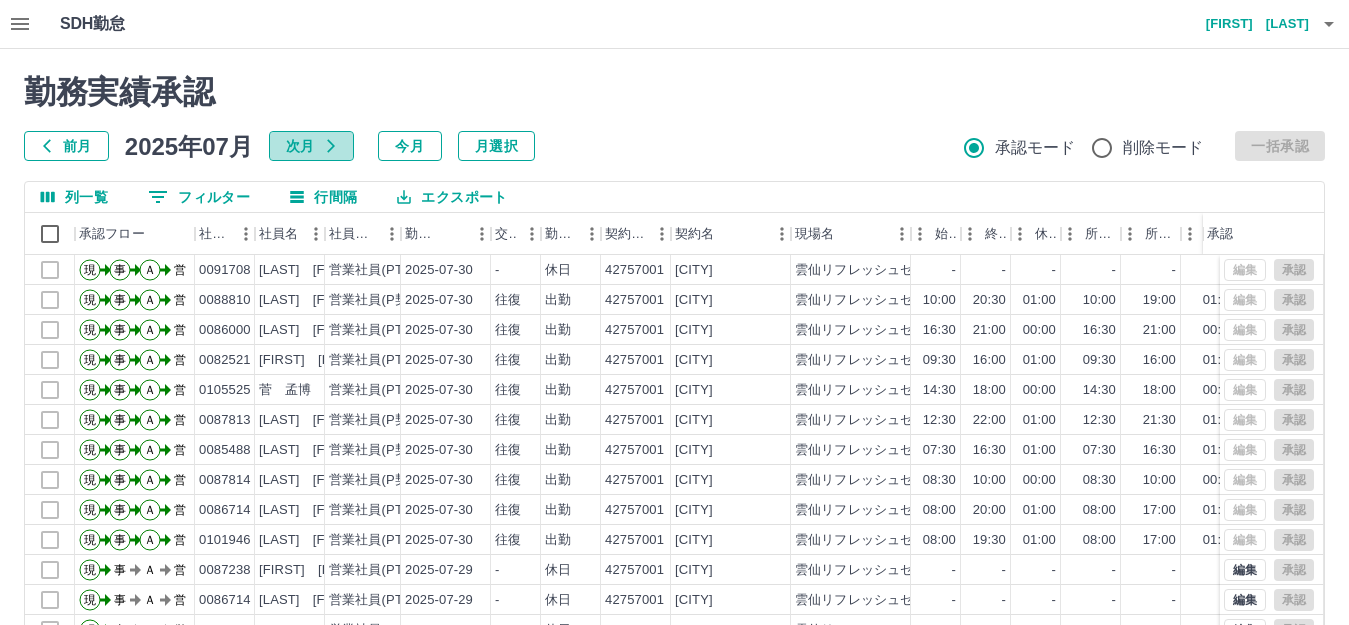 click 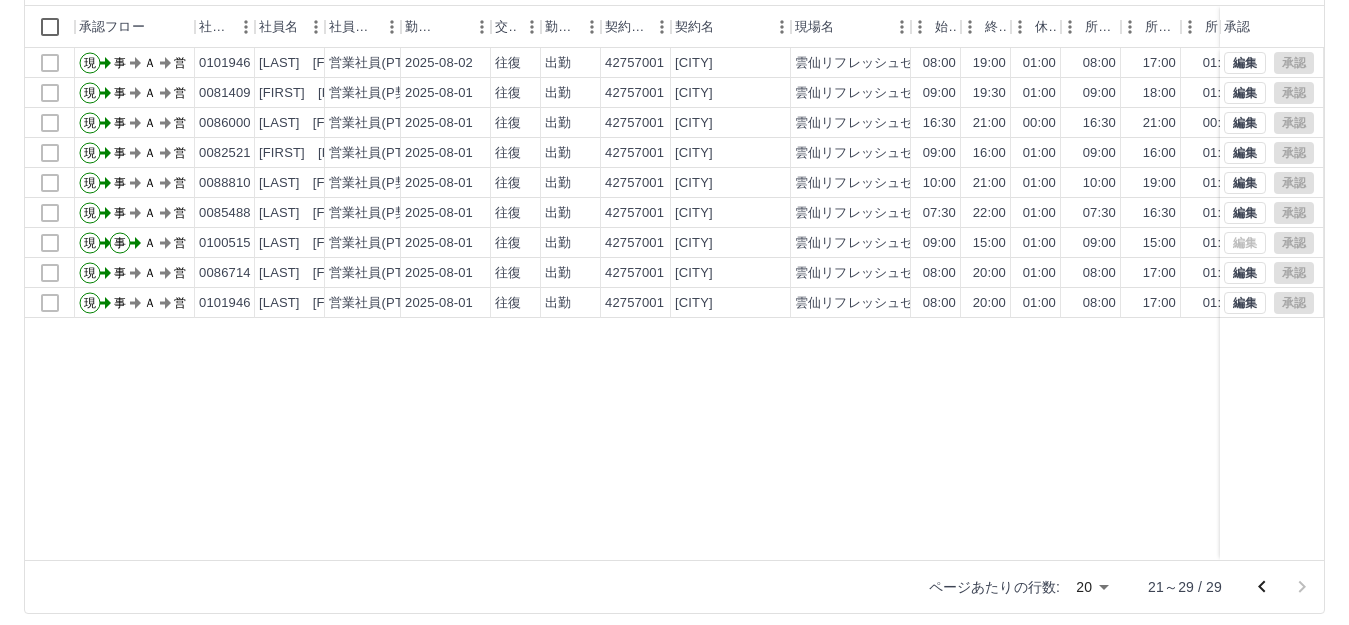 scroll, scrollTop: 220, scrollLeft: 0, axis: vertical 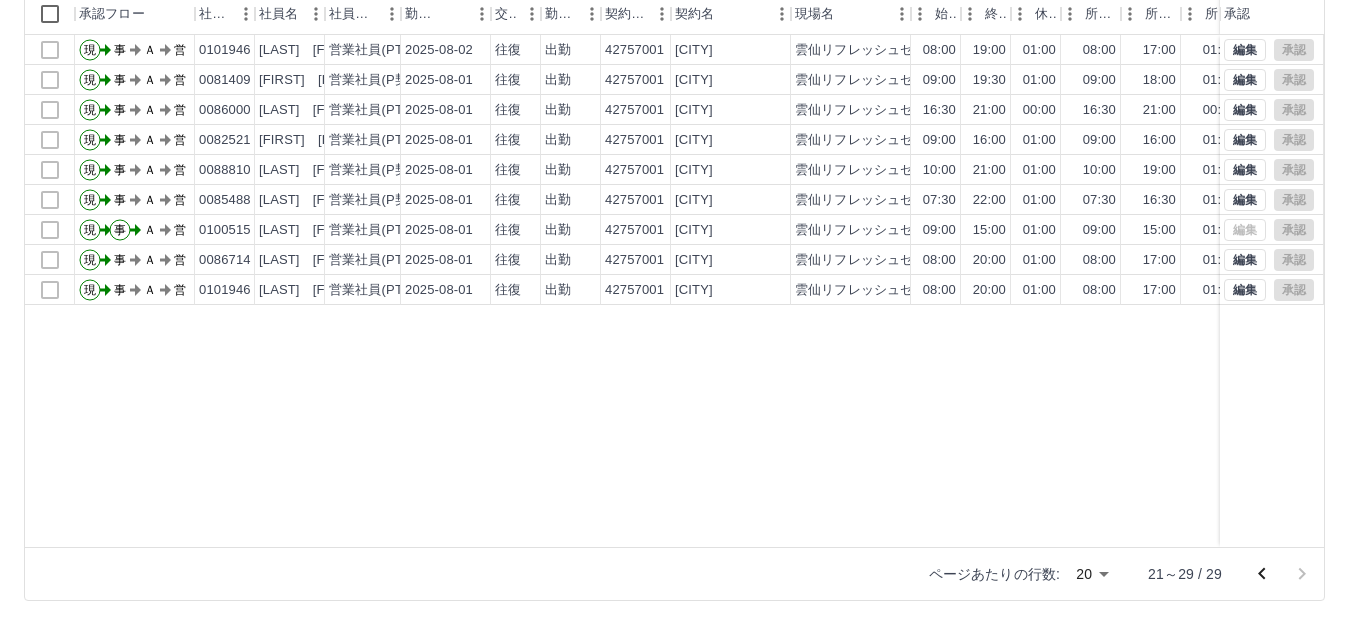 click 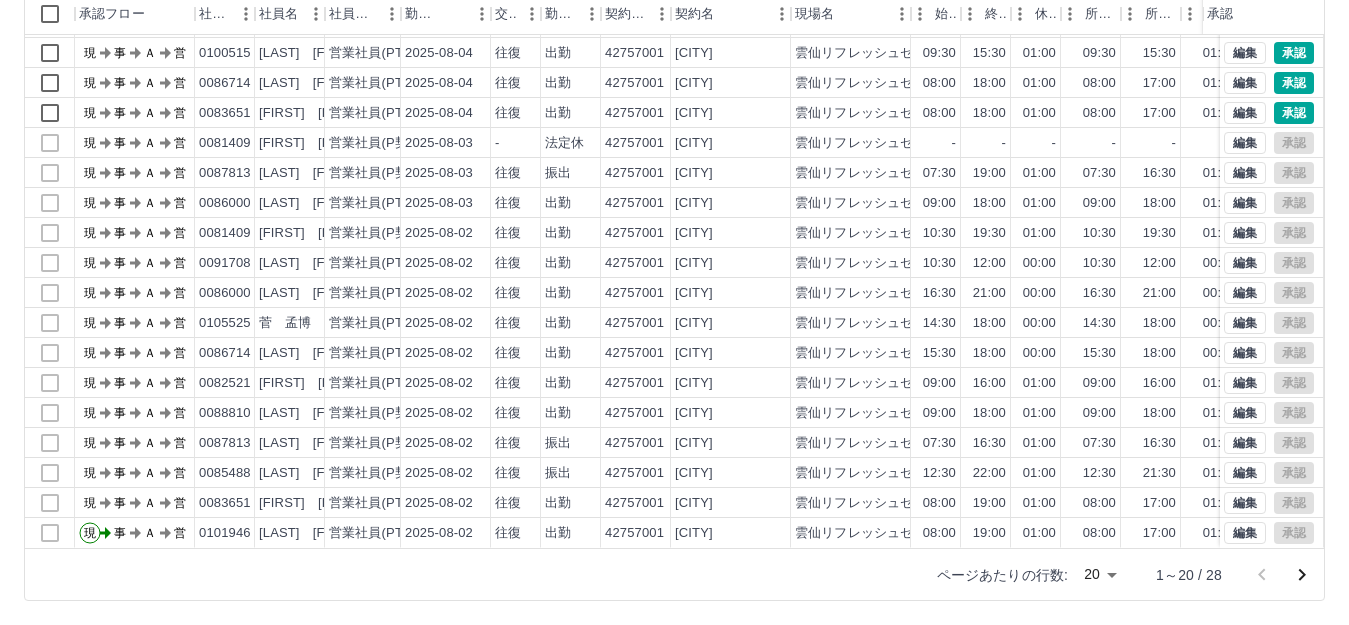 scroll, scrollTop: 104, scrollLeft: 0, axis: vertical 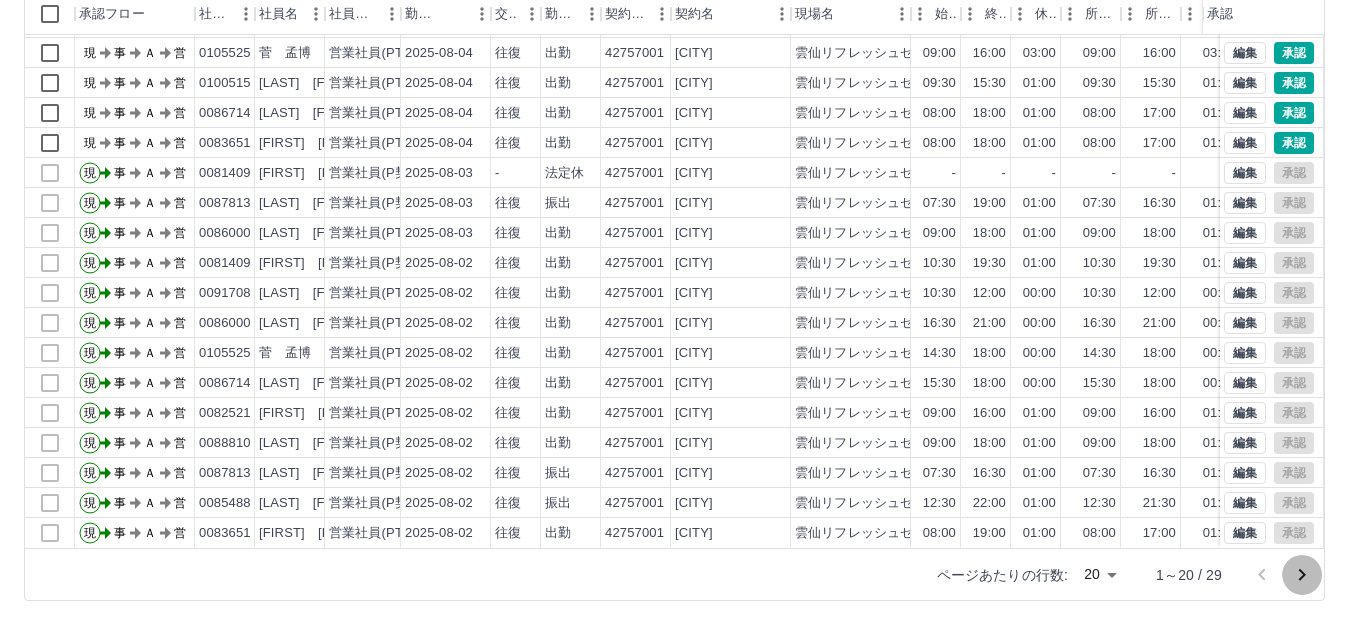 click 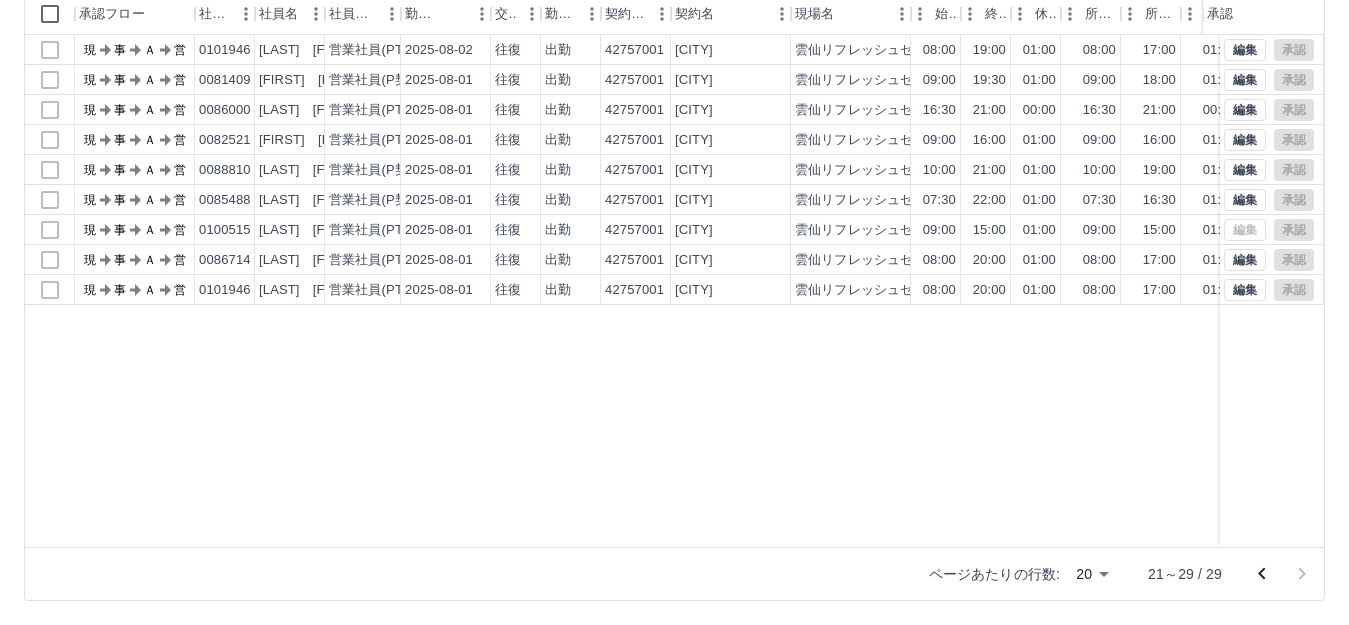 scroll, scrollTop: 0, scrollLeft: 0, axis: both 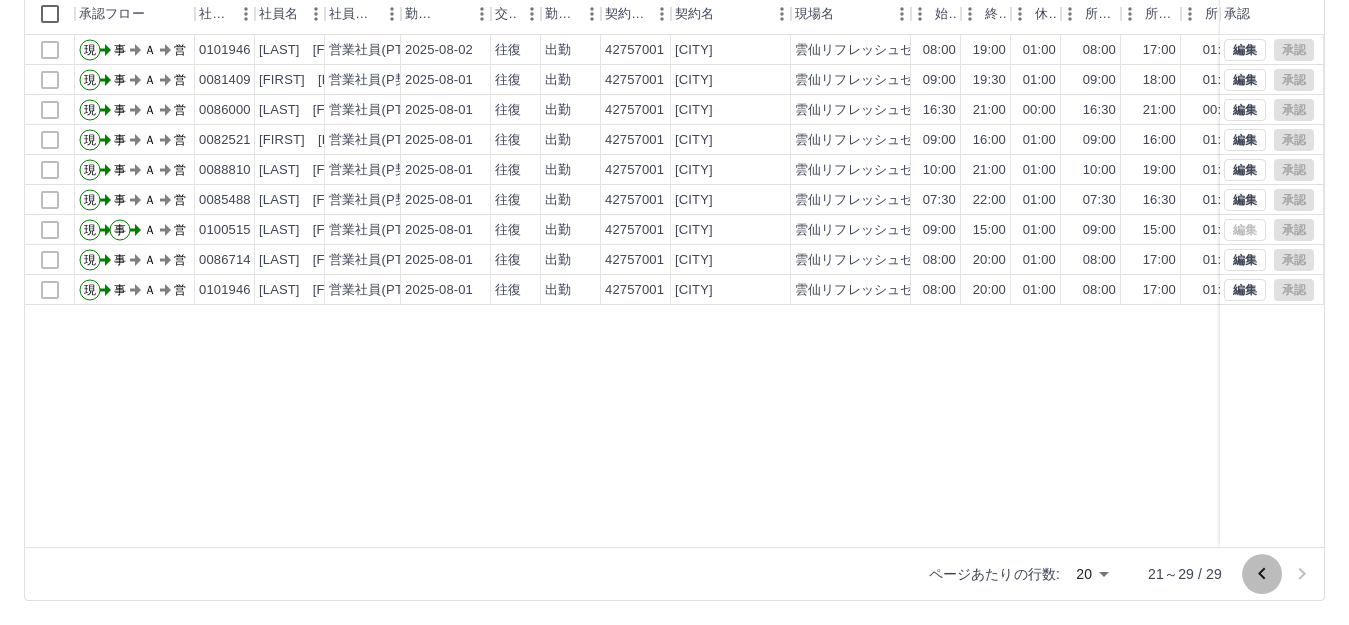 click 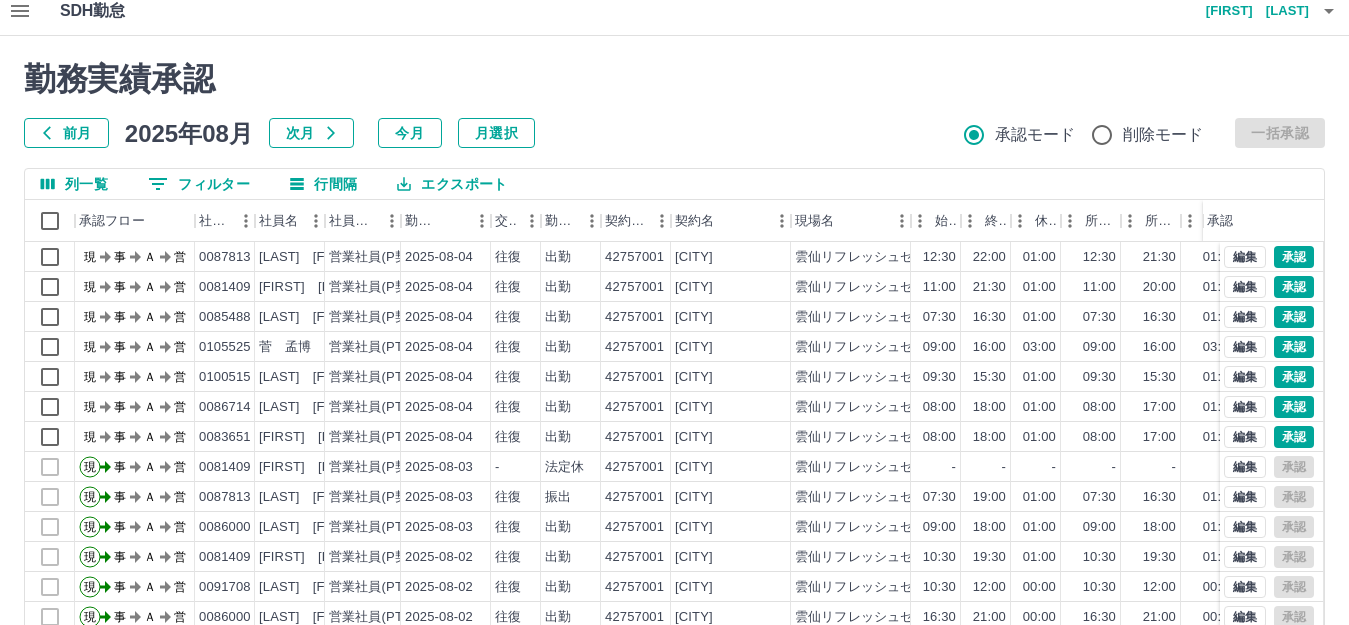 scroll, scrollTop: 0, scrollLeft: 0, axis: both 